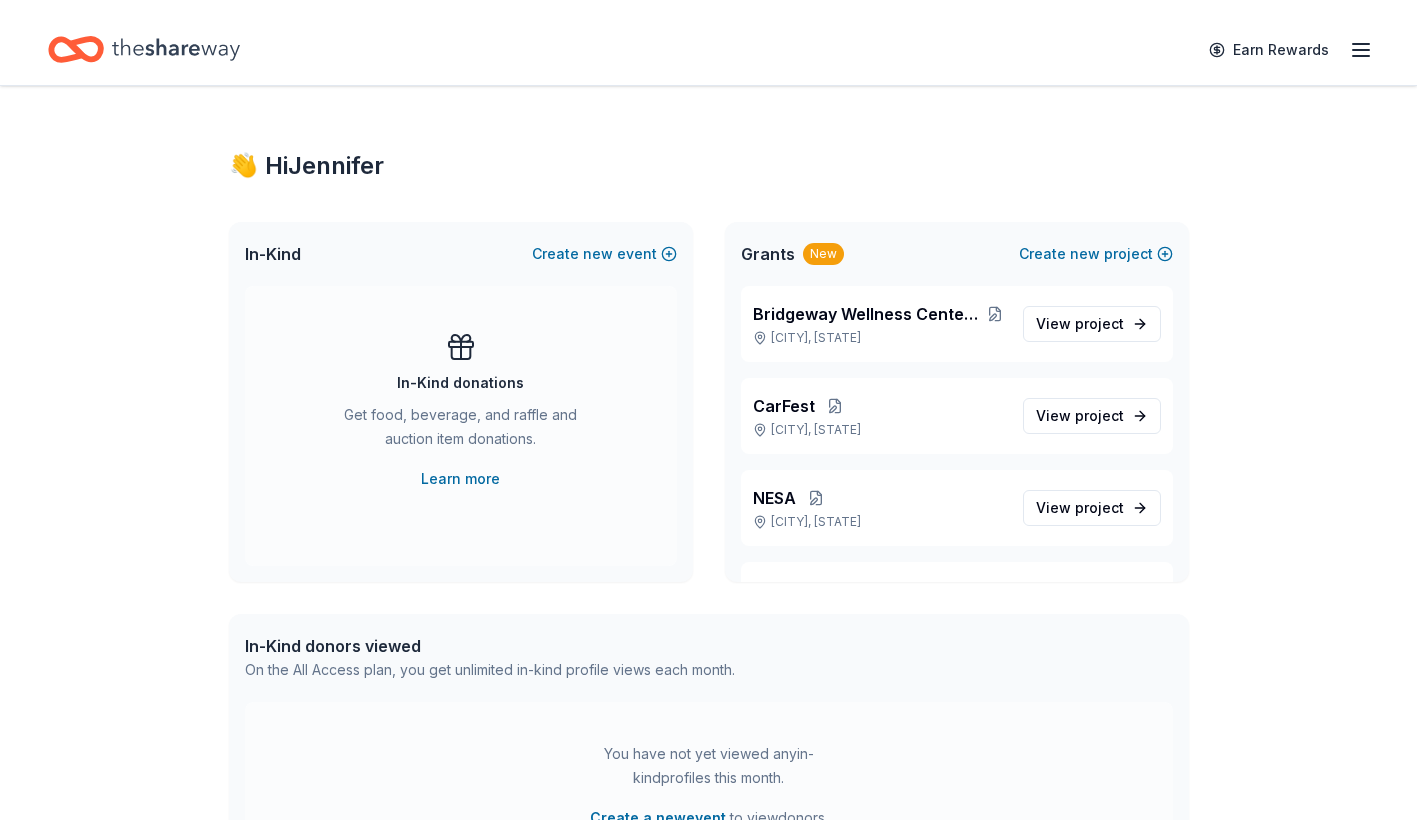 scroll, scrollTop: 0, scrollLeft: 0, axis: both 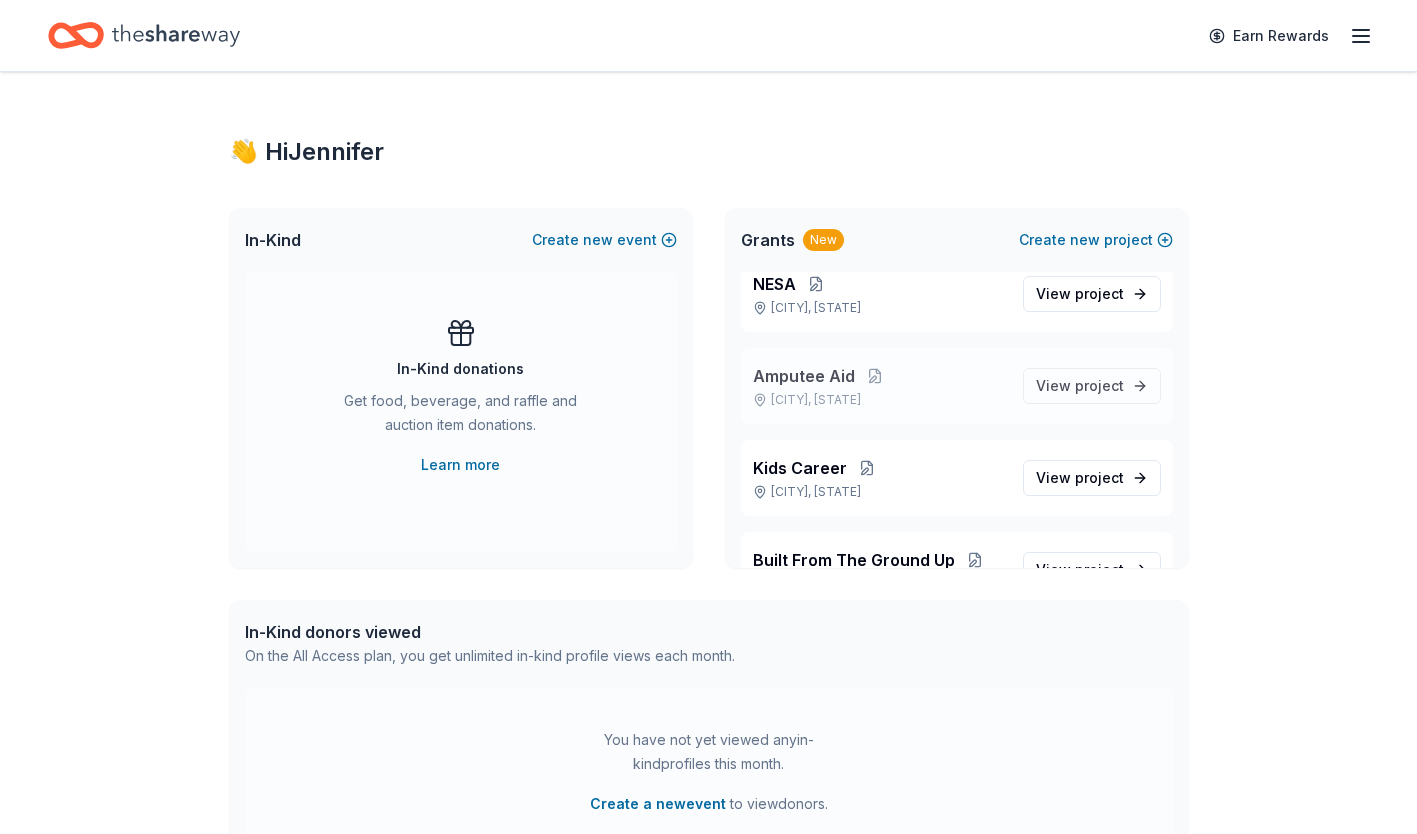 click on "Amputee Aid" at bounding box center (804, 376) 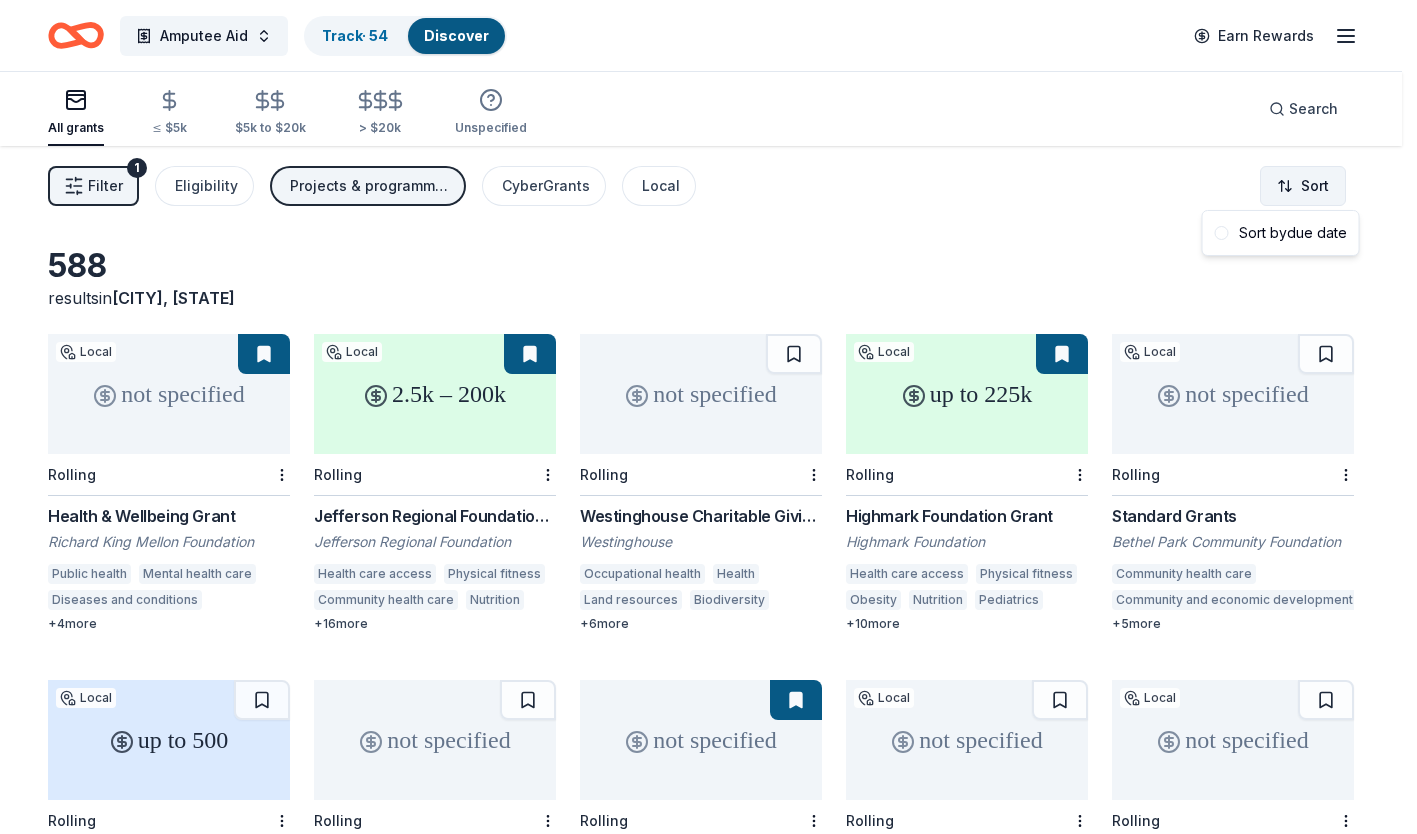 click on "Amputee Aid Track  · 54 Discover Earn Rewards All grants ≤ $5k $5k to $20k > $20k Unspecified Search Filter 1 Eligibility Projects & programming, General operations, Capital CyberGrants Local Sort 588 results  in  Pittsburgh, PA not specified Local Rolling Health & Wellbeing Grant Richard King Mellon Foundation Public health Mental health care Diseases and conditions Reproductive health care Environment Housing development Science +  4  more 2.5k – 200k Local Rolling Jefferson Regional Foundation Grants Jefferson Regional Foundation Health care access Physical fitness Community health care Nutrition Addiction services Mental and behavioral disorders Health Food security Public safety Domestic violence Parent education Child development Child care Out-of-school learning Human services Special population support Immigrant services Military veterans Senior services Leadership development +  16  more not specified Rolling Westinghouse Charitable Giving Program Westinghouse Occupational health Health +  6 +" at bounding box center (708, 417) 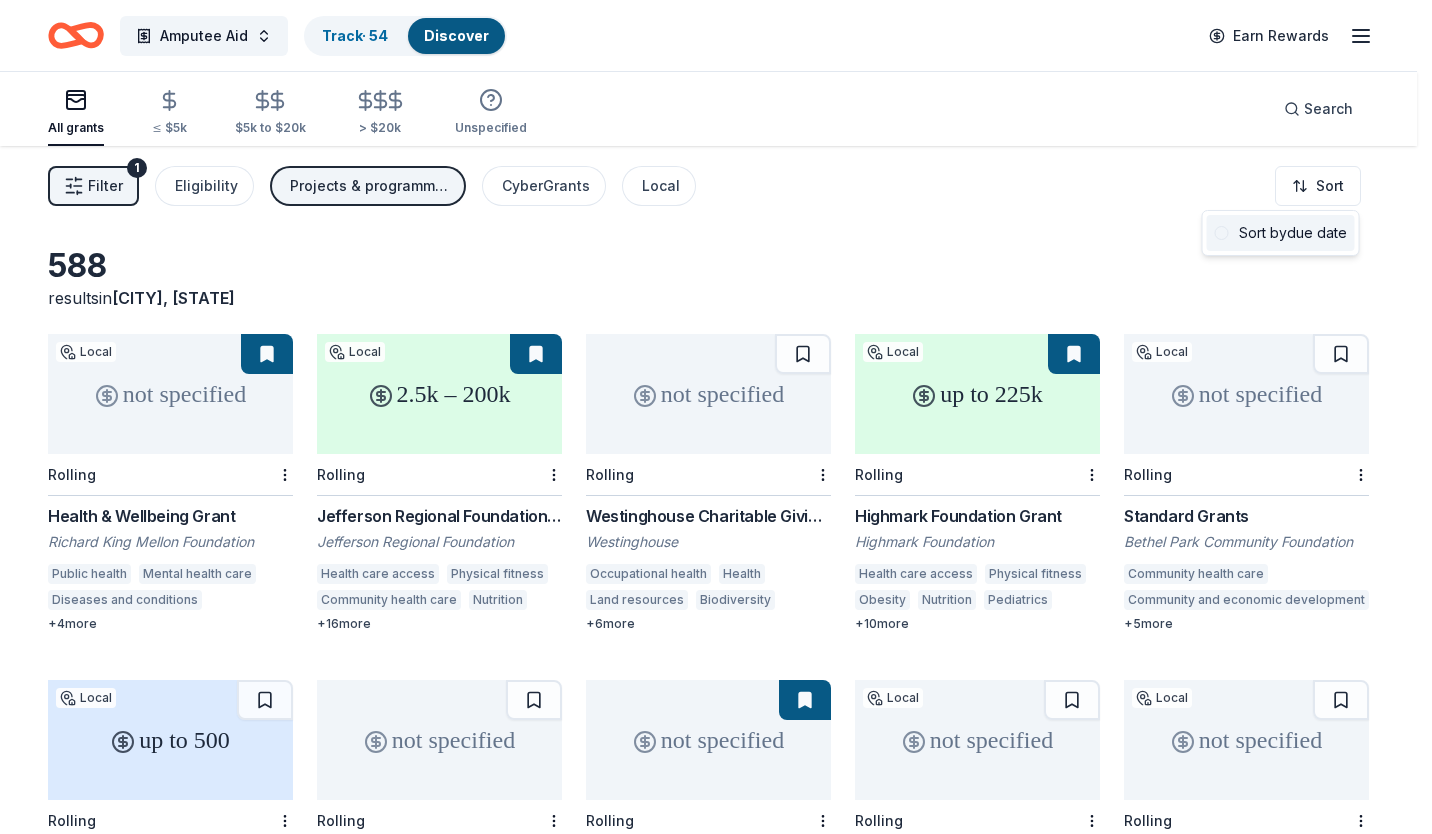 click on "Sort by  due date" at bounding box center [1281, 233] 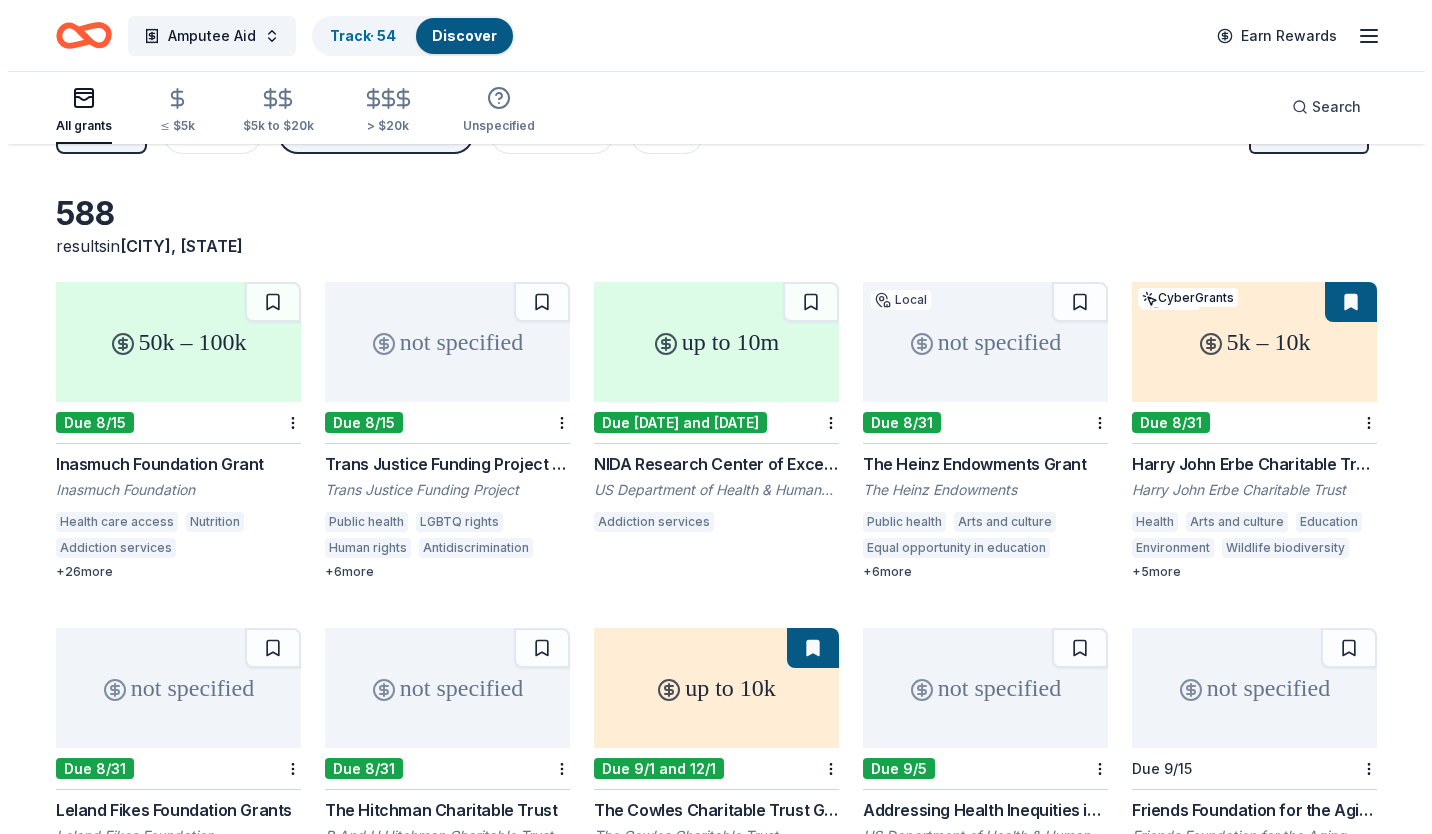 scroll, scrollTop: 0, scrollLeft: 0, axis: both 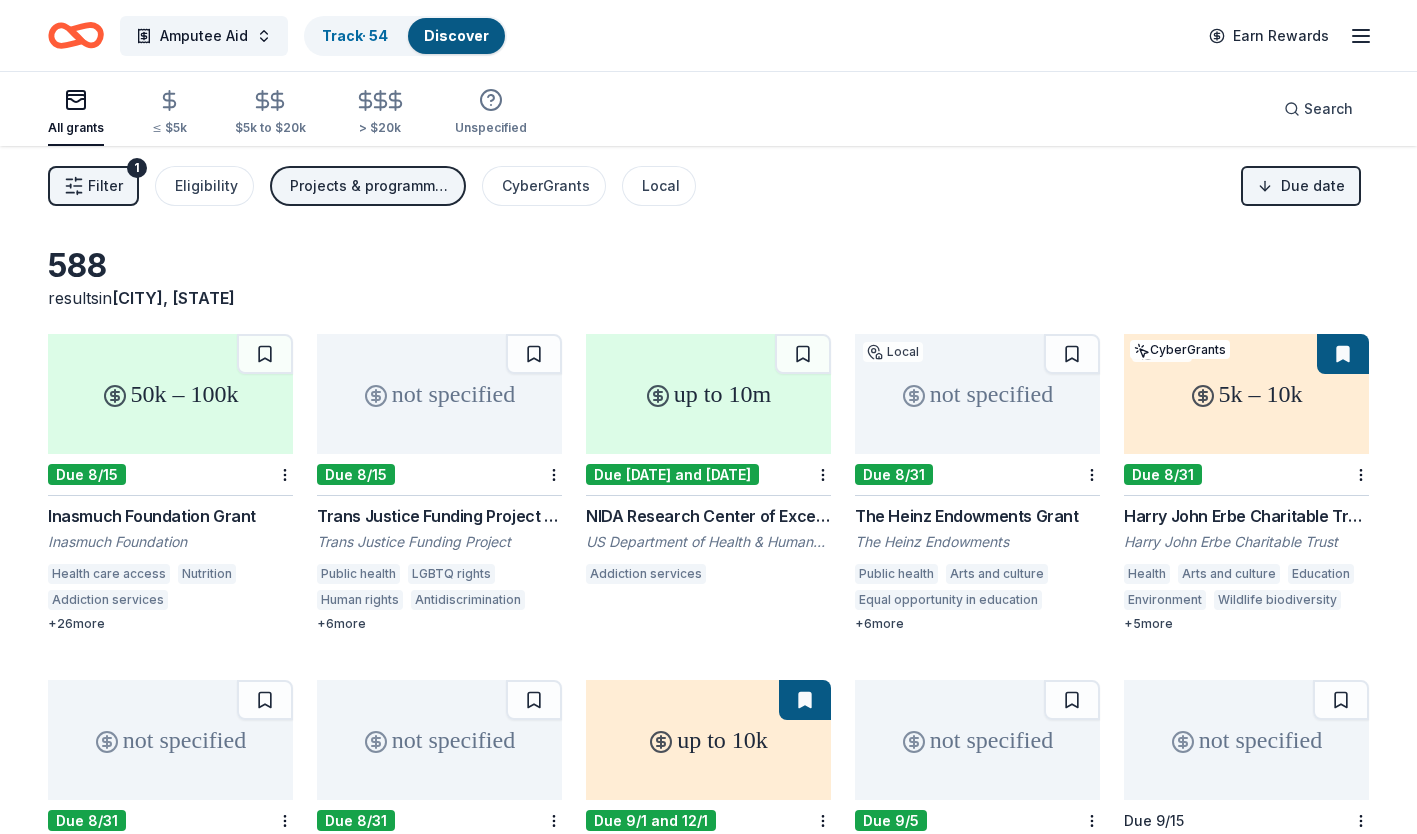 click 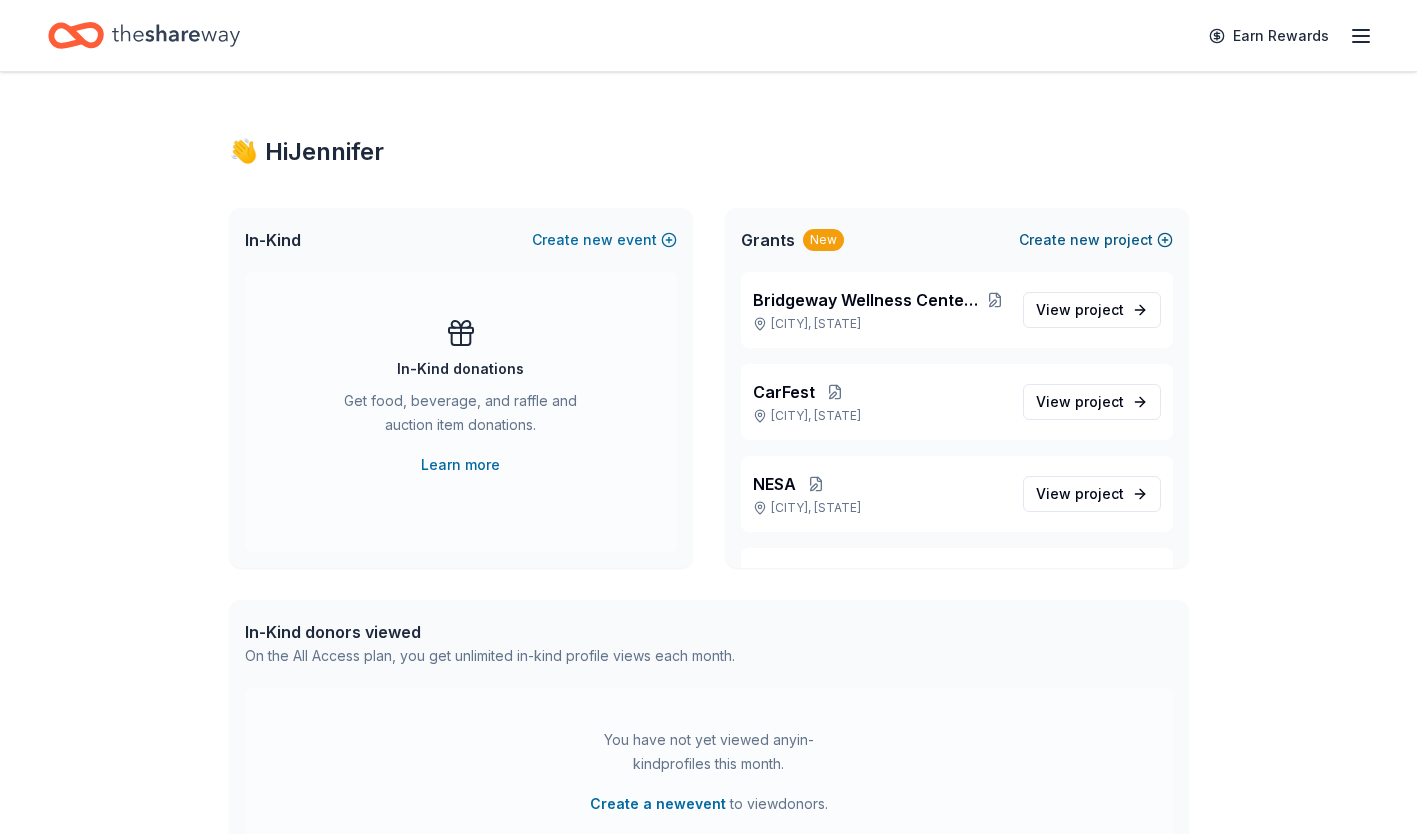 click on "Create  new  project" at bounding box center [1096, 240] 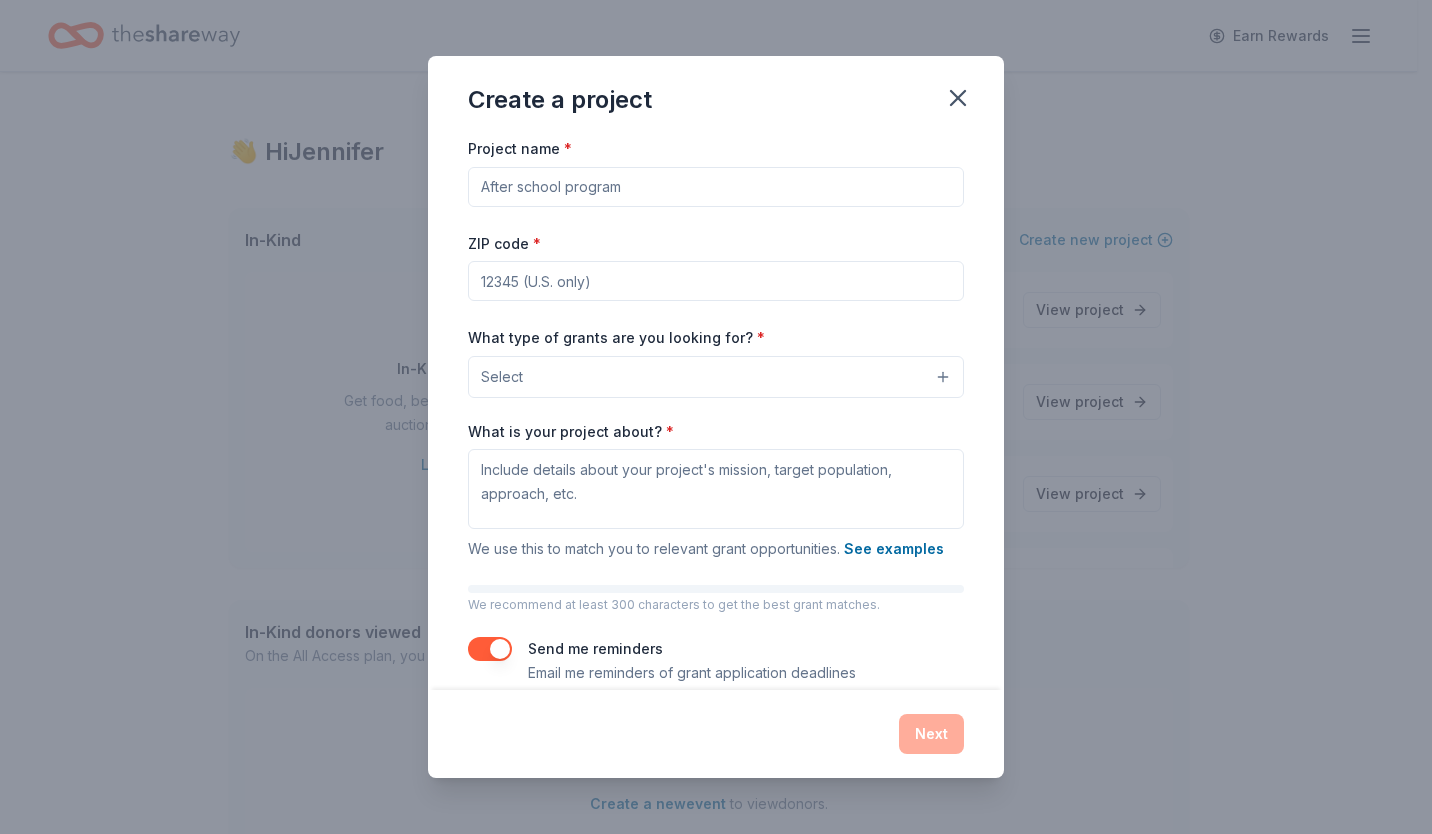 click on "Project name *" at bounding box center [716, 187] 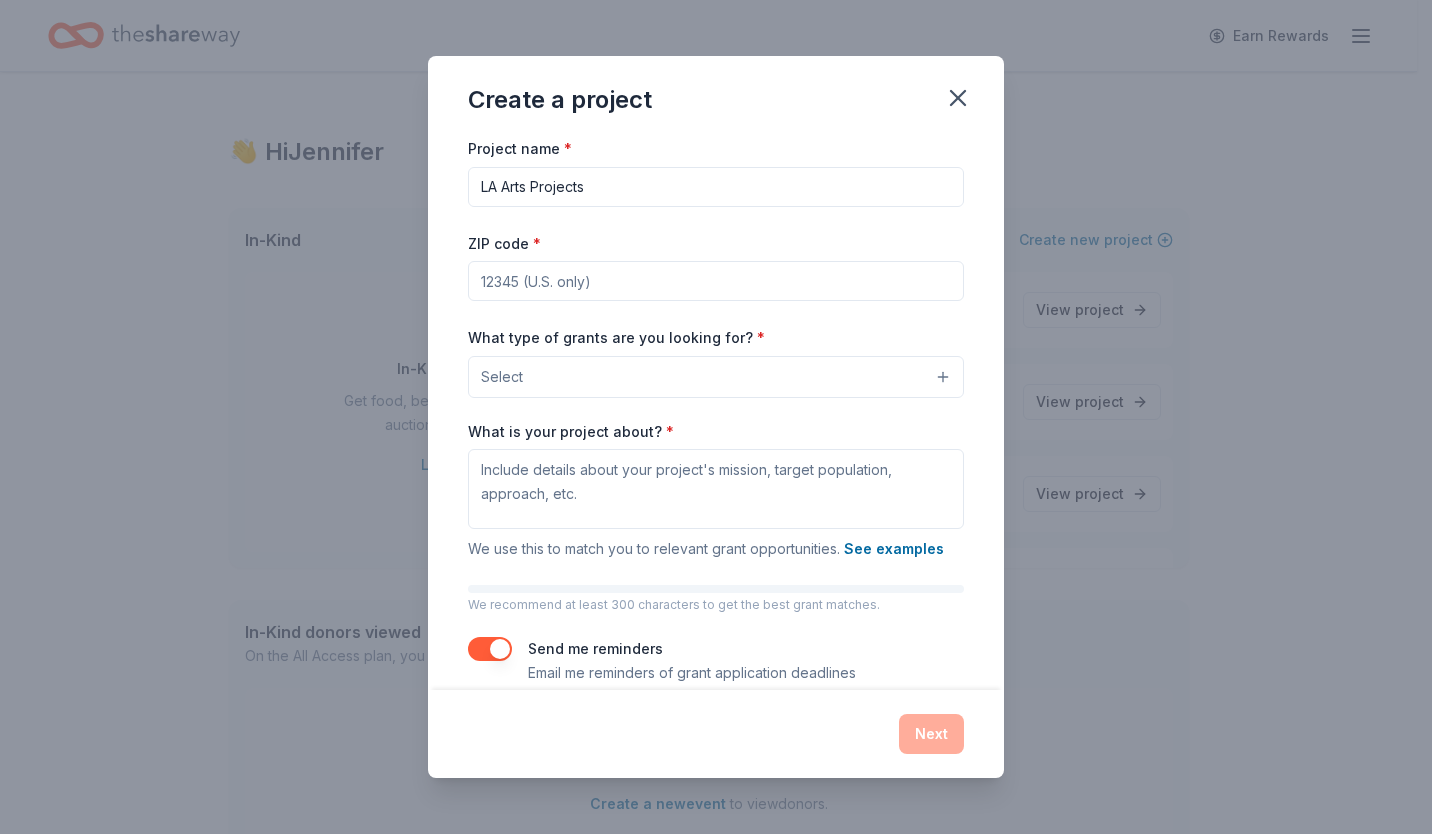 type on "LA Arts Projects" 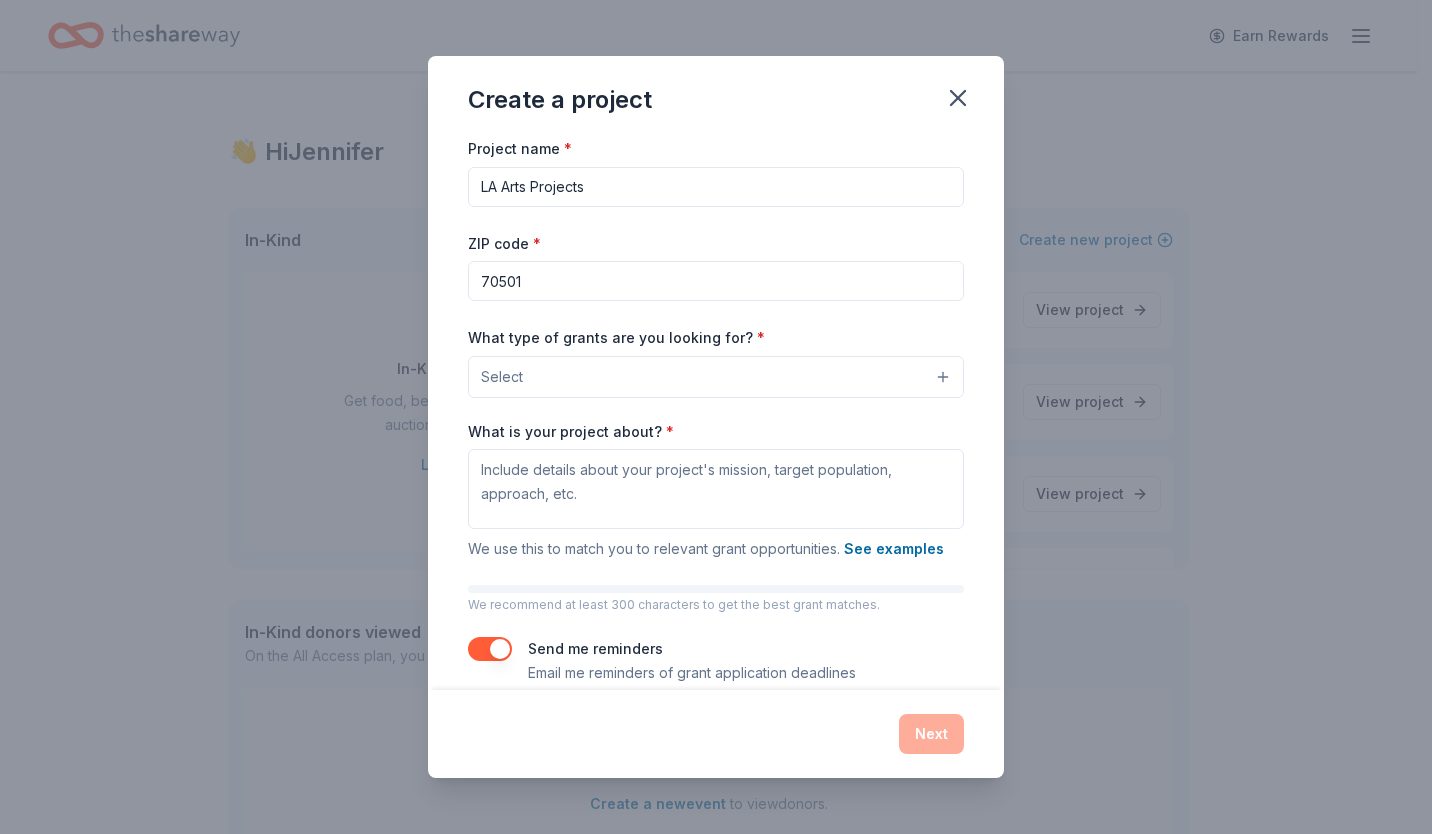 type on "70501" 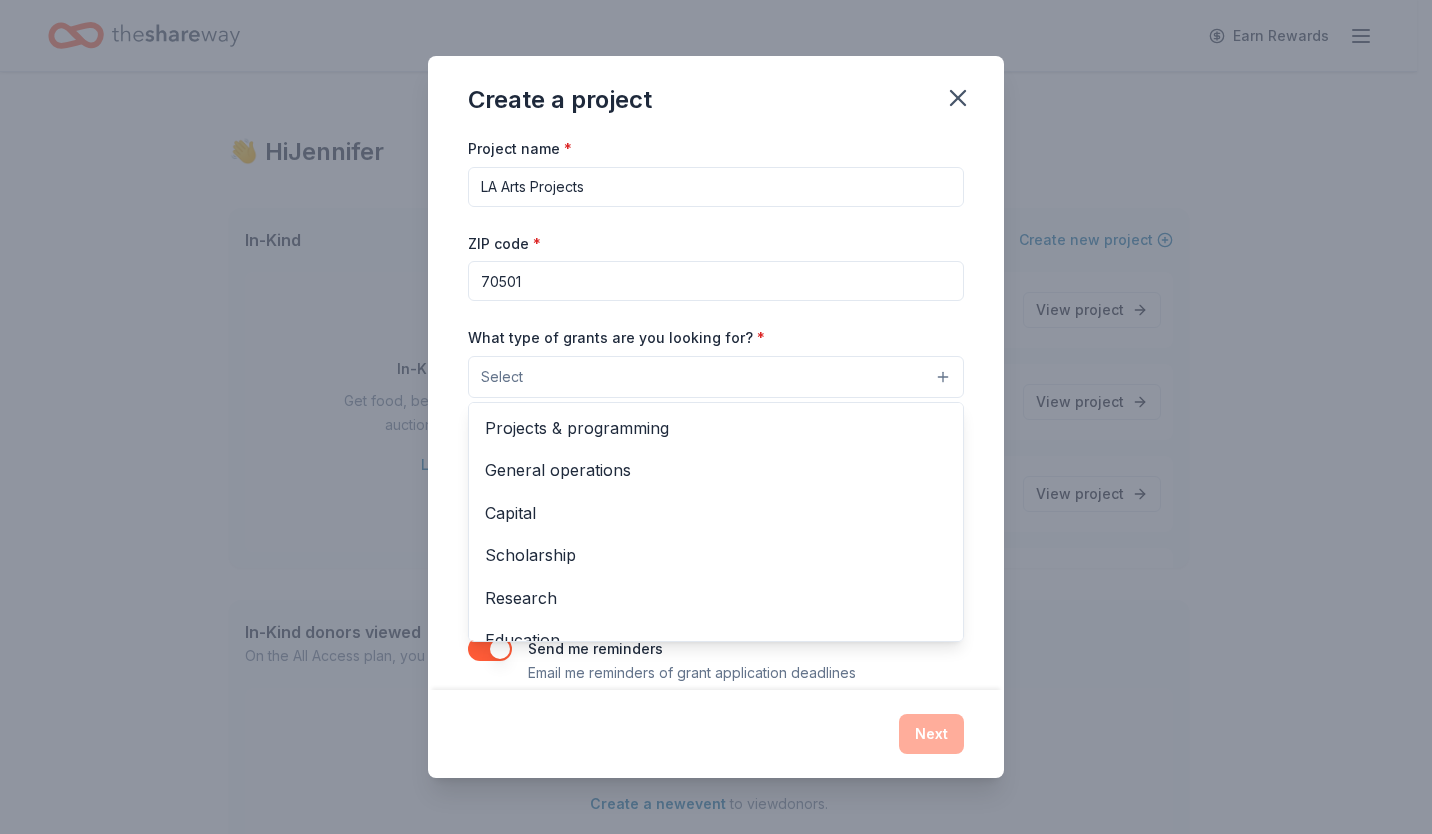 click on "Select" at bounding box center (716, 377) 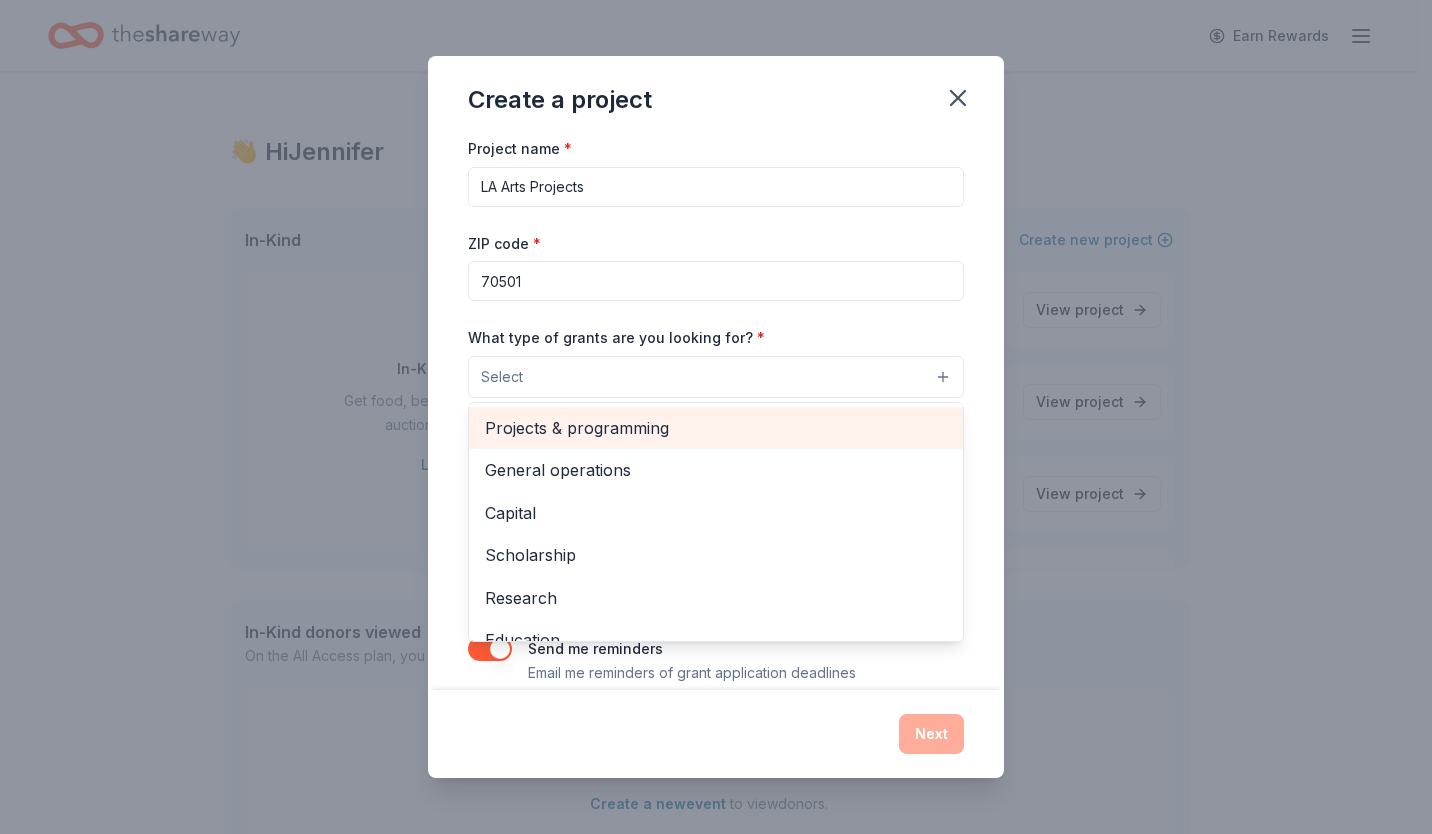 click on "Projects & programming" at bounding box center [716, 428] 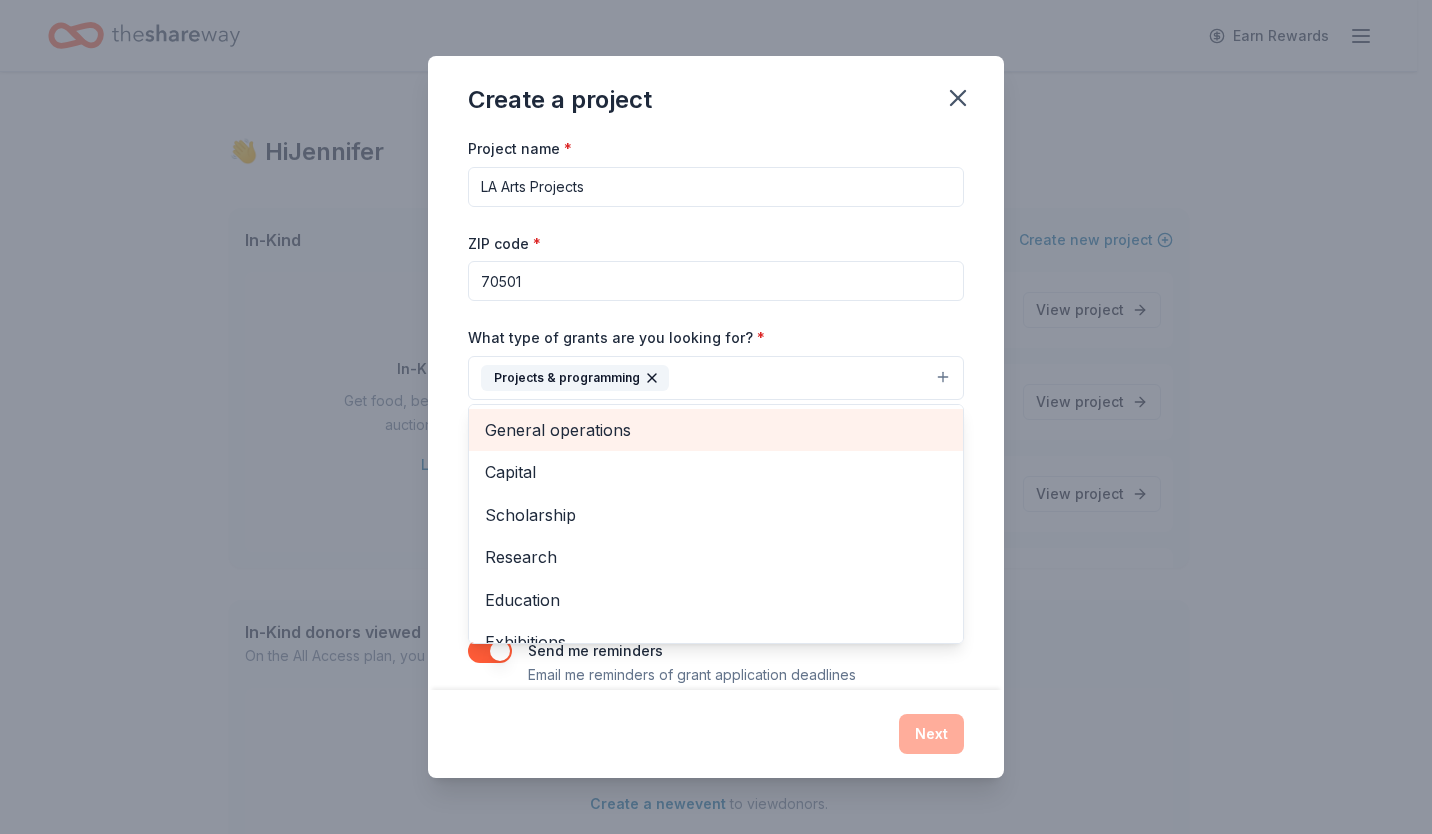click on "General operations" at bounding box center (716, 430) 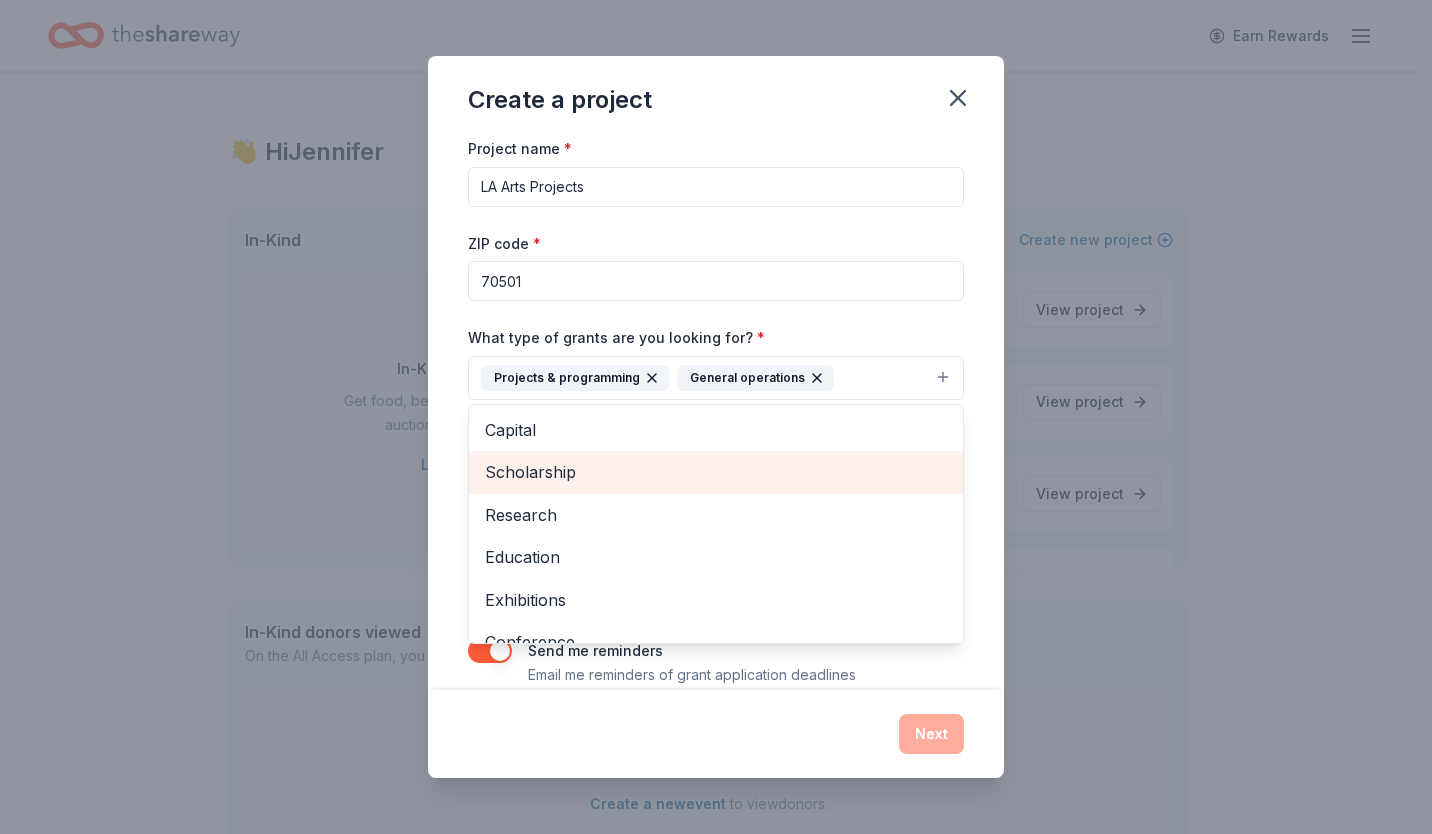 click on "Scholarship" at bounding box center (716, 472) 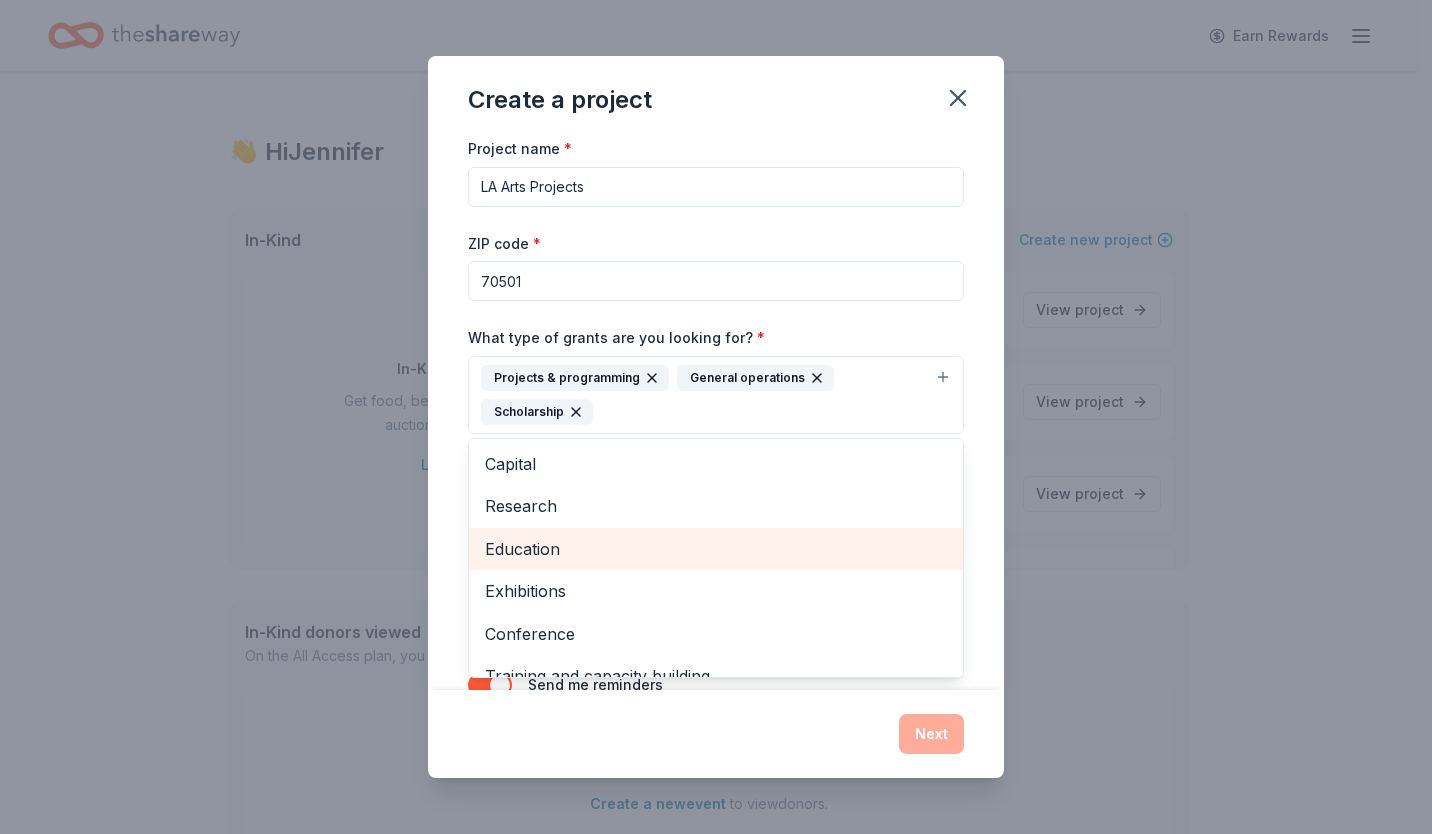 click on "Education" at bounding box center (716, 549) 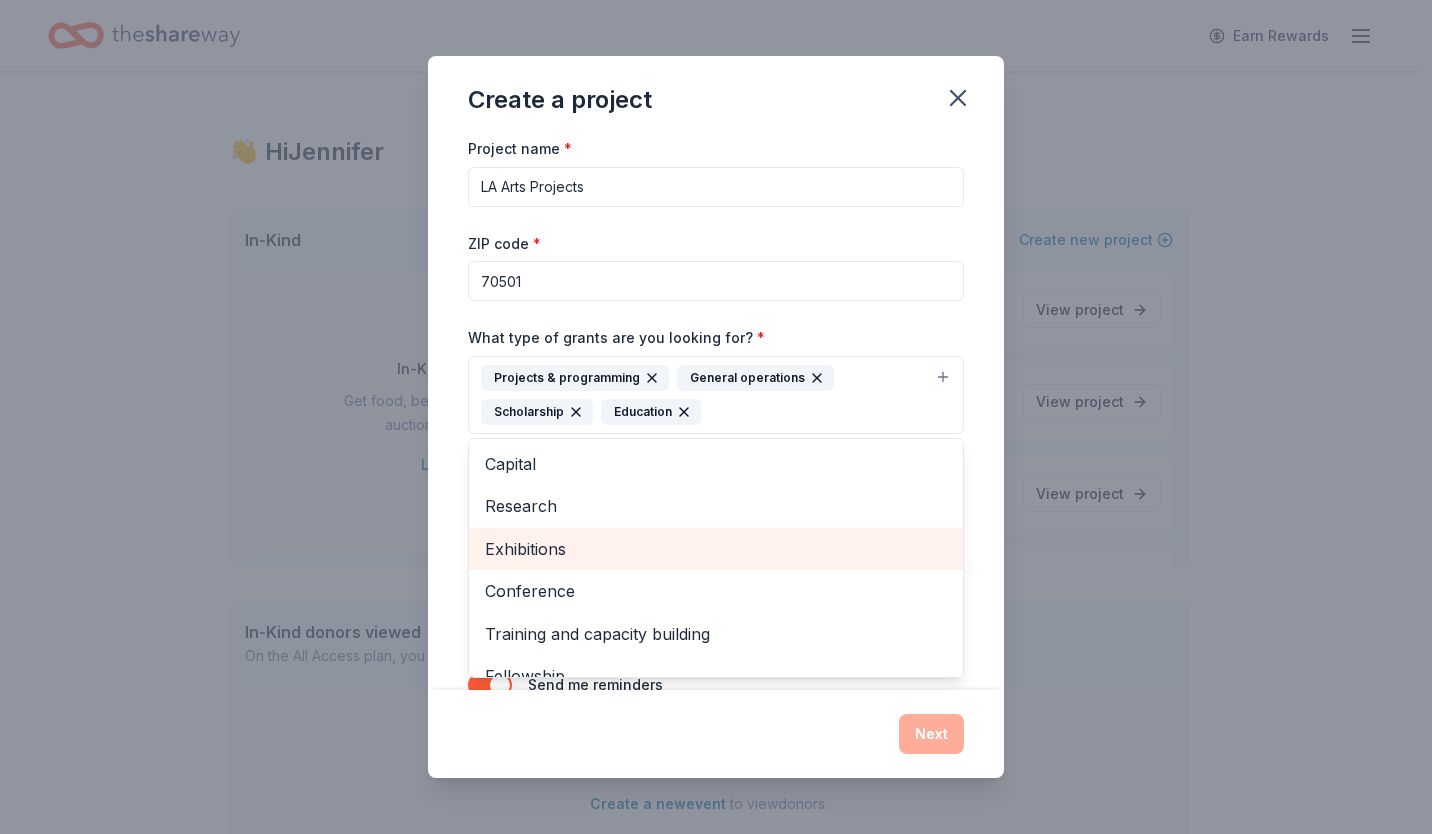 click on "Exhibitions" at bounding box center (716, 549) 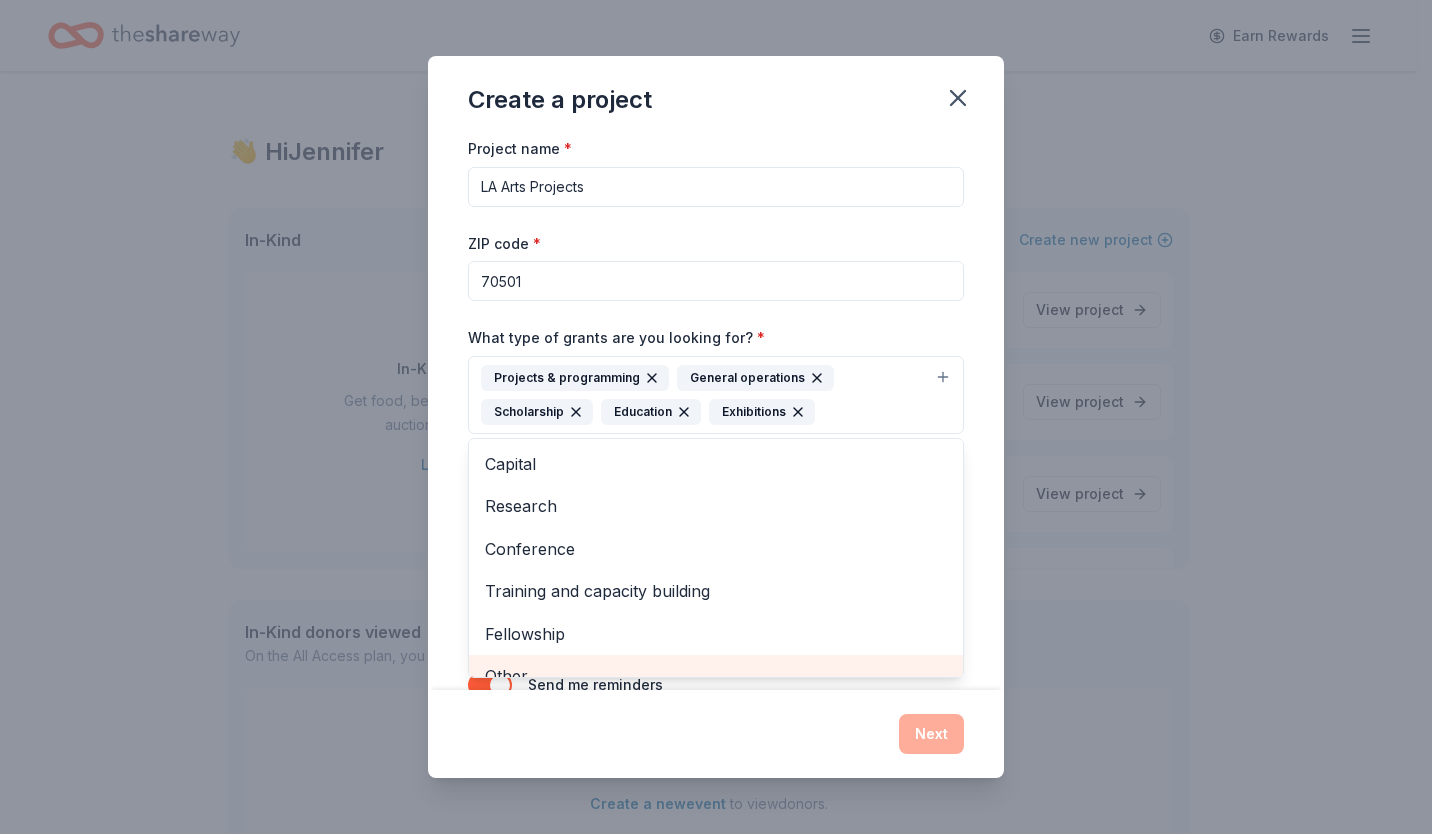 click on "Other" at bounding box center (716, 676) 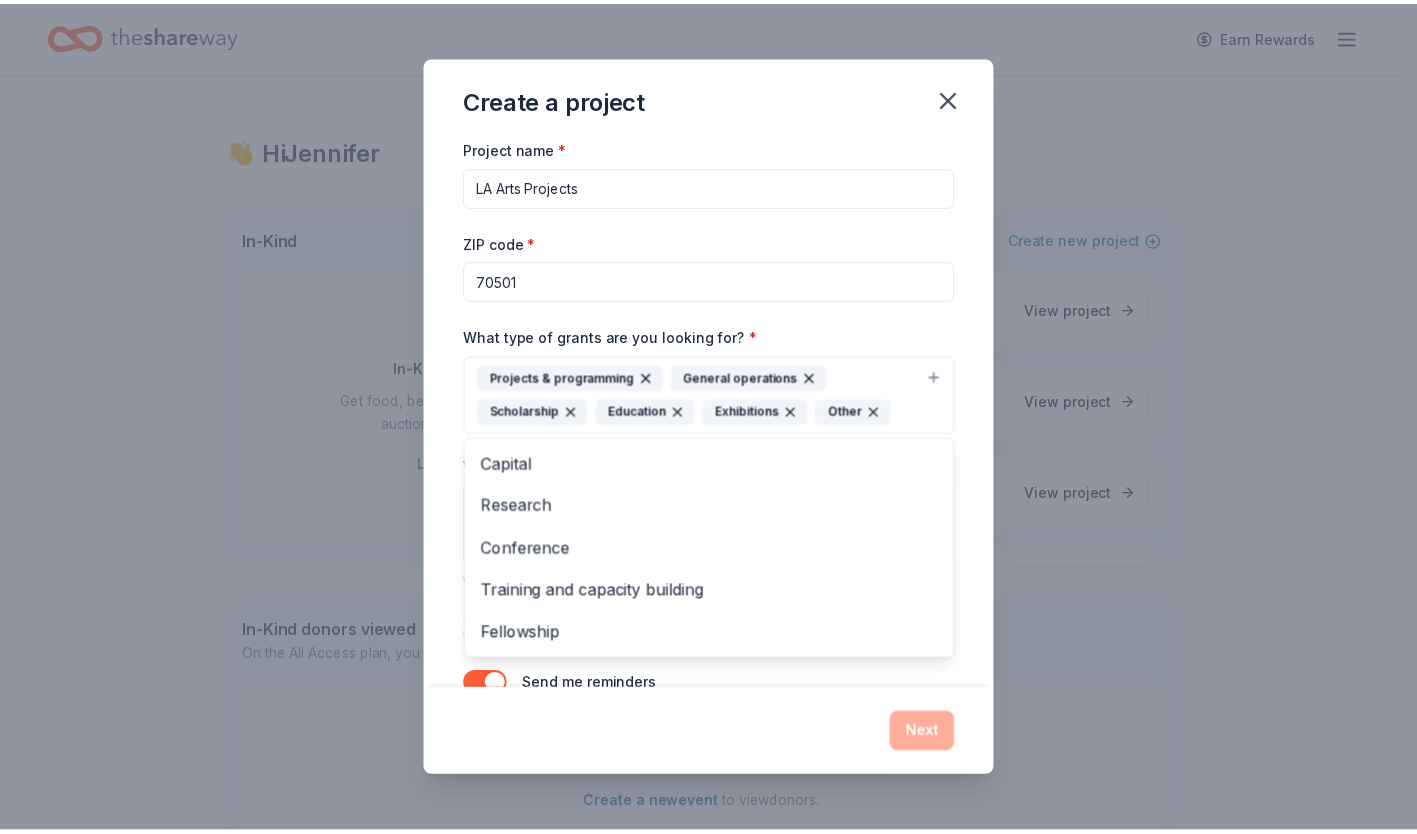 scroll, scrollTop: 0, scrollLeft: 0, axis: both 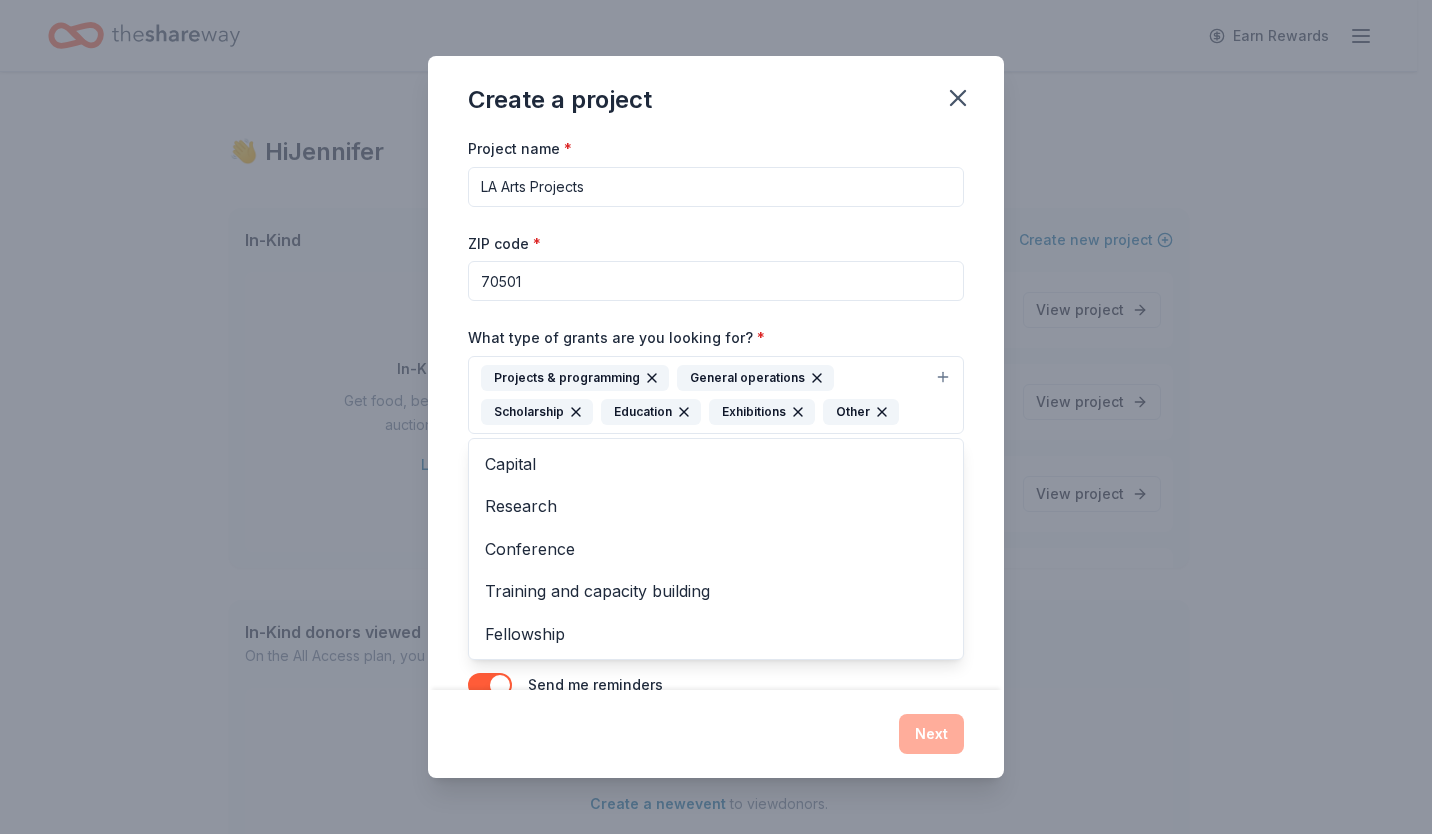 click on "Project name * LA Arts Projects ZIP code * 70501 What type of grants are you looking for? * Projects & programming General operations Scholarship Education Exhibitions Other Capital Research Conference Training and capacity building Fellowship What is your project about? * We use this to match you to relevant grant opportunities.   See examples We recommend at least 300 characters to get the best grant matches. Send me reminders Email me reminders of grant application deadlines" at bounding box center (716, 413) 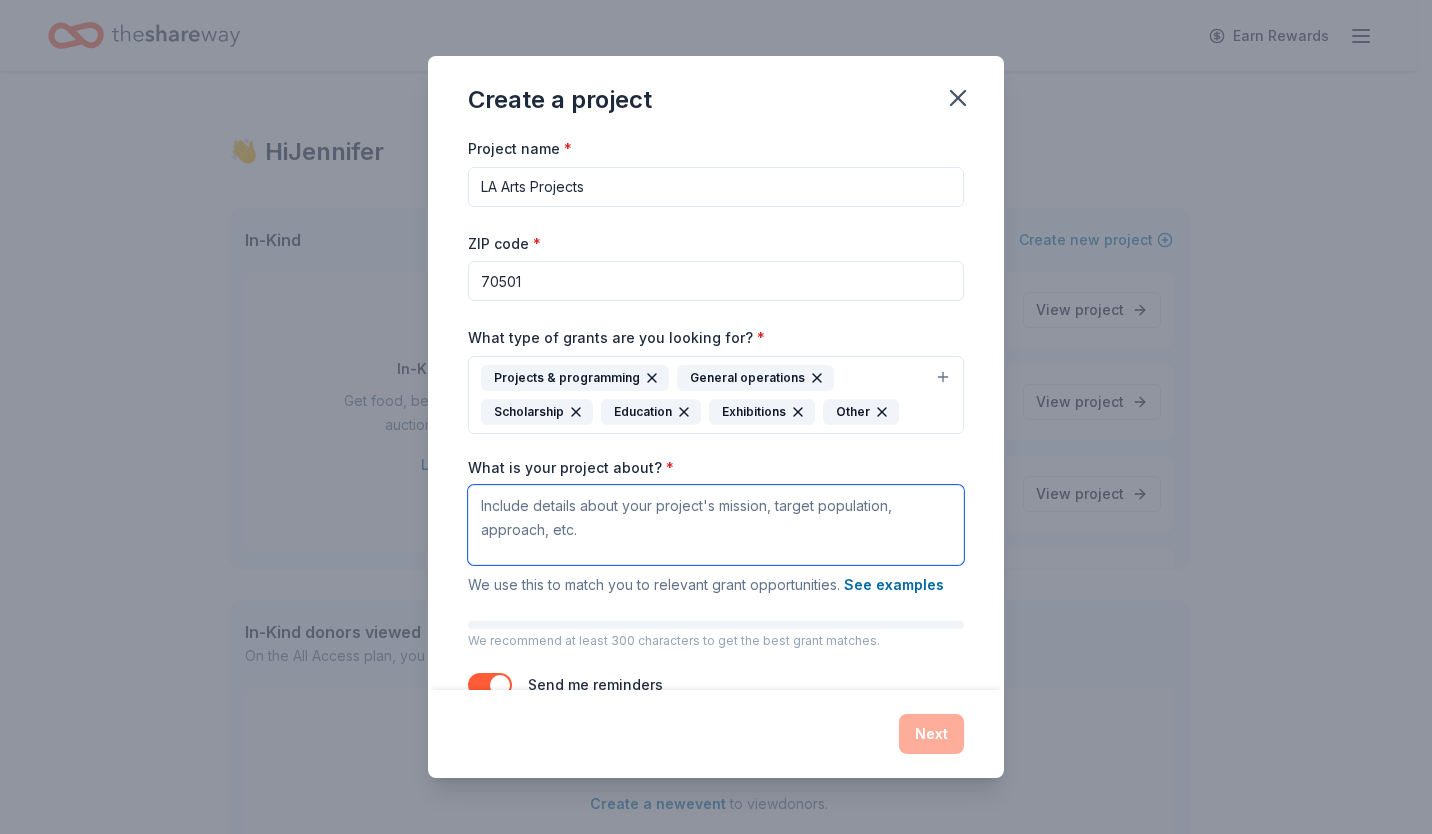 click on "What is your project about? *" at bounding box center (716, 525) 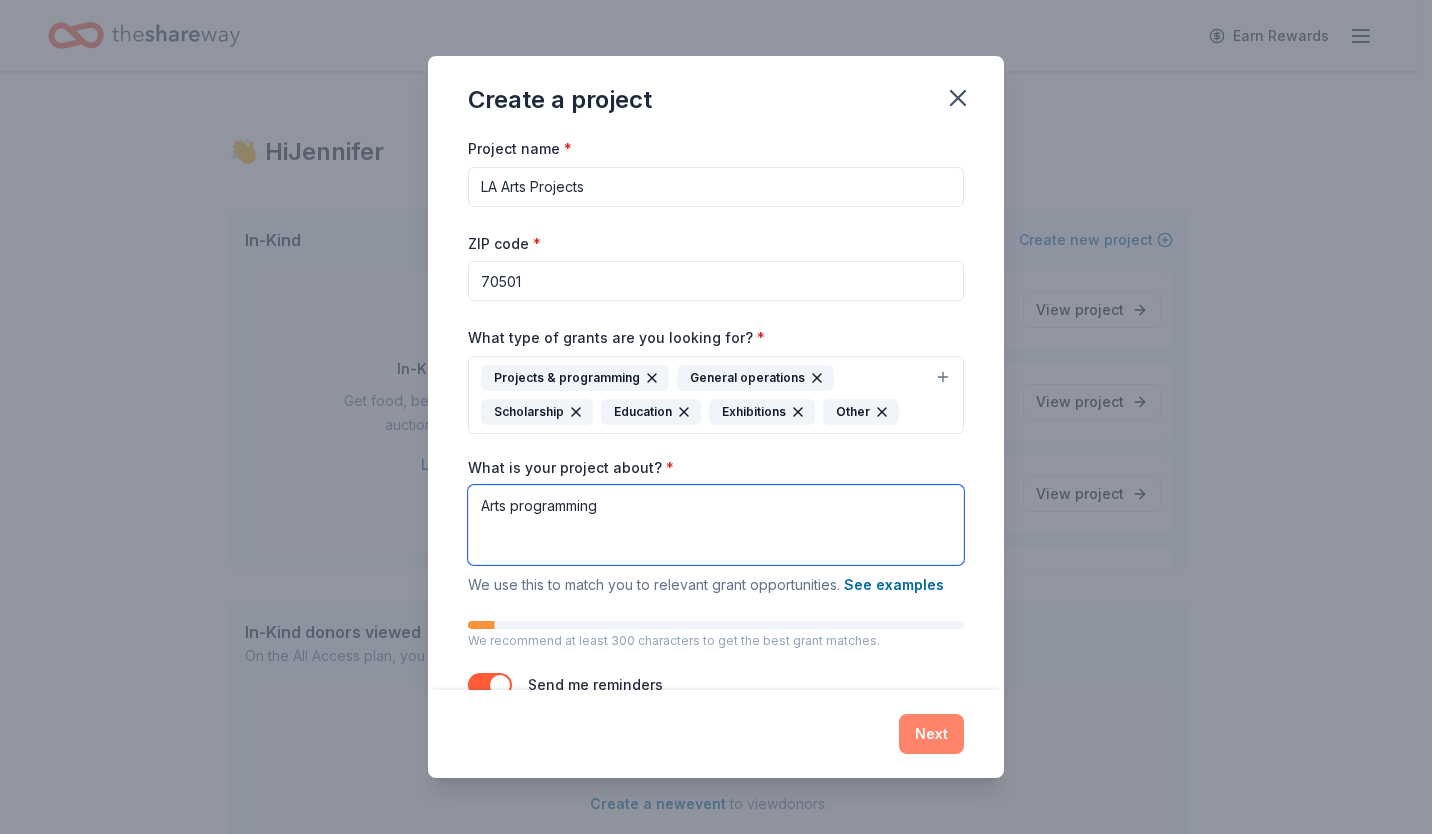 type on "Arts programming" 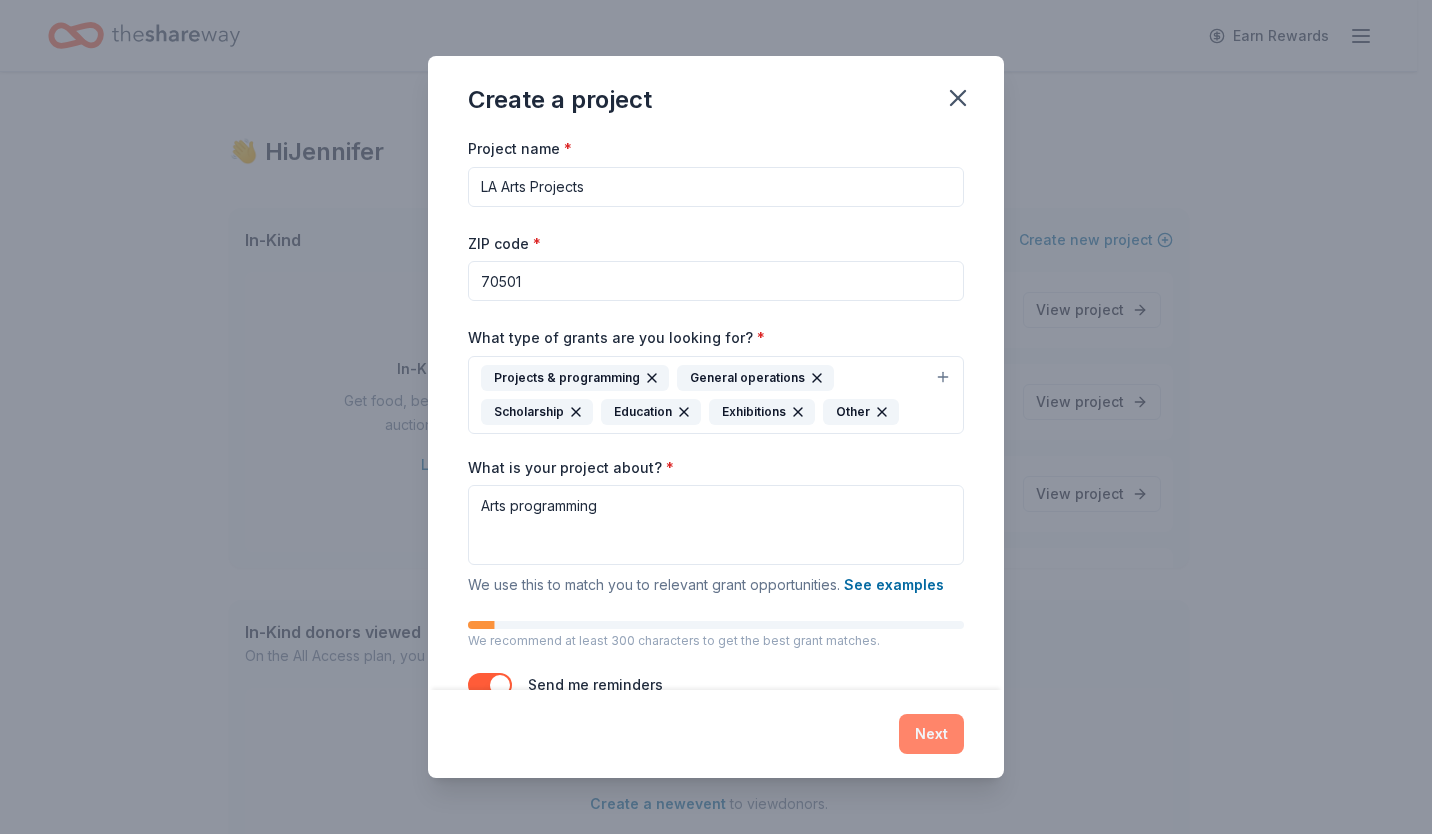 click on "Next" at bounding box center (931, 734) 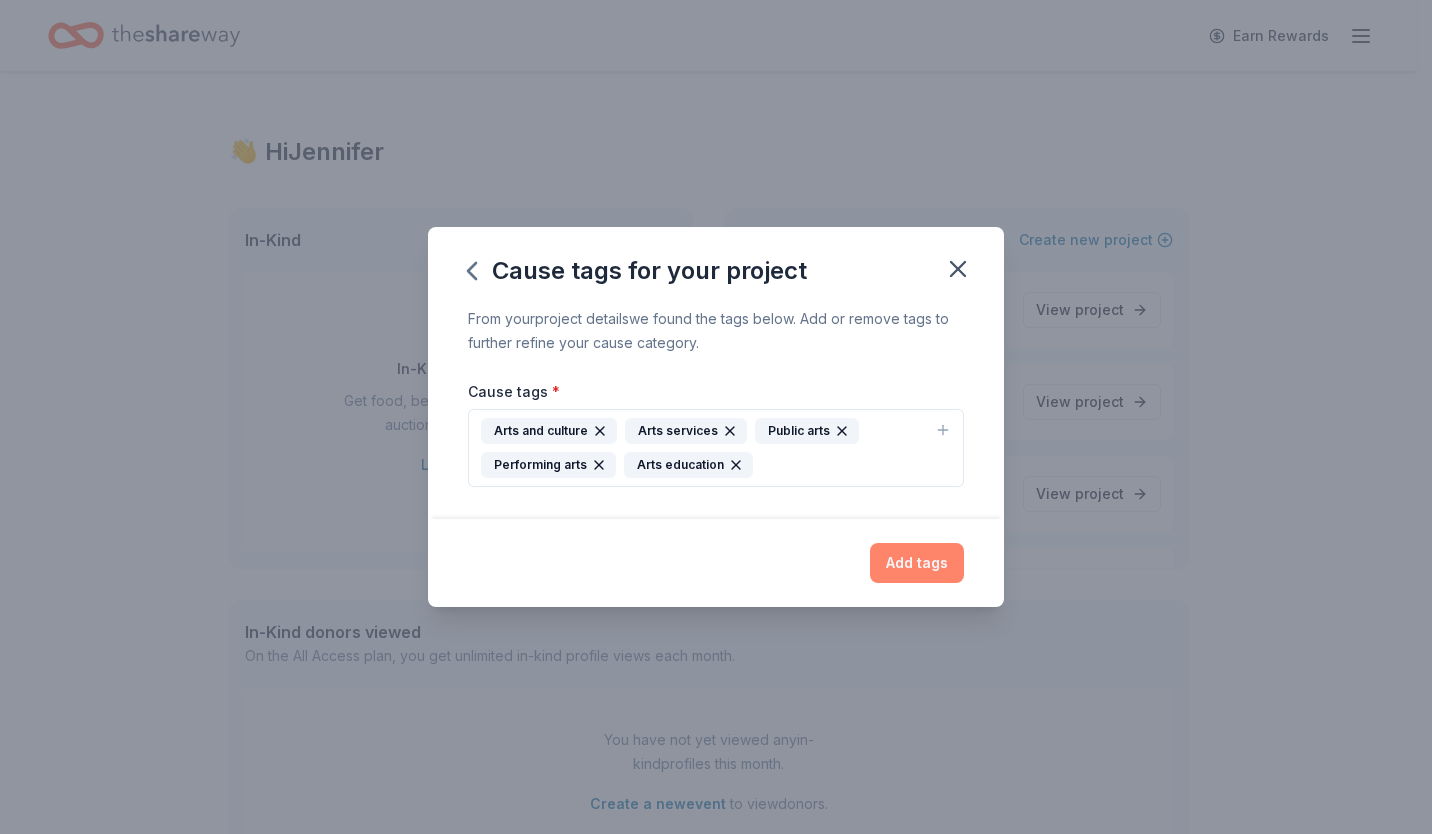 click on "Add tags" at bounding box center (917, 563) 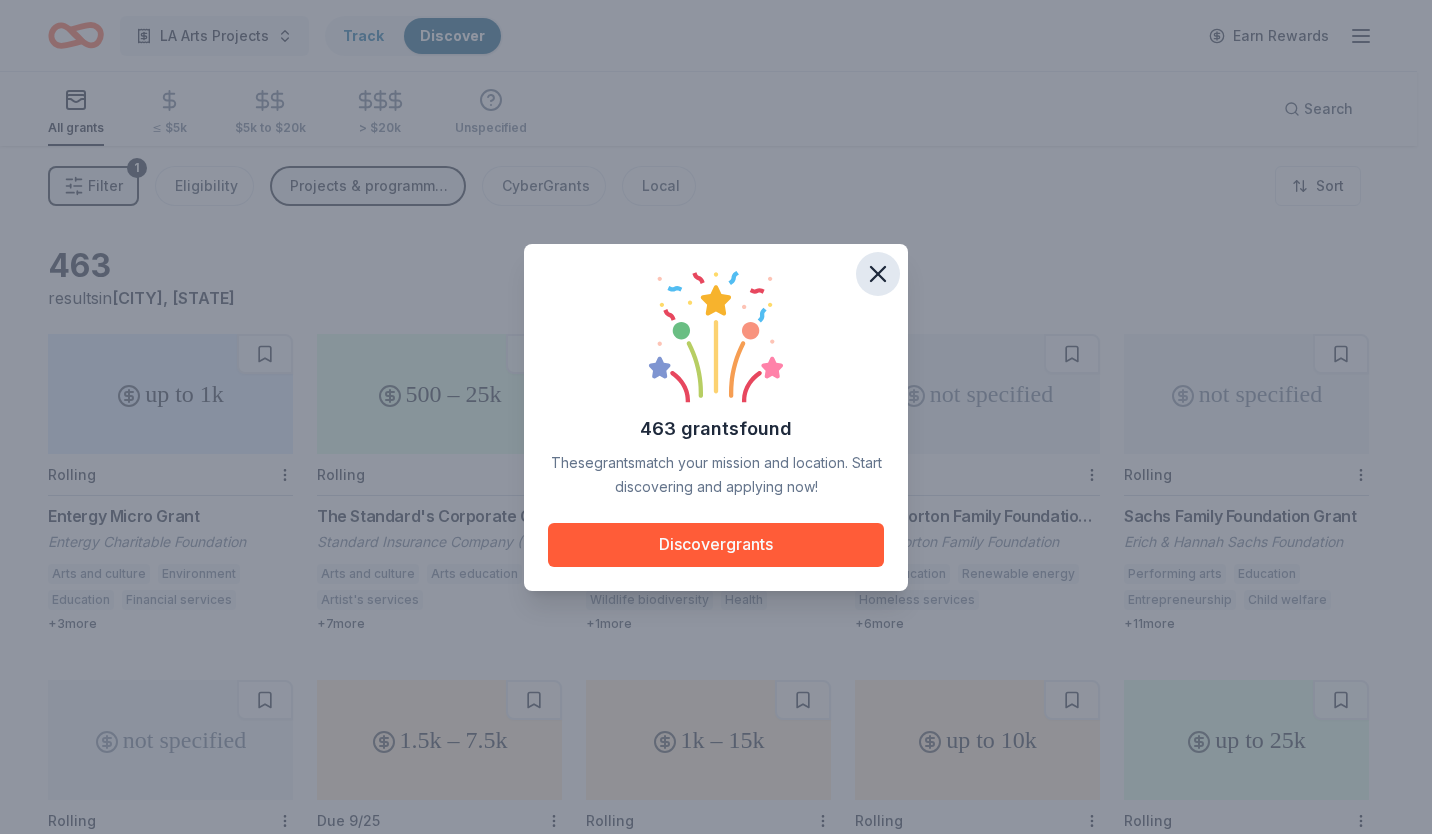 click 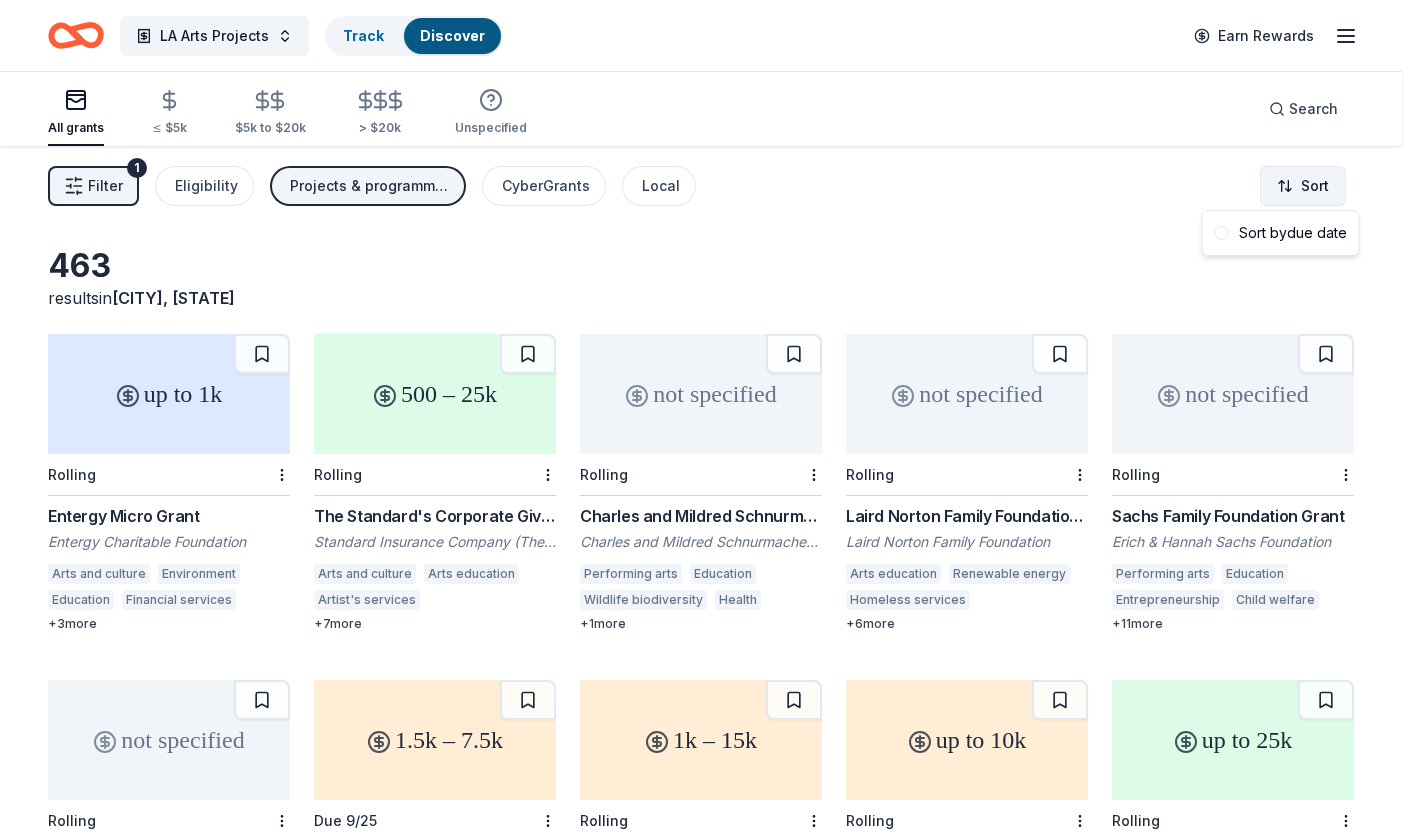 click on "LA Arts Projects Track  Discover Earn Rewards All grants ≤ $5k $5k to $20k > $20k Unspecified Search Filter 1 Eligibility Projects & programming, General operations, Scholarship, Education, Exhibitions, Other CyberGrants Local Sort 463 results  in  Lafayette, LA up to 1k Rolling Entergy Micro Grant Entergy Charitable Foundation Arts and culture Environment Education Financial services Community and economic development Family services Adult literacy +  3  more 500 – 25k Rolling The Standard's Corporate Giving Program Standard Insurance Company (The Standard) Arts and culture Arts education Artist's services Special population support Job services Employment Human services Early childhood education Education services College preparation +  7  more not specified Rolling Charles and Mildred Schnurmacher Foundation Grant Charles and Mildred Schnurmacher Foundation Performing arts Education Wildlife biodiversity Health Science Human services +  1  more not specified Rolling Laird Norton Family Foundation Grant" at bounding box center [708, 417] 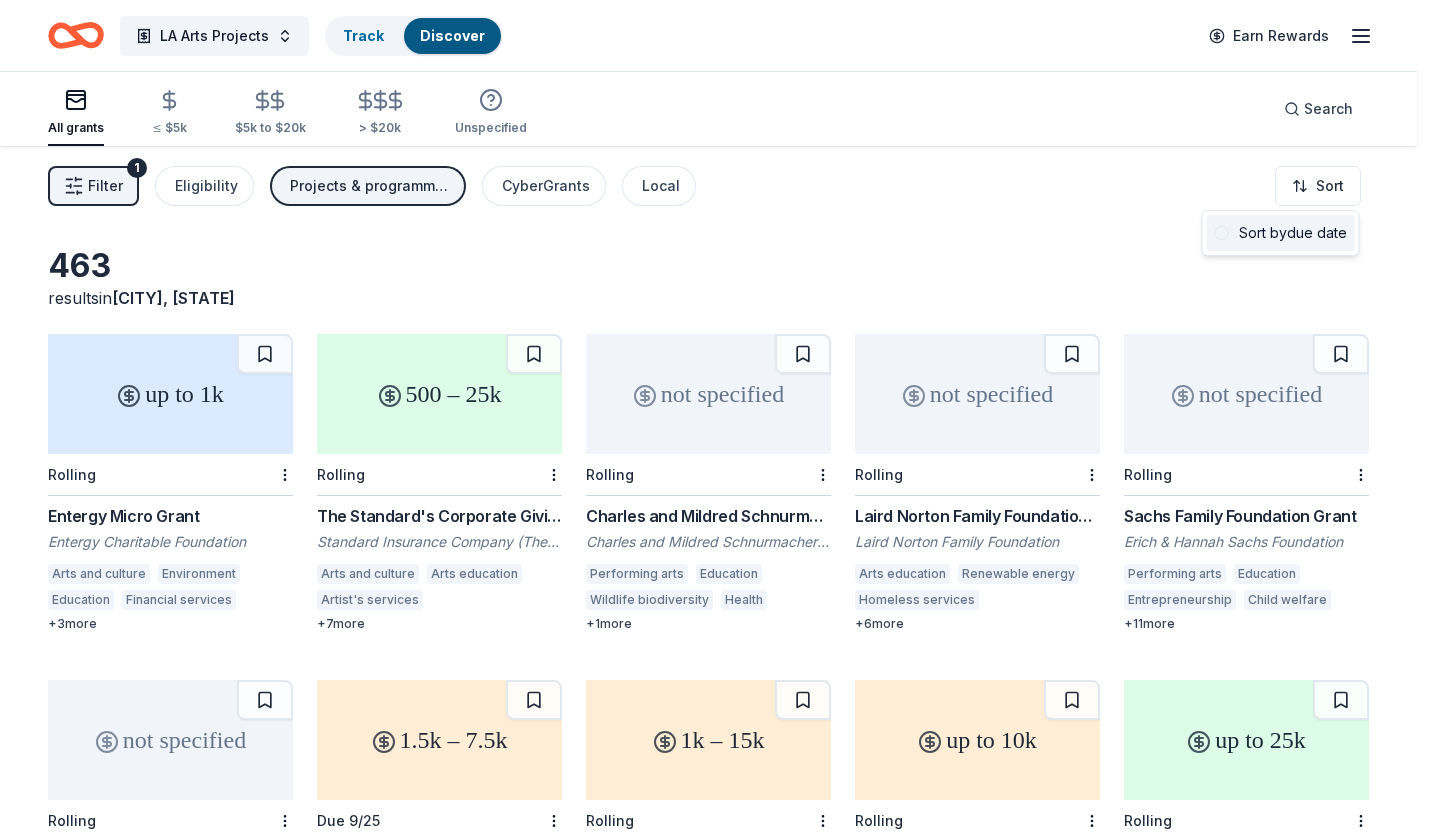 click on "Sort by  due date" at bounding box center [1281, 233] 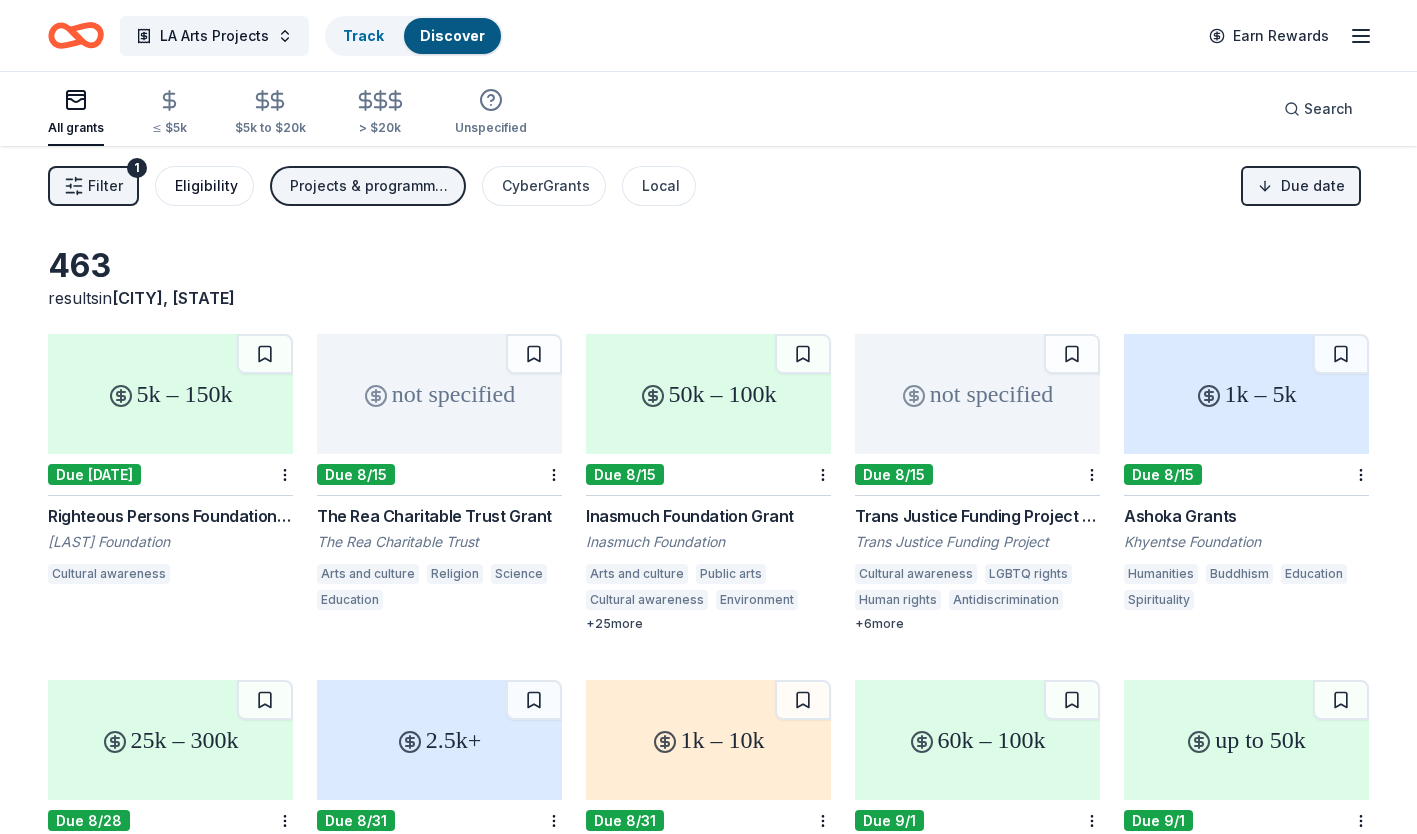 click on "Eligibility" at bounding box center [206, 186] 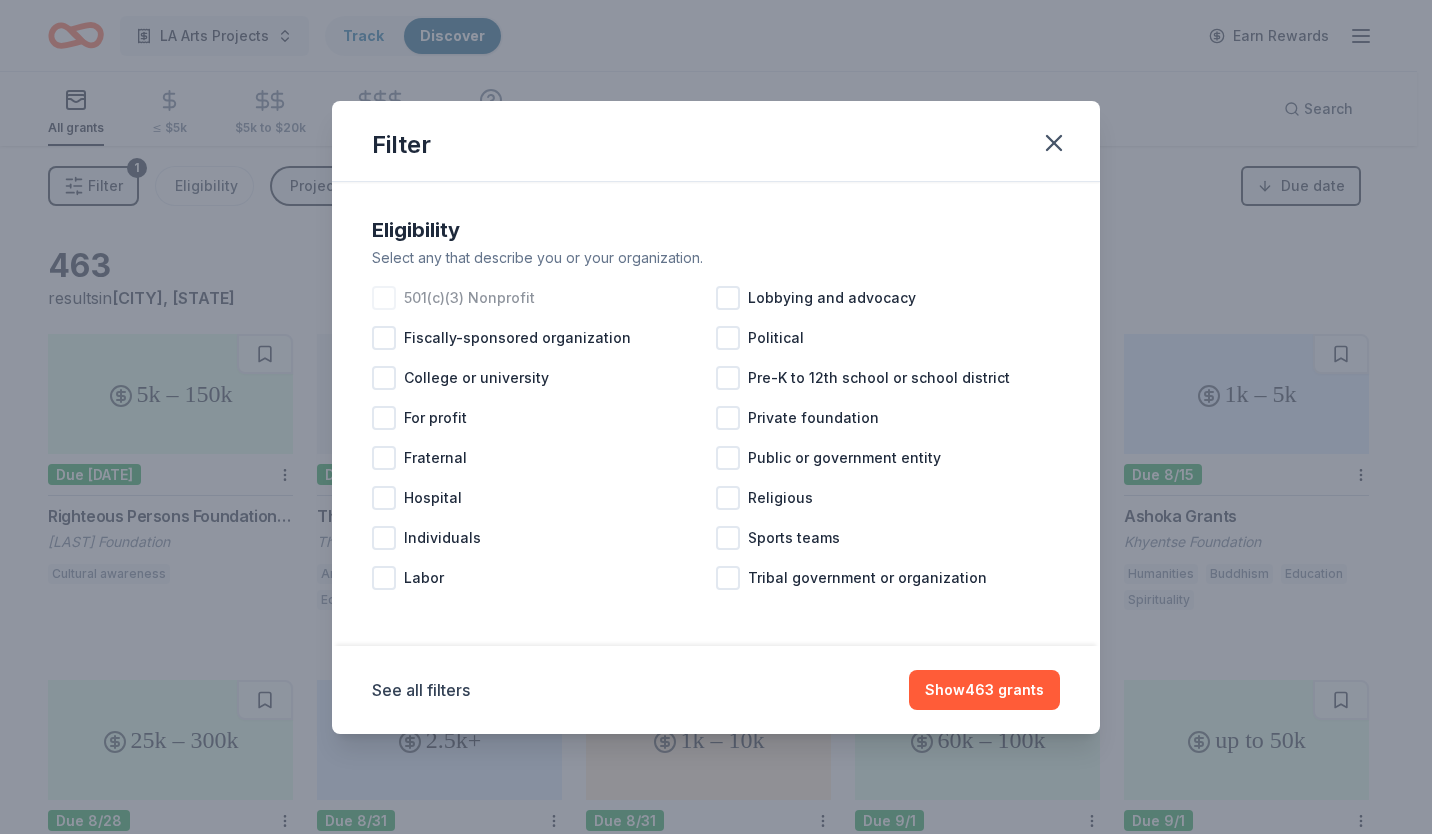 click at bounding box center (384, 298) 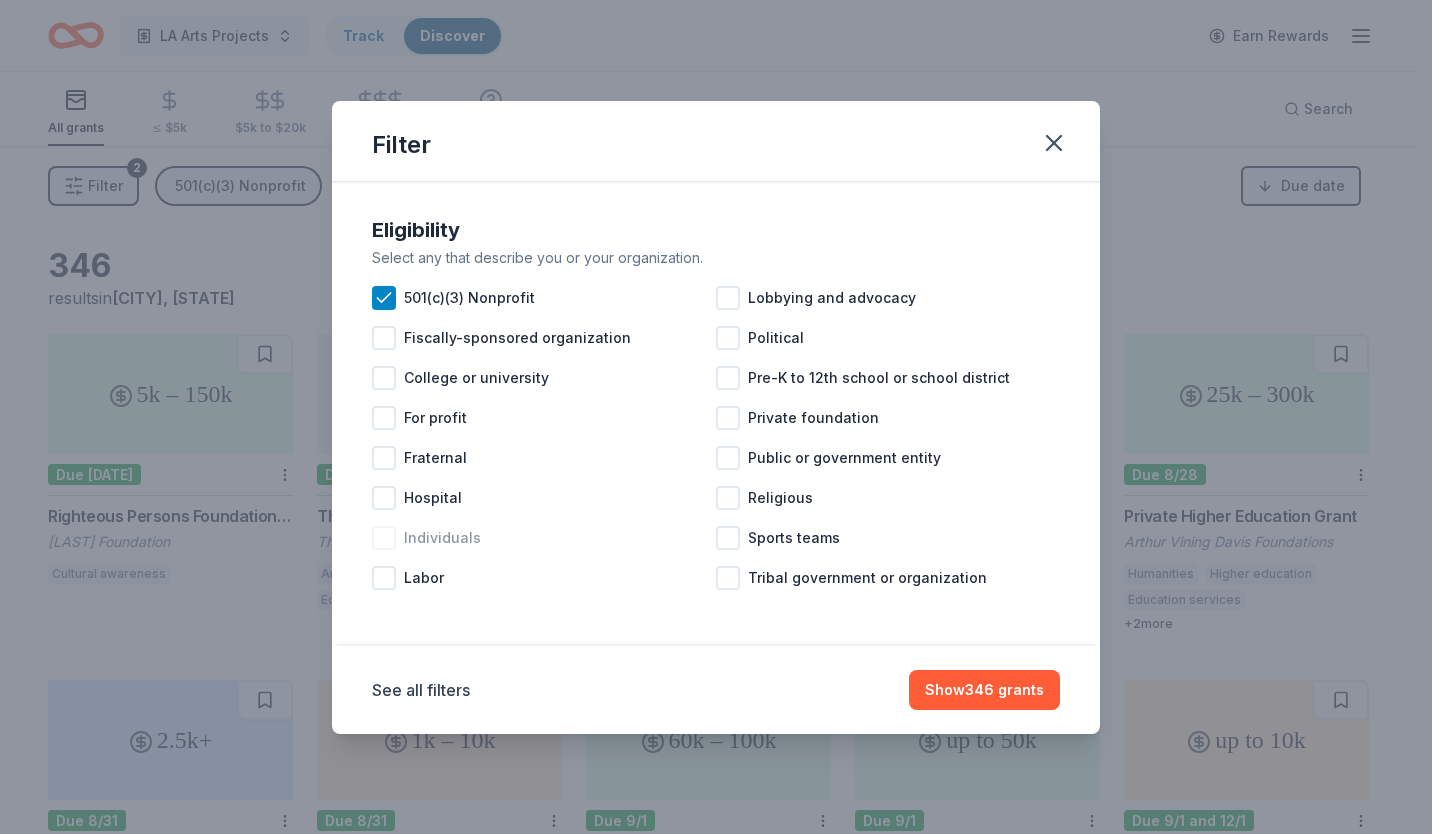 click at bounding box center (384, 538) 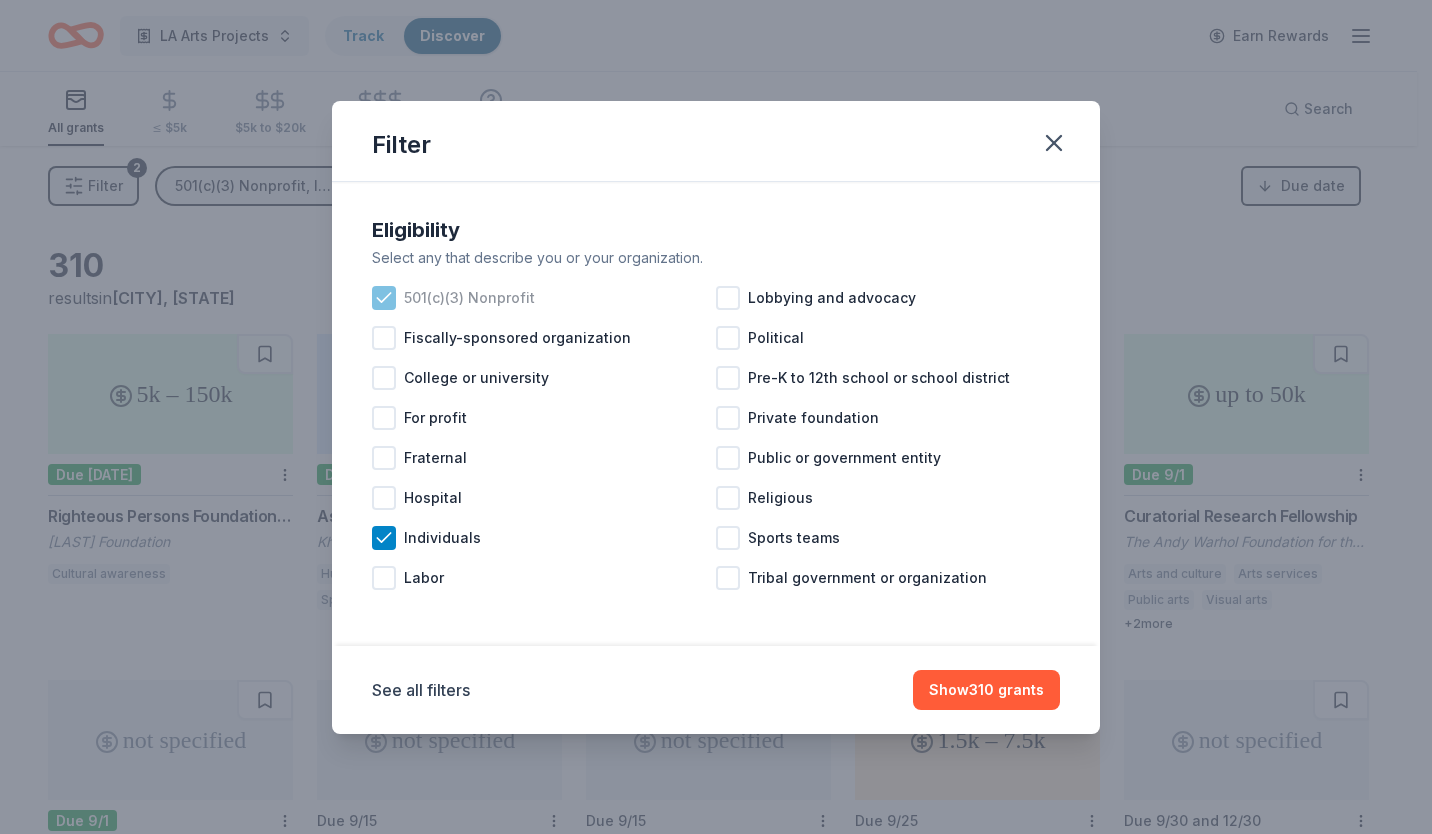 click 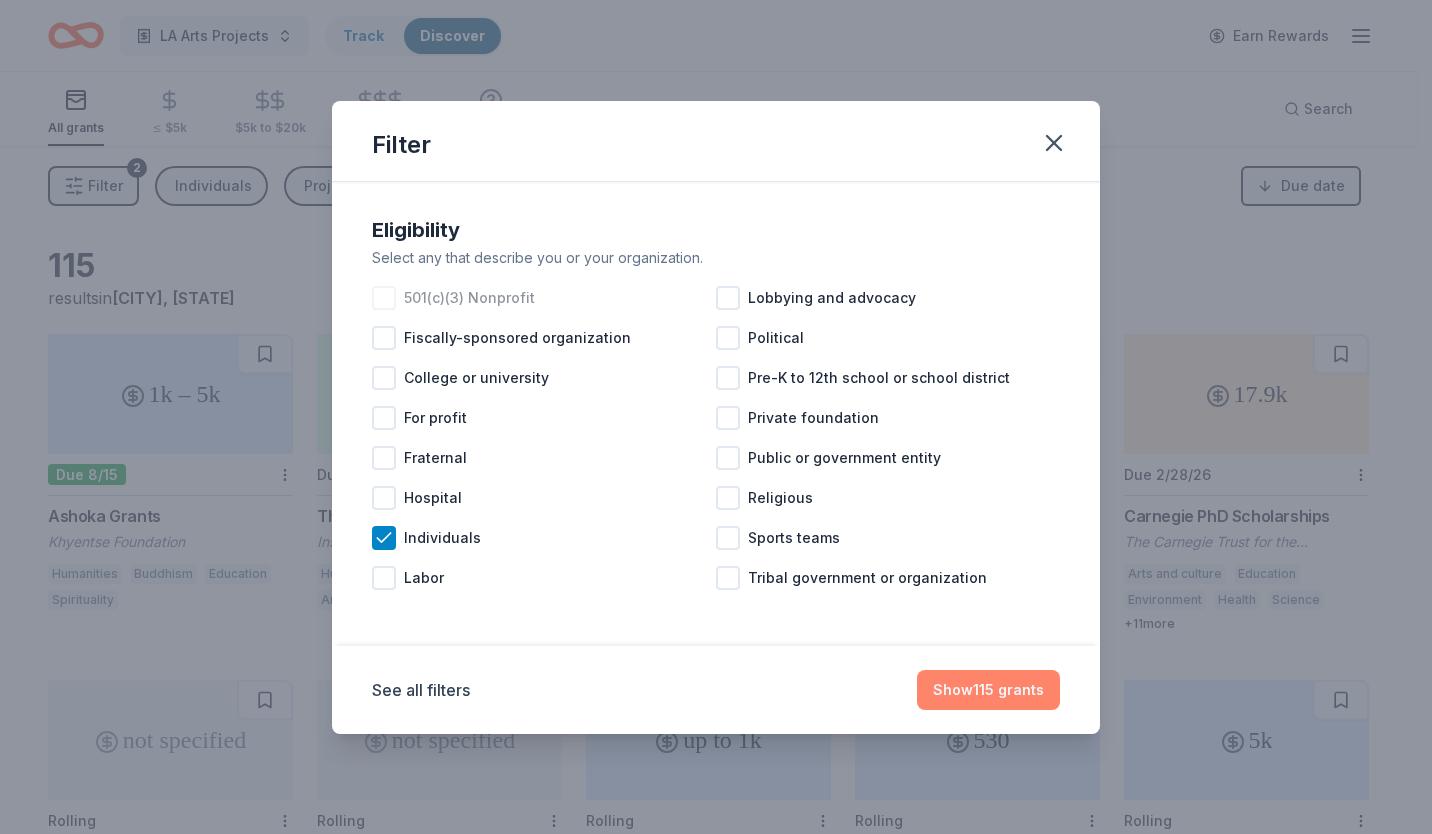 click on "Show  115   grants" at bounding box center (988, 690) 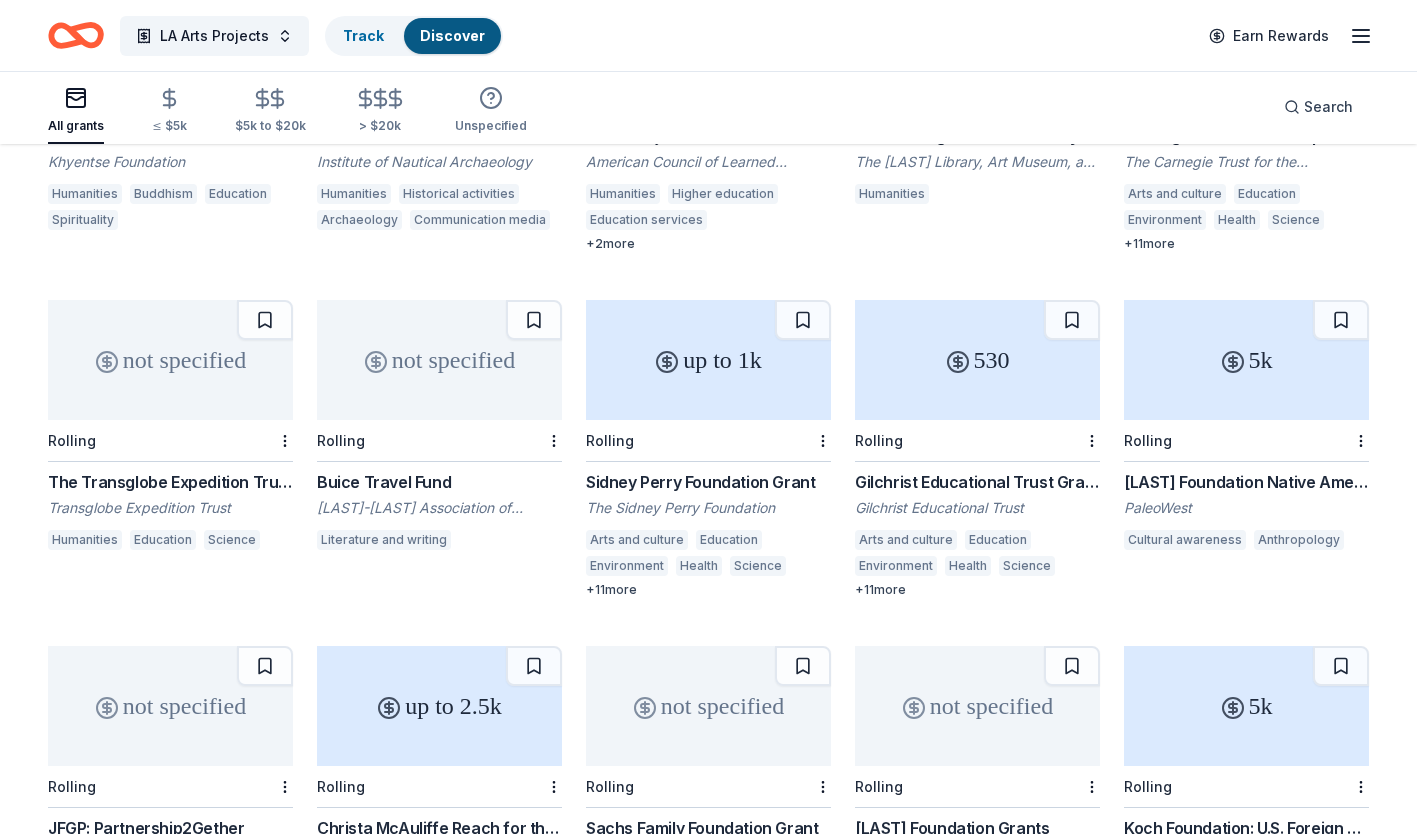 scroll, scrollTop: 382, scrollLeft: 0, axis: vertical 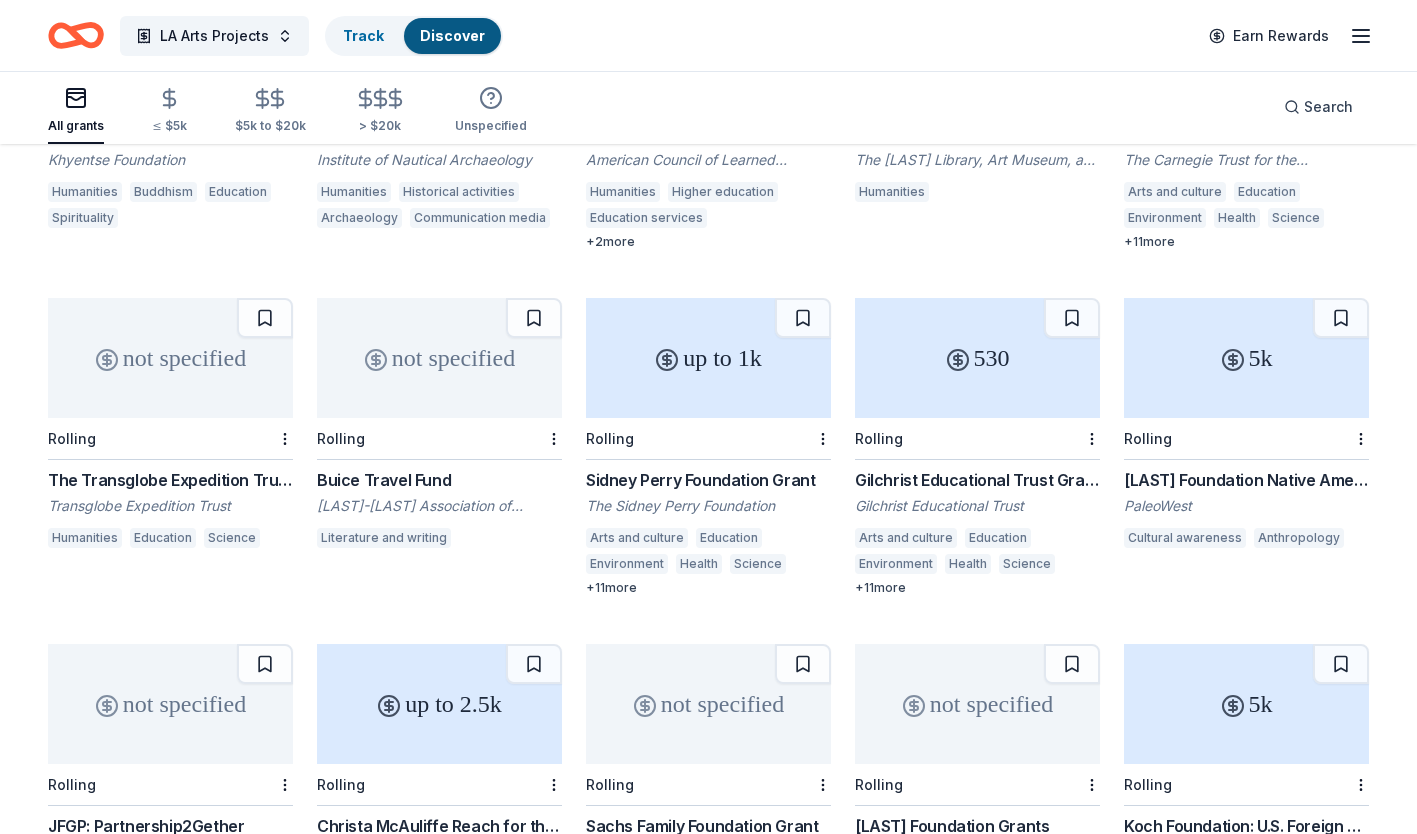 click on "Sidney Perry Foundation Grant" at bounding box center [708, 480] 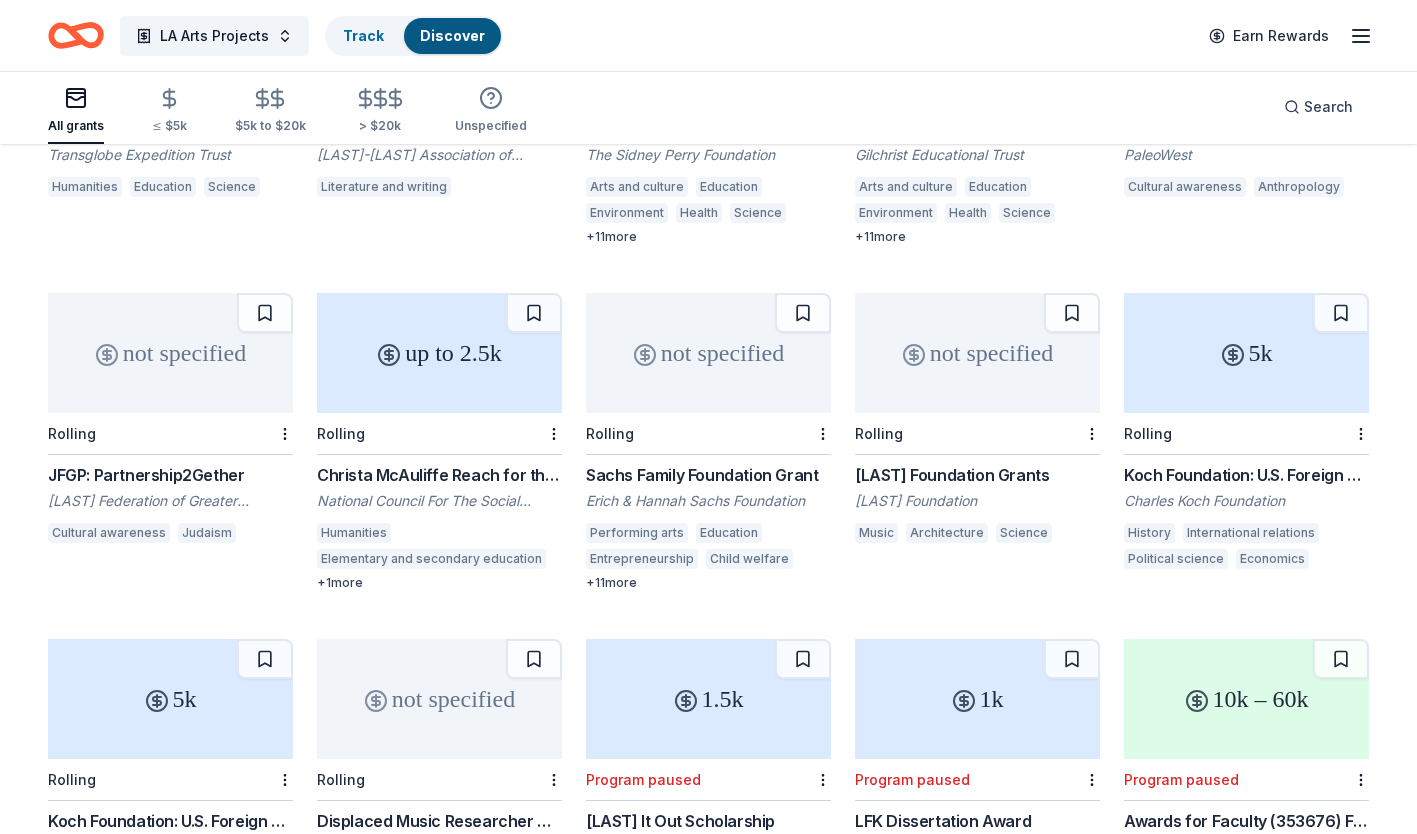 scroll, scrollTop: 742, scrollLeft: 0, axis: vertical 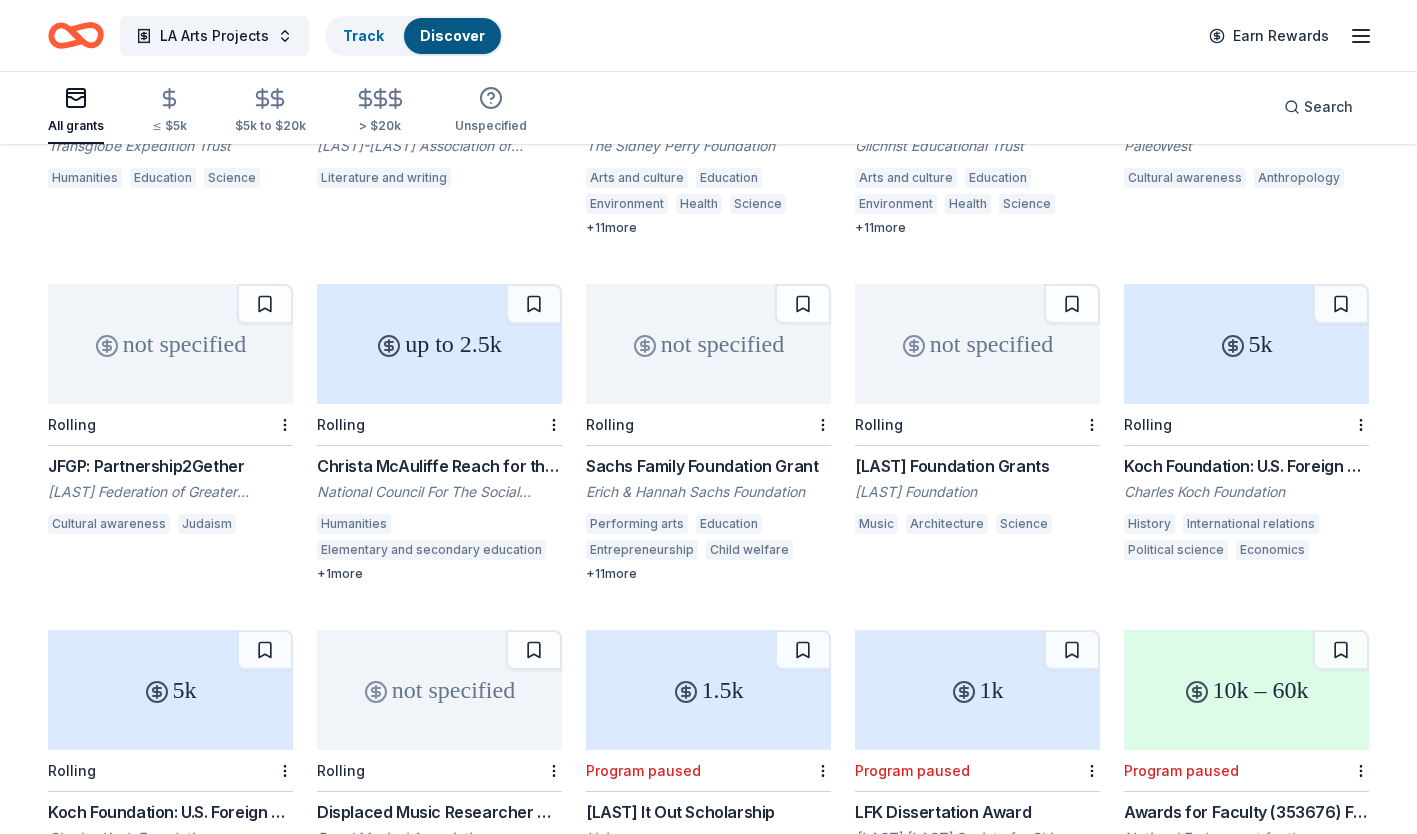 click on "Sachs Family Foundation Grant" at bounding box center [708, 466] 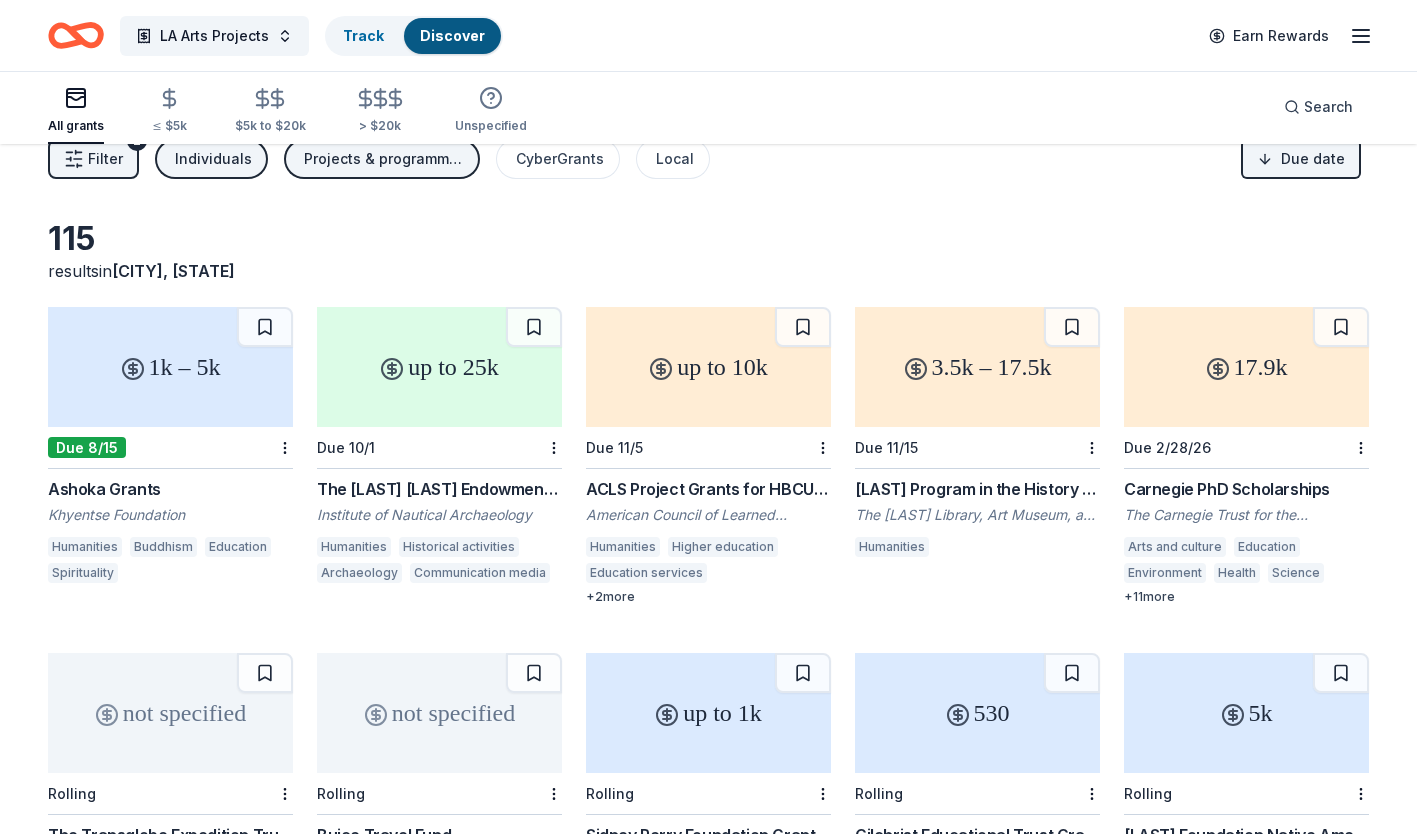 scroll, scrollTop: 0, scrollLeft: 0, axis: both 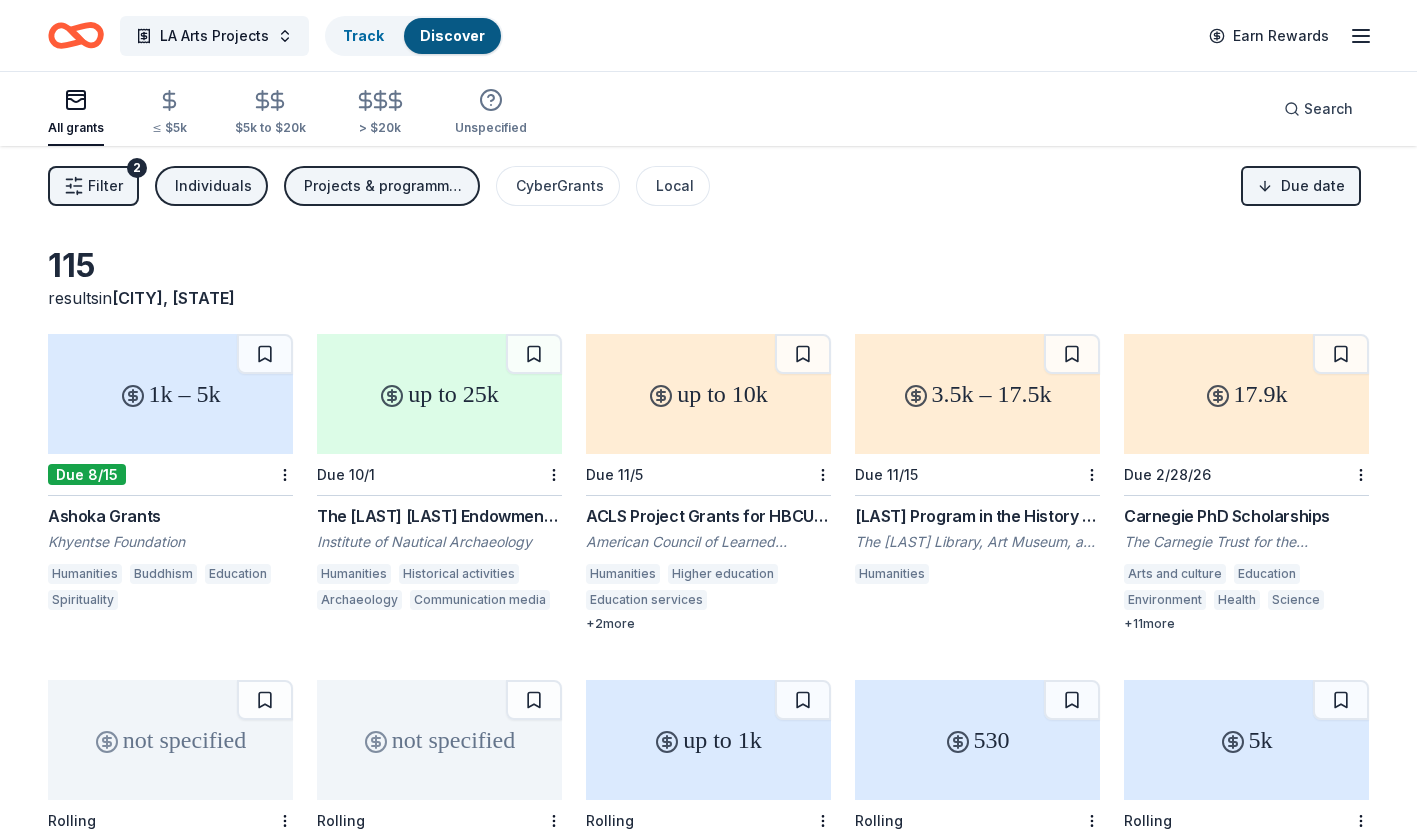 click on "Individuals" at bounding box center [213, 186] 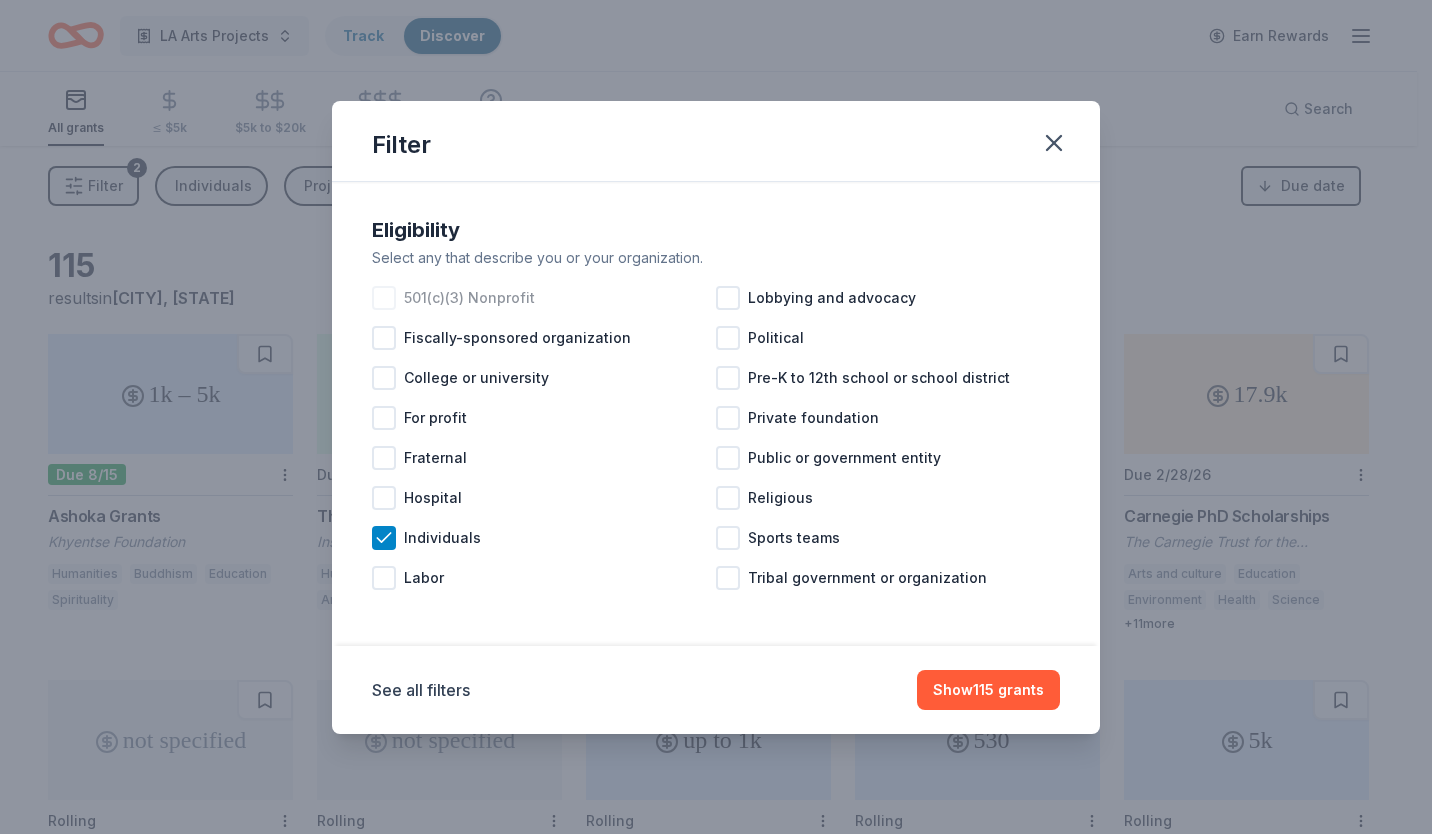 click at bounding box center [384, 298] 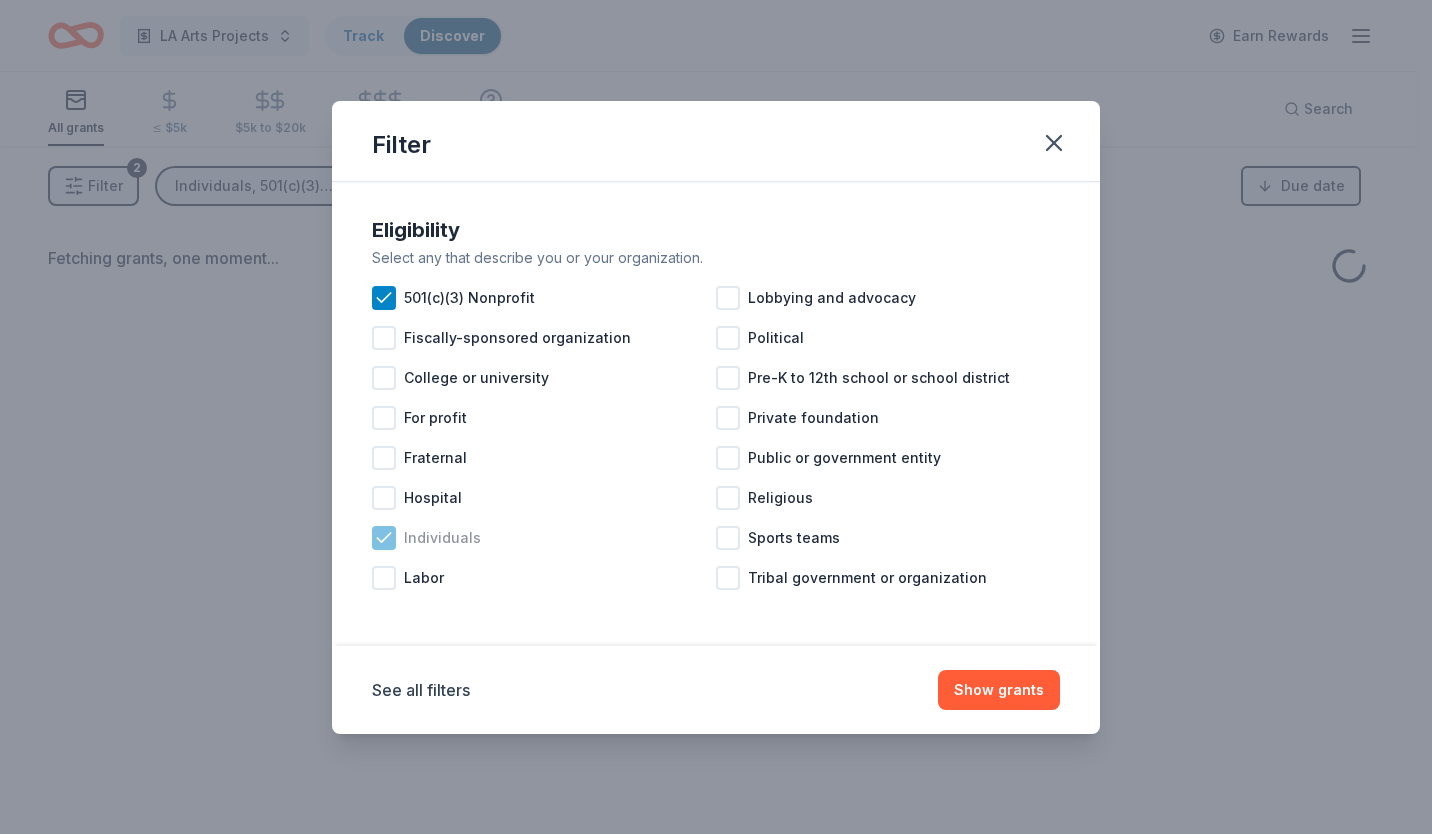 click 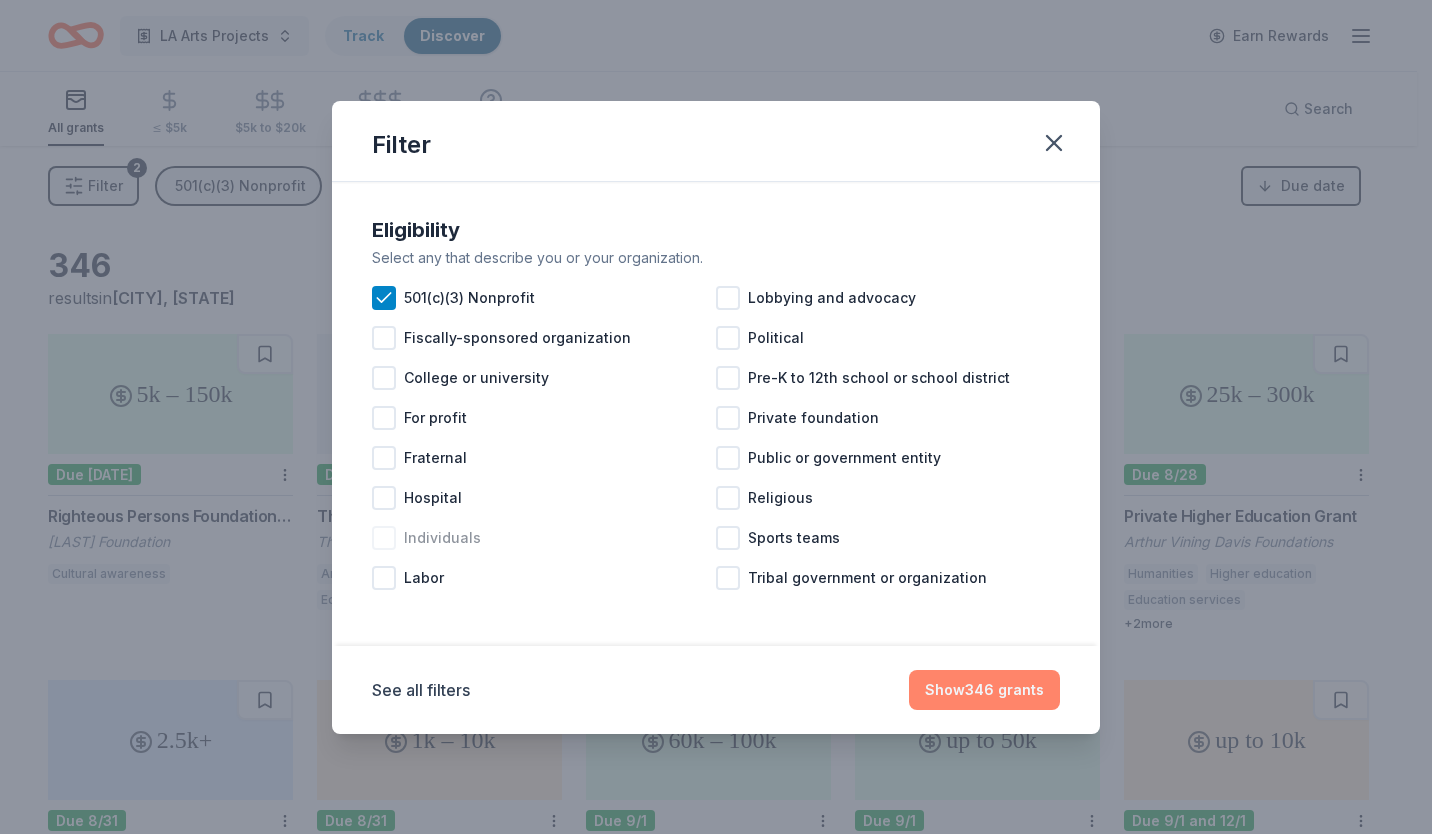 click on "Show  346   grants" at bounding box center (984, 690) 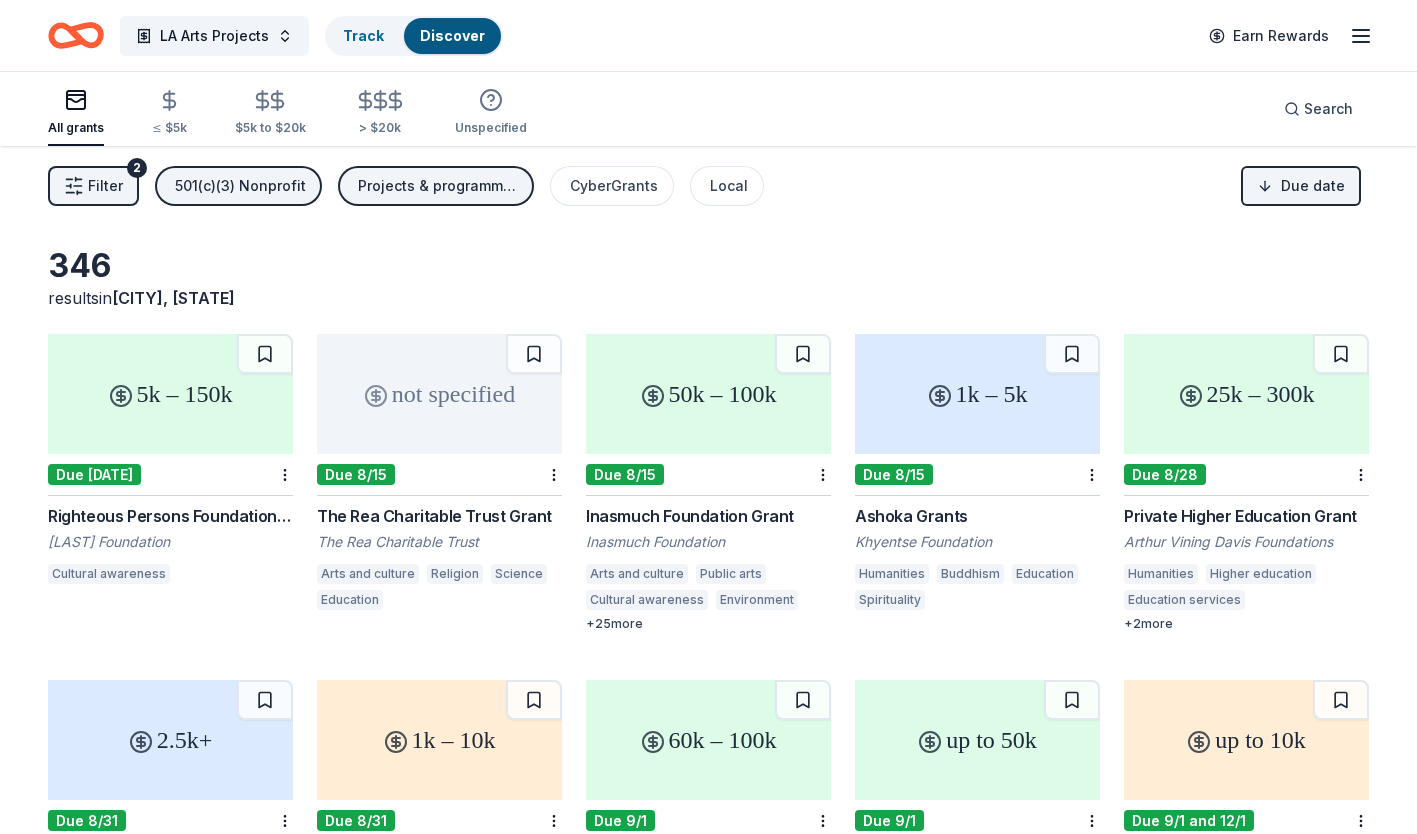 type 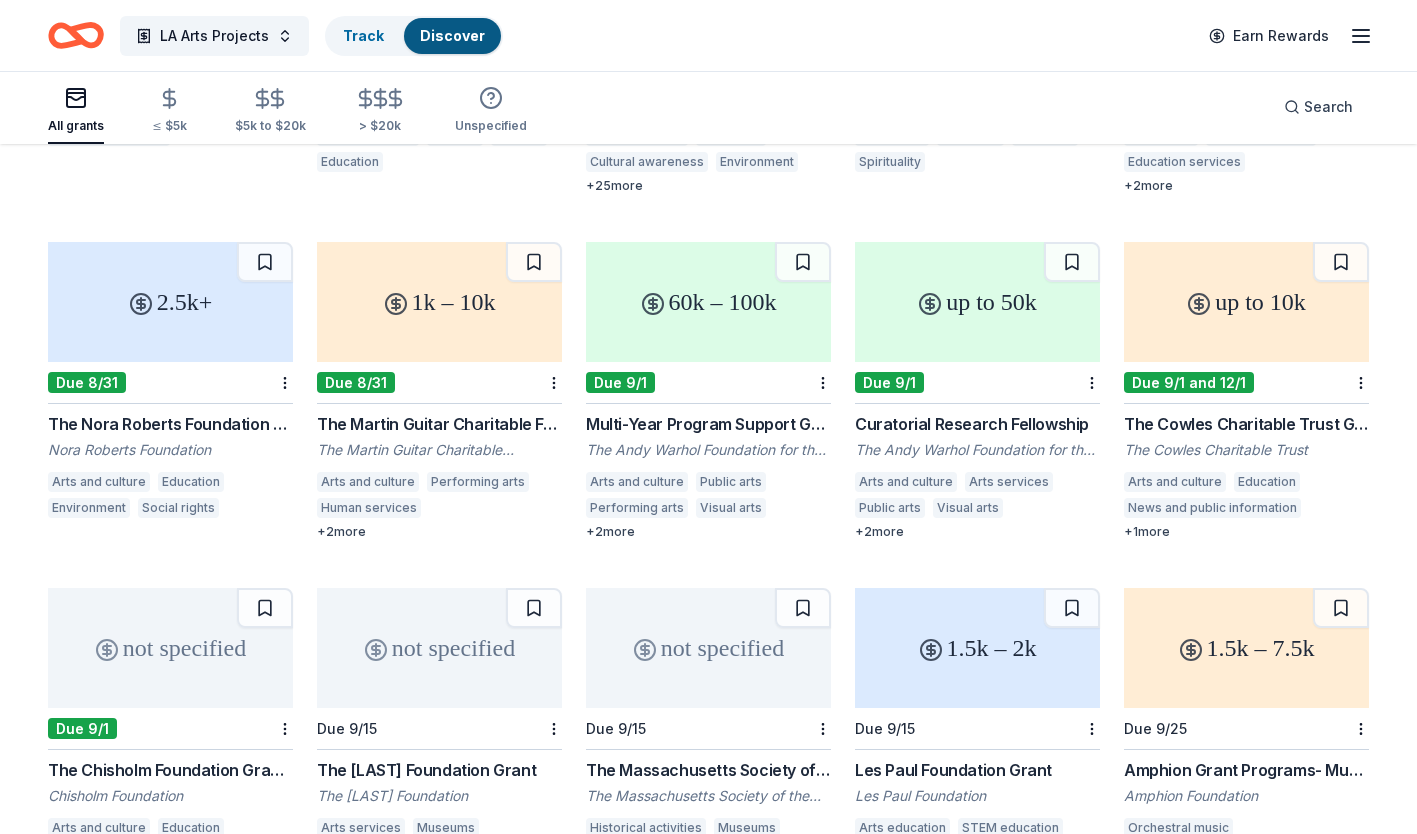 scroll, scrollTop: 440, scrollLeft: 0, axis: vertical 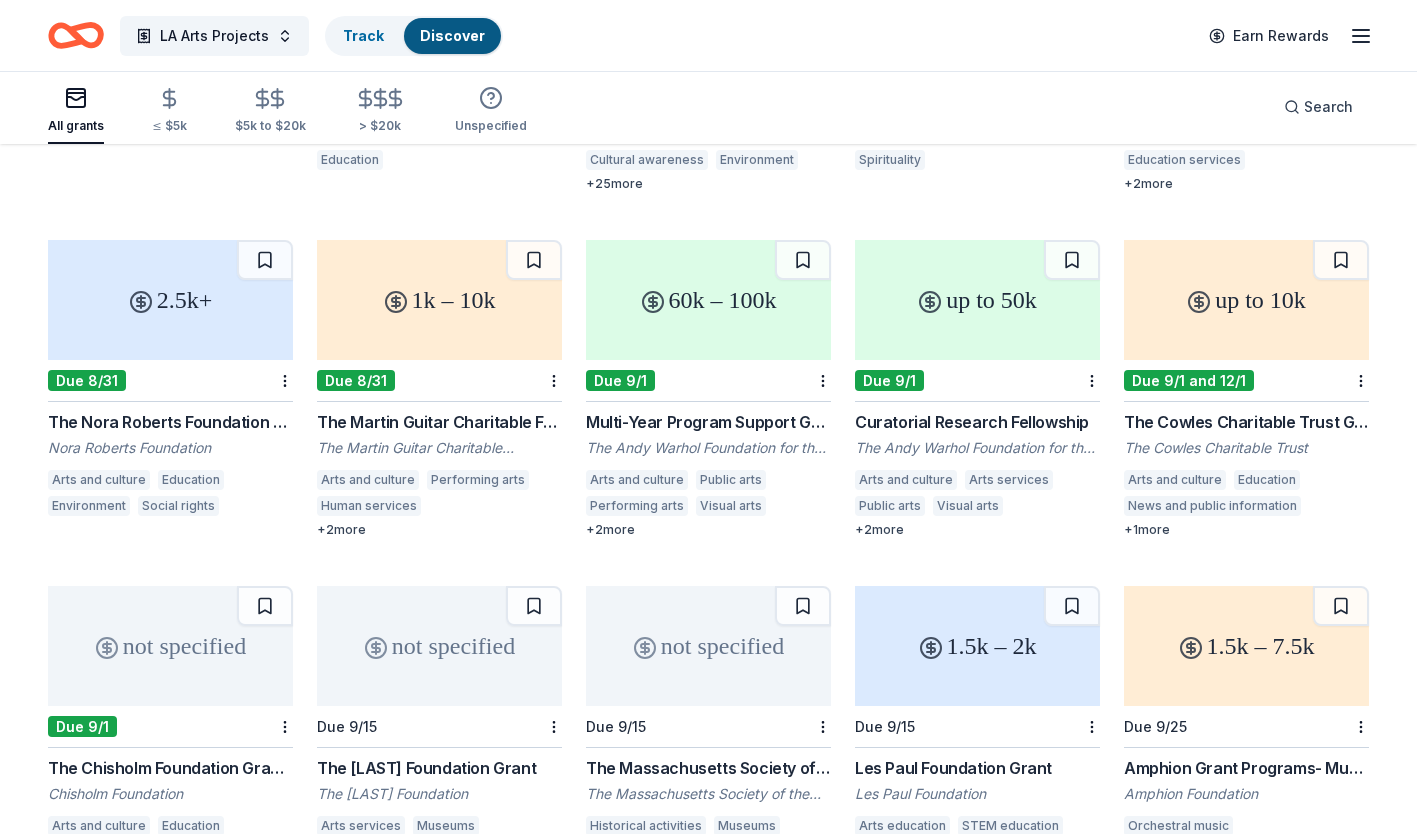 click on "The Nora Roberts Foundation Grant" at bounding box center [170, 422] 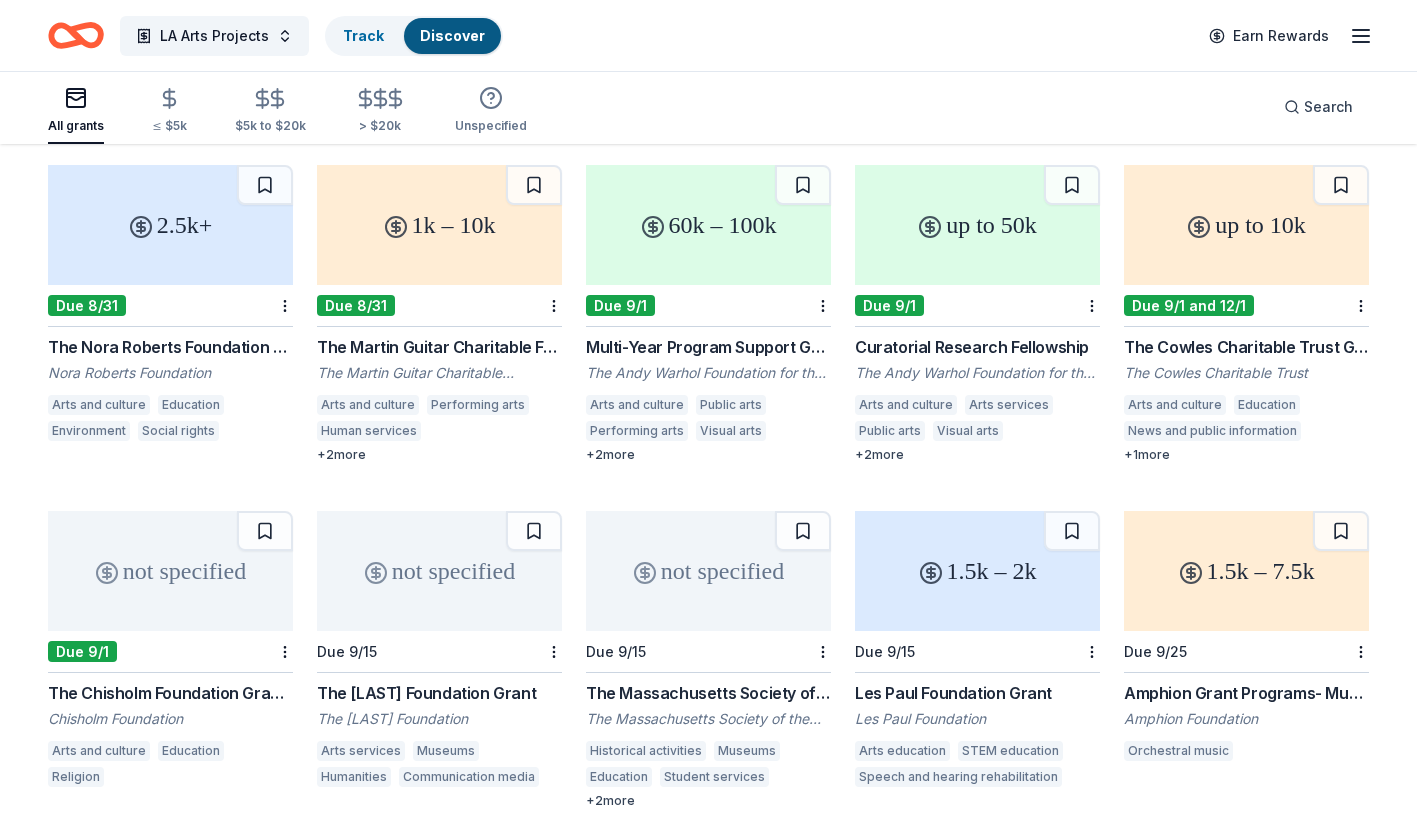 scroll, scrollTop: 520, scrollLeft: 0, axis: vertical 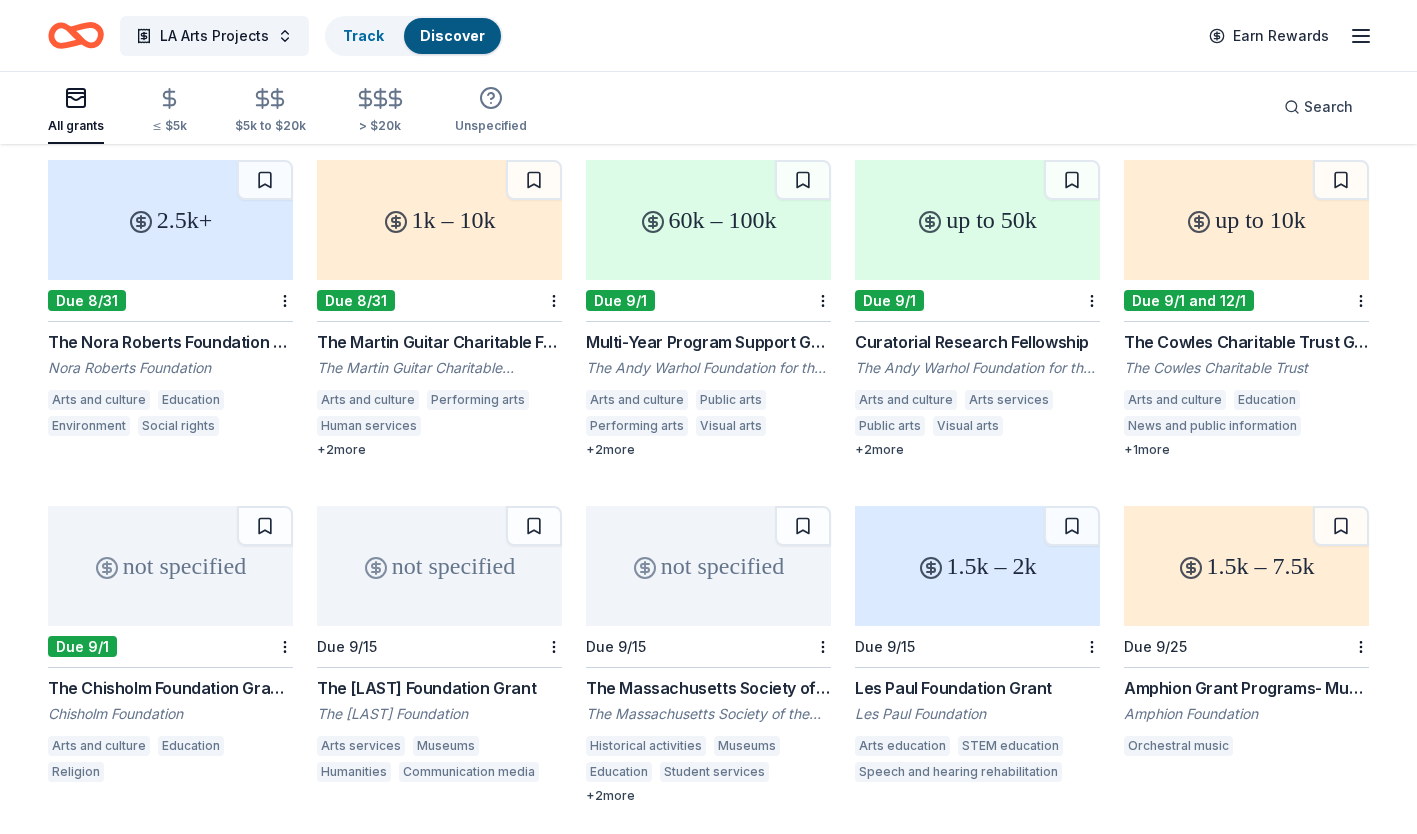 click on "The Martin Guitar Charitable Foundation Grant" at bounding box center [439, 342] 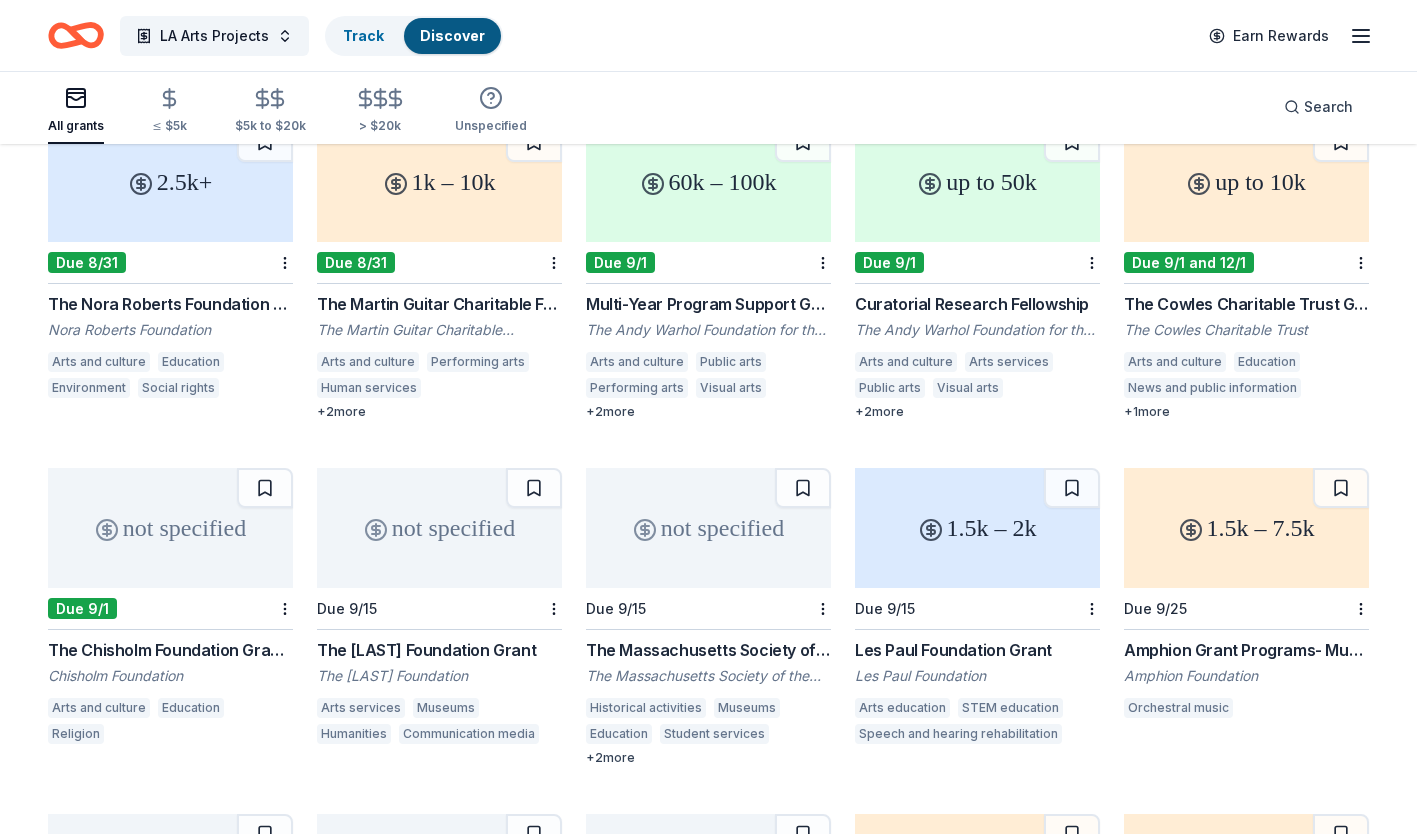 scroll, scrollTop: 560, scrollLeft: 0, axis: vertical 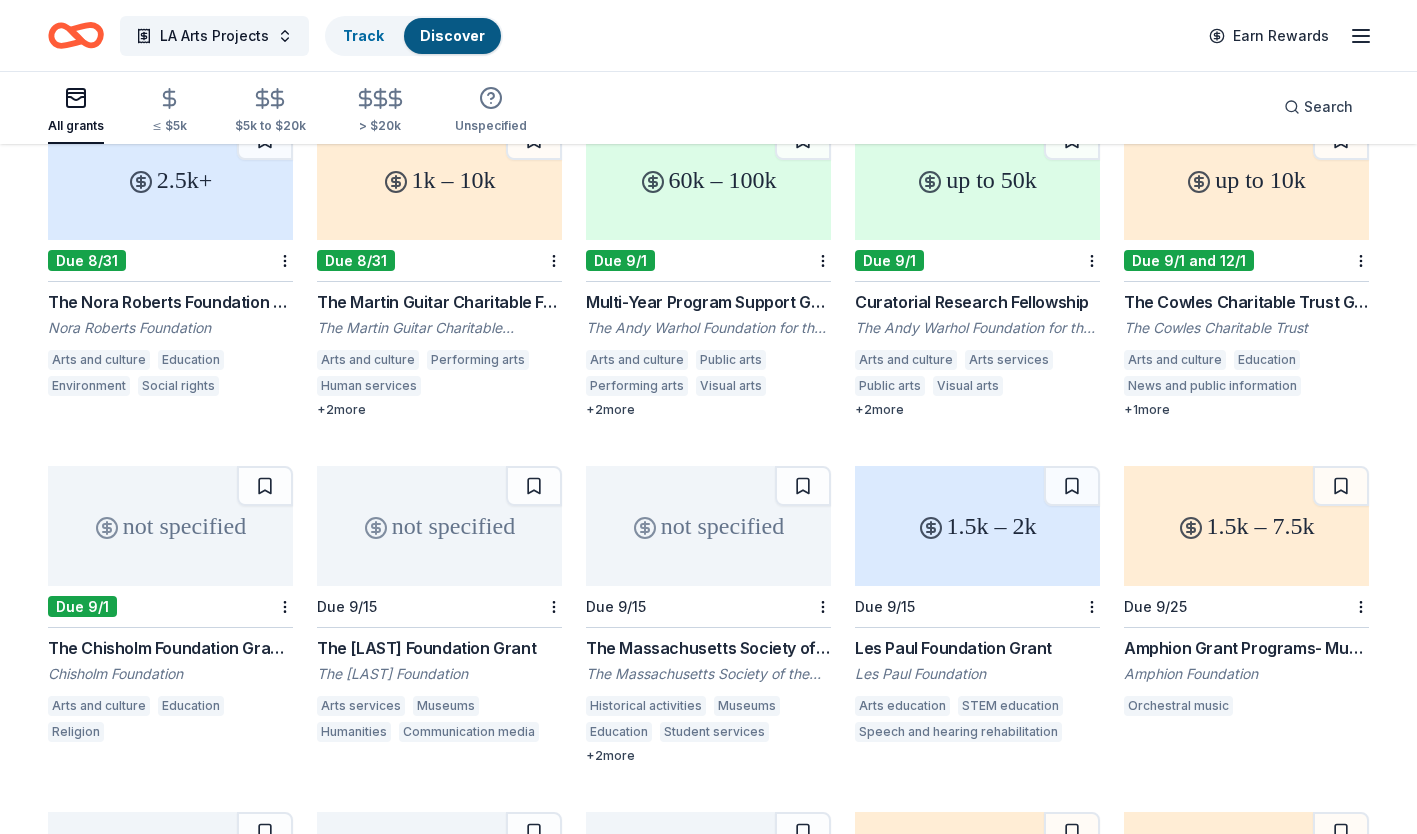 click on "Multi-Year Program Support Grant" at bounding box center [708, 302] 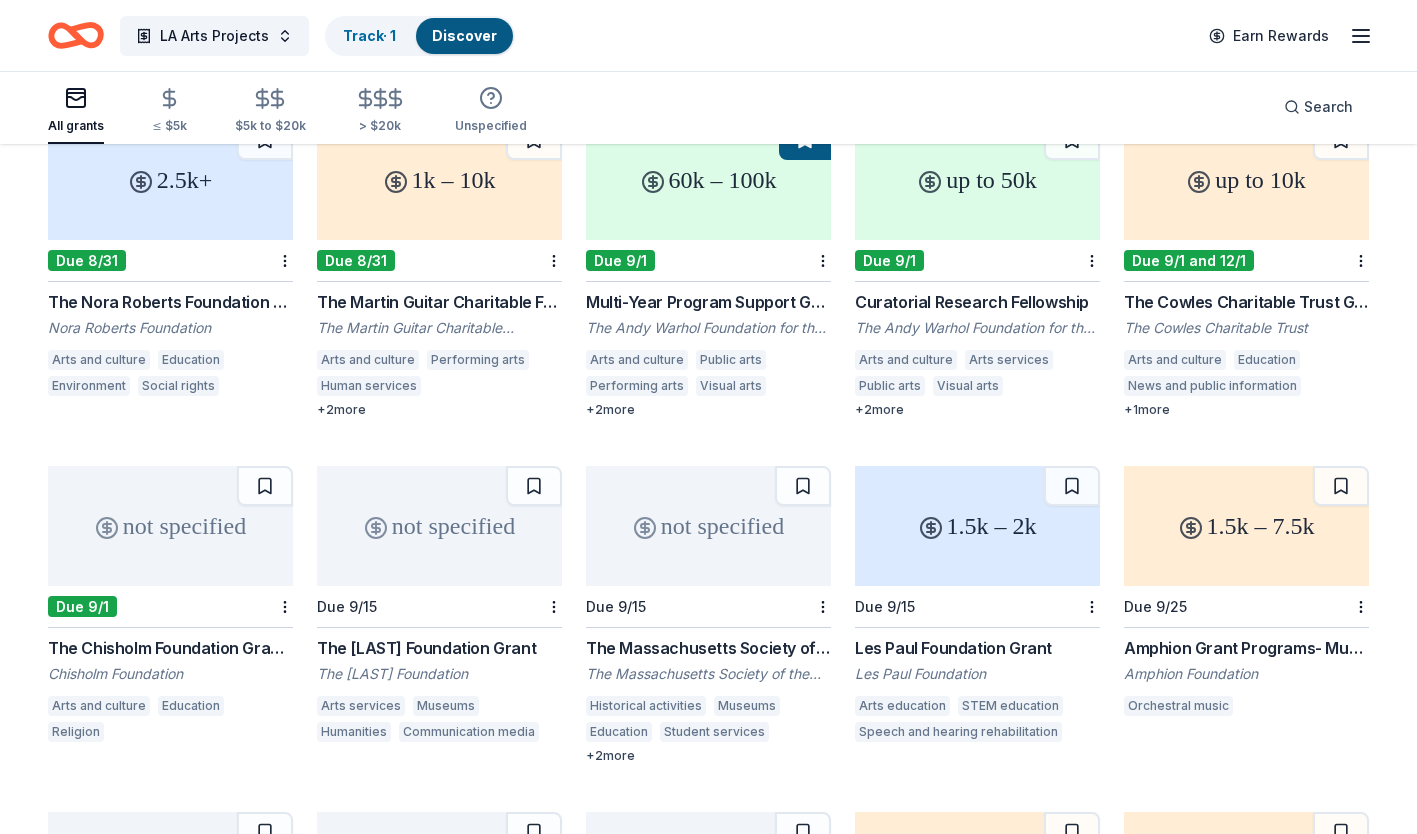 scroll, scrollTop: 520, scrollLeft: 0, axis: vertical 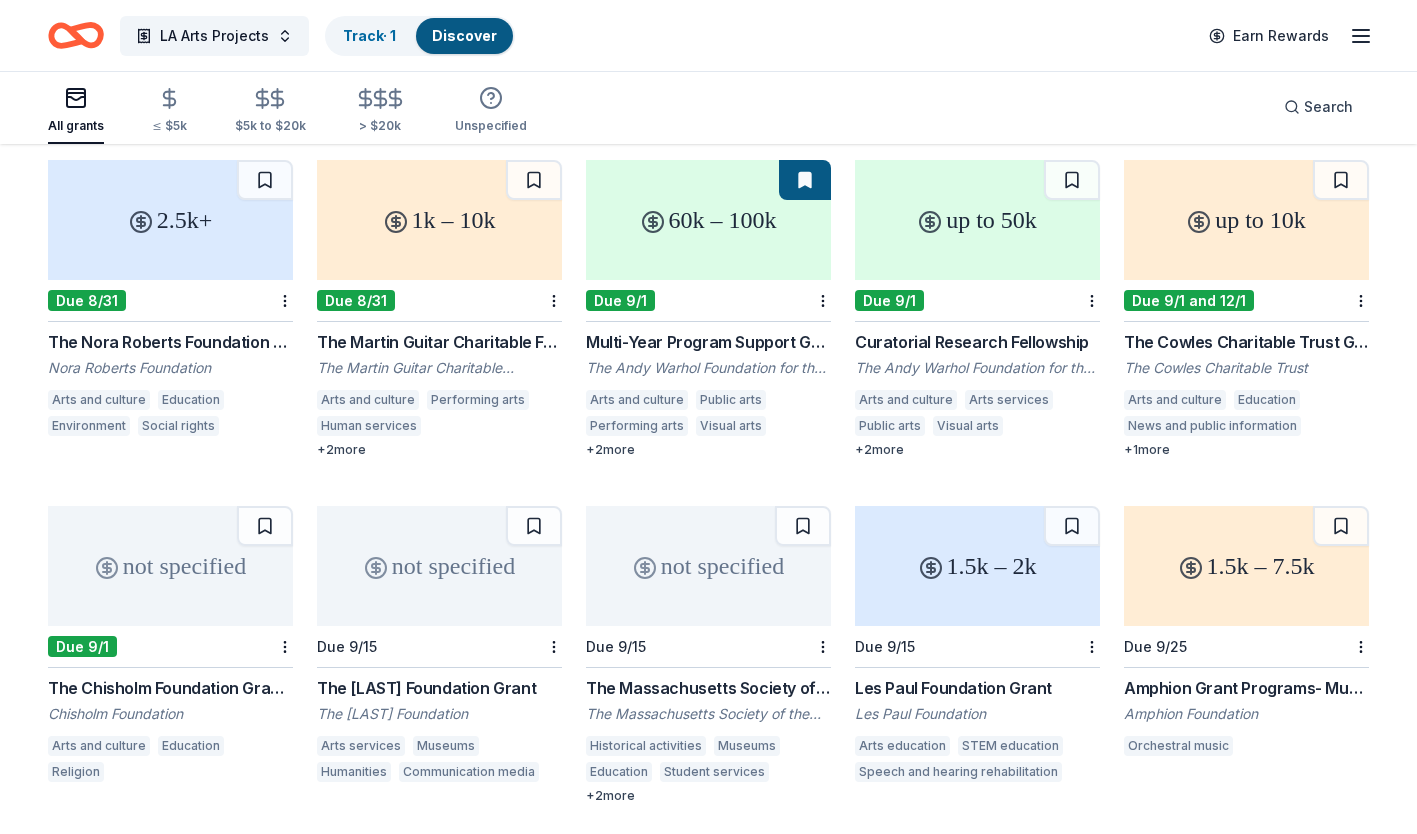 click on "The Cowles Charitable Trust Grant" at bounding box center [1246, 342] 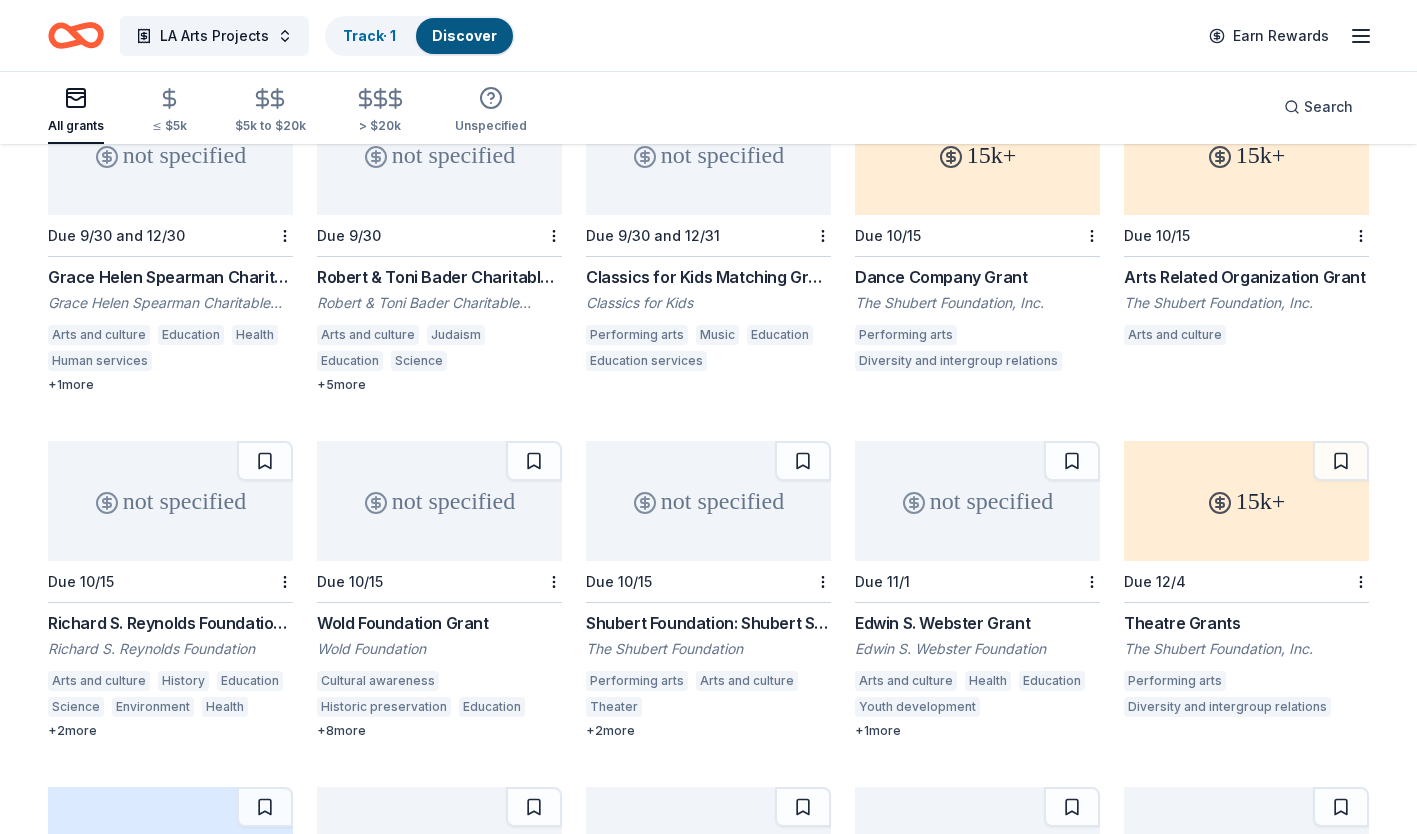 scroll, scrollTop: 1280, scrollLeft: 0, axis: vertical 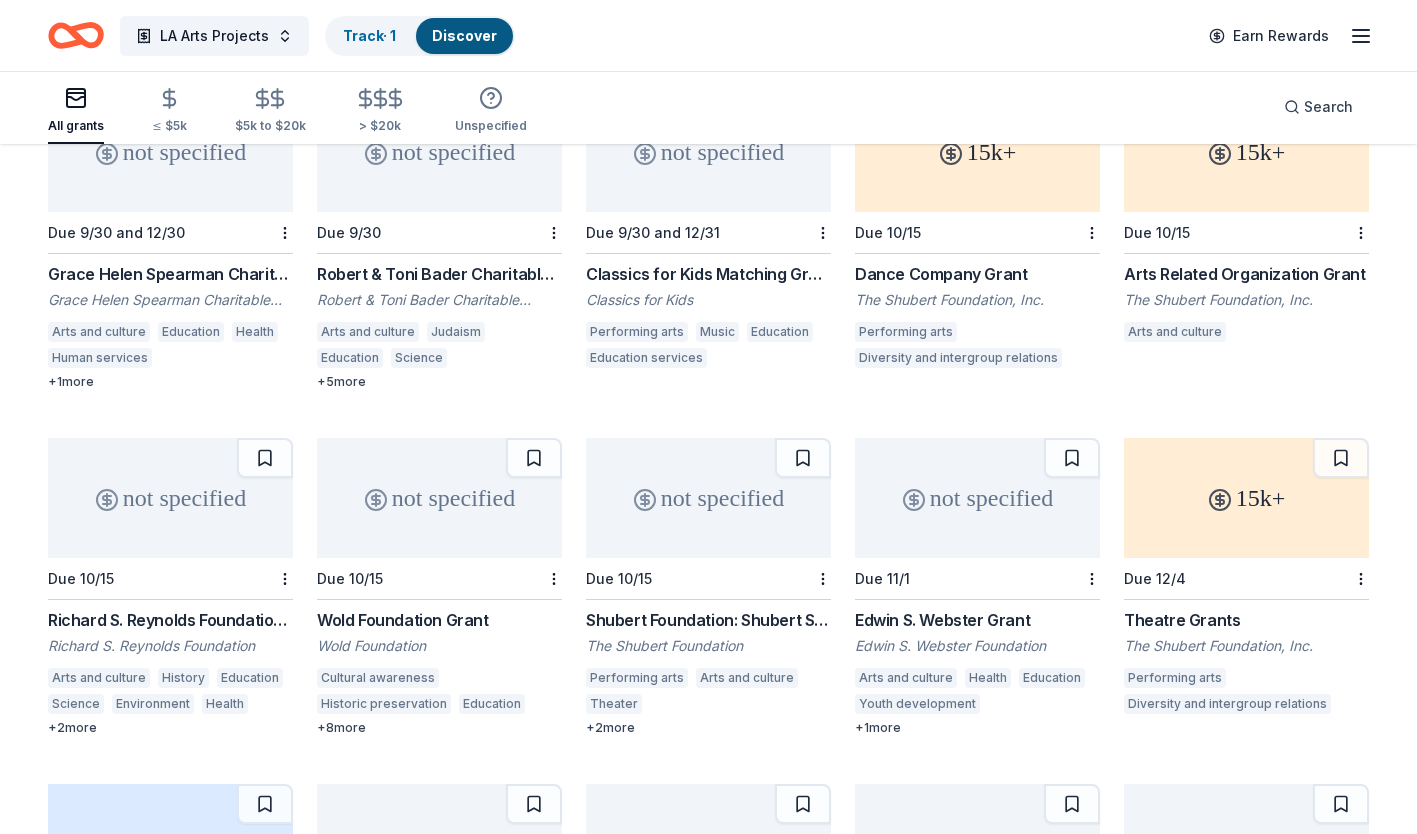 click on "Arts Related Organization Grant" at bounding box center (1246, 274) 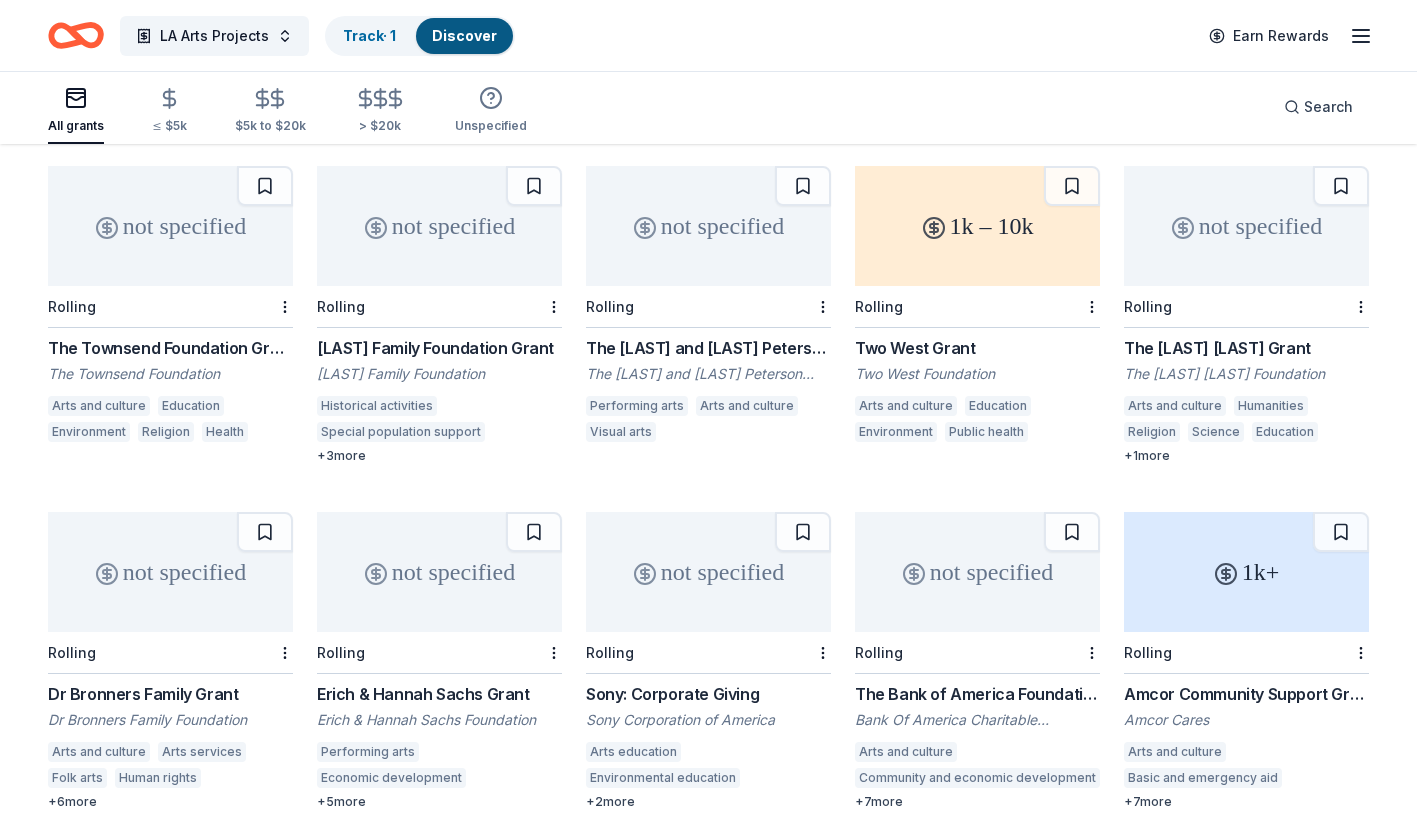 scroll, scrollTop: 3280, scrollLeft: 0, axis: vertical 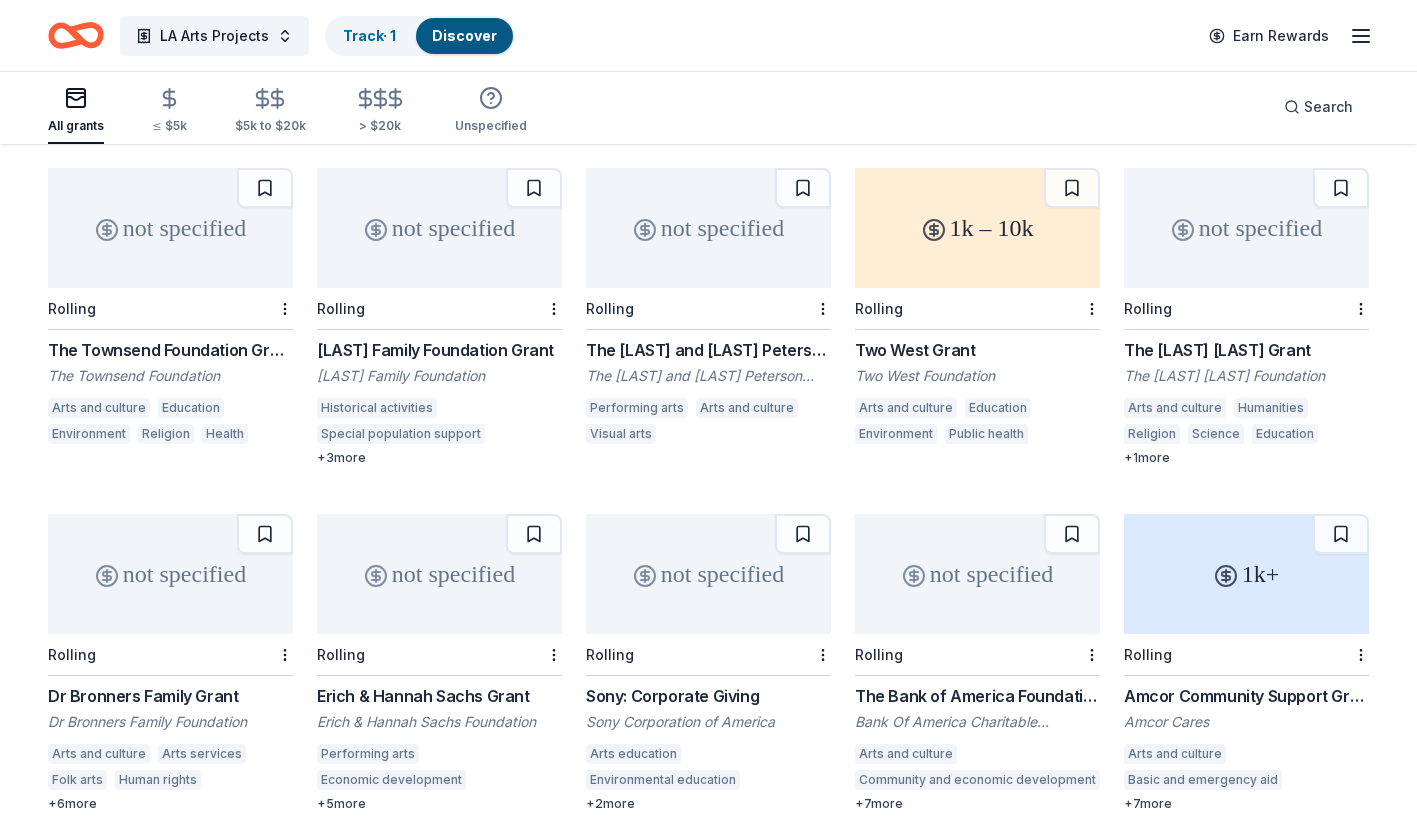 click on "1k – 10k Rolling Two West Grant Two West Foundation Arts and culture Education Environment Public health" at bounding box center [977, 309] 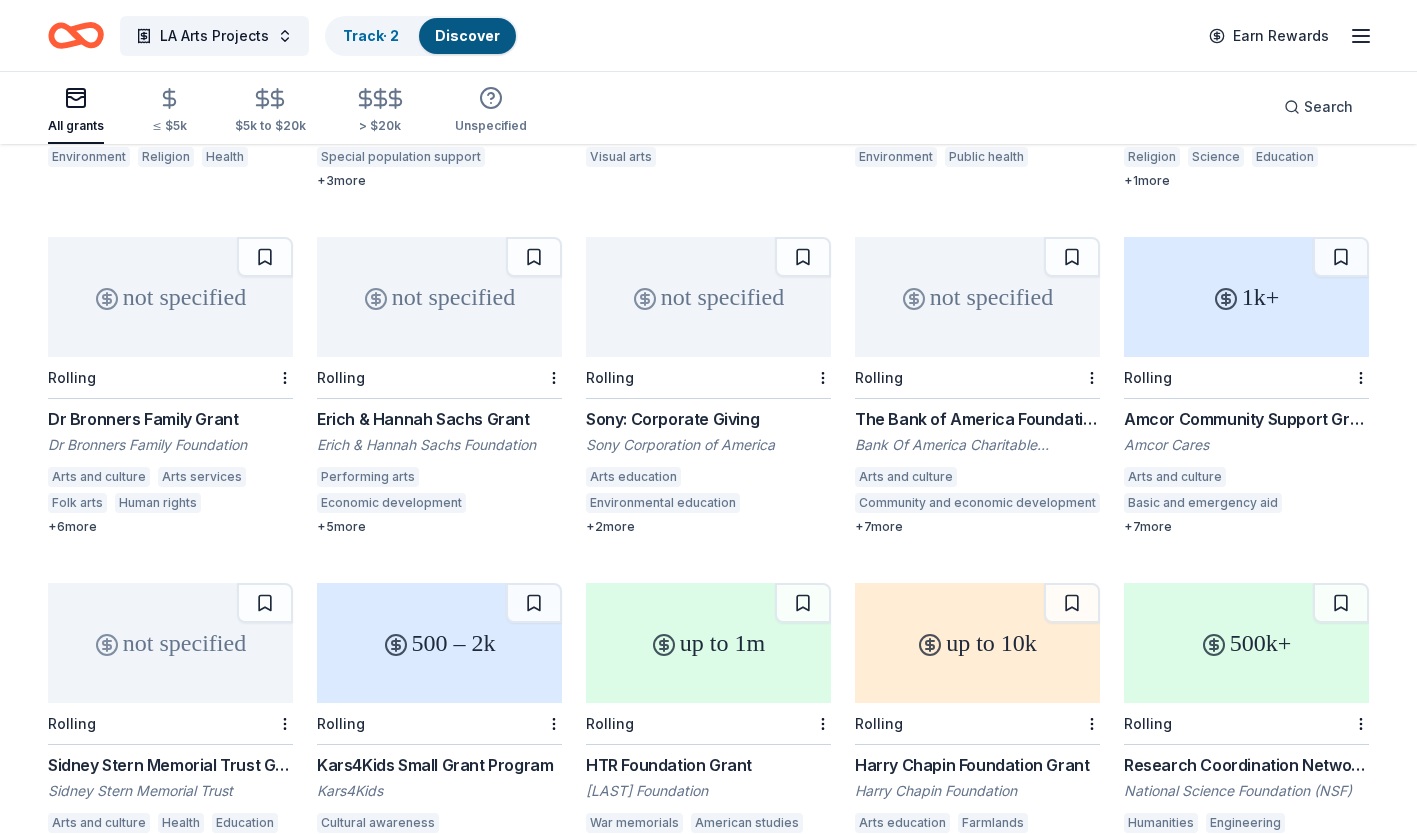 scroll, scrollTop: 3560, scrollLeft: 0, axis: vertical 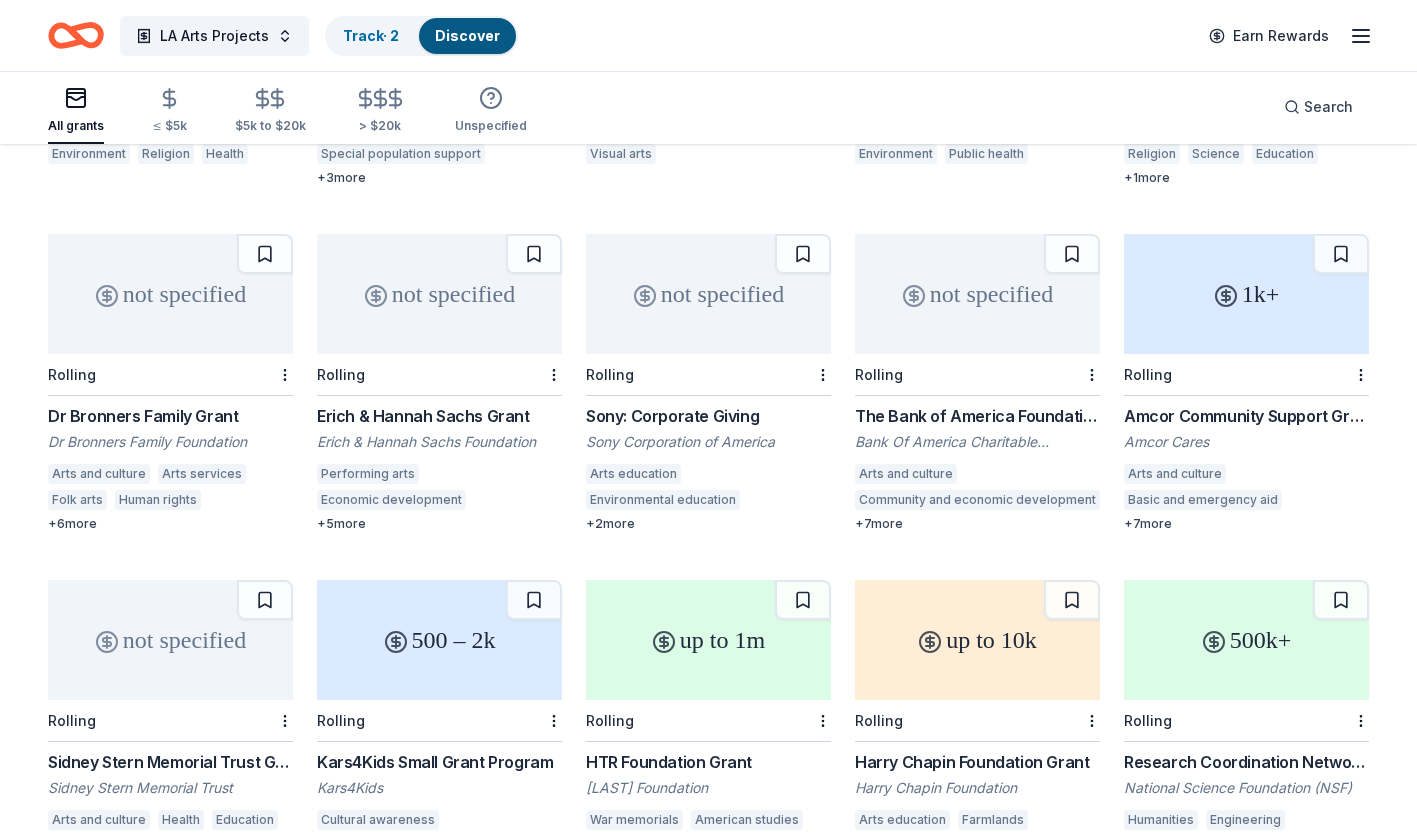 click on "The Bank of America Foundation Sponsorship Program Bank Of America Charitable Foundation Inc Arts and culture Community and economic development Employment Food security Basic and emergency aid Supportive housing Environment Diversity and intergroup relations Sports +  7  more" at bounding box center [977, 468] 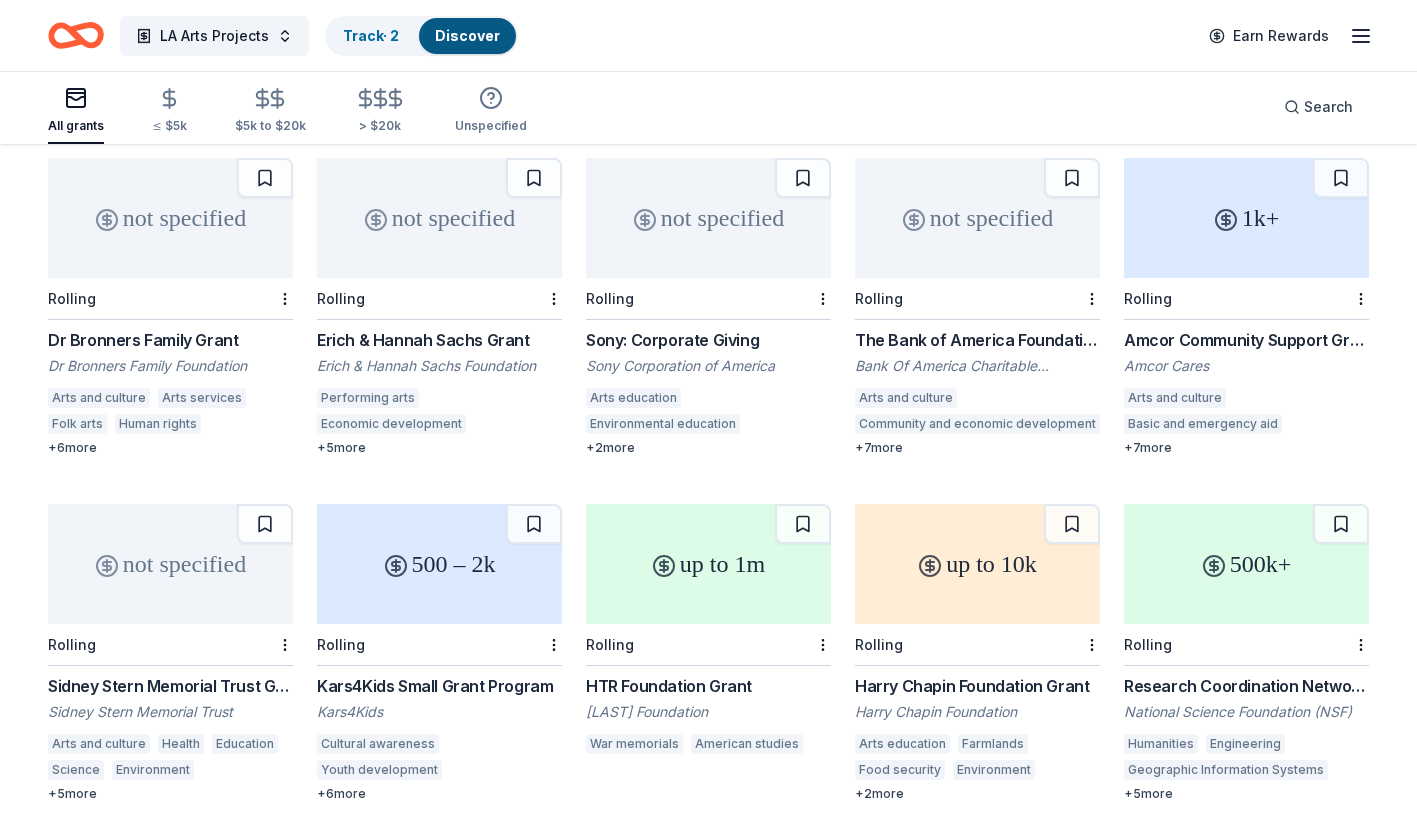 scroll, scrollTop: 3640, scrollLeft: 0, axis: vertical 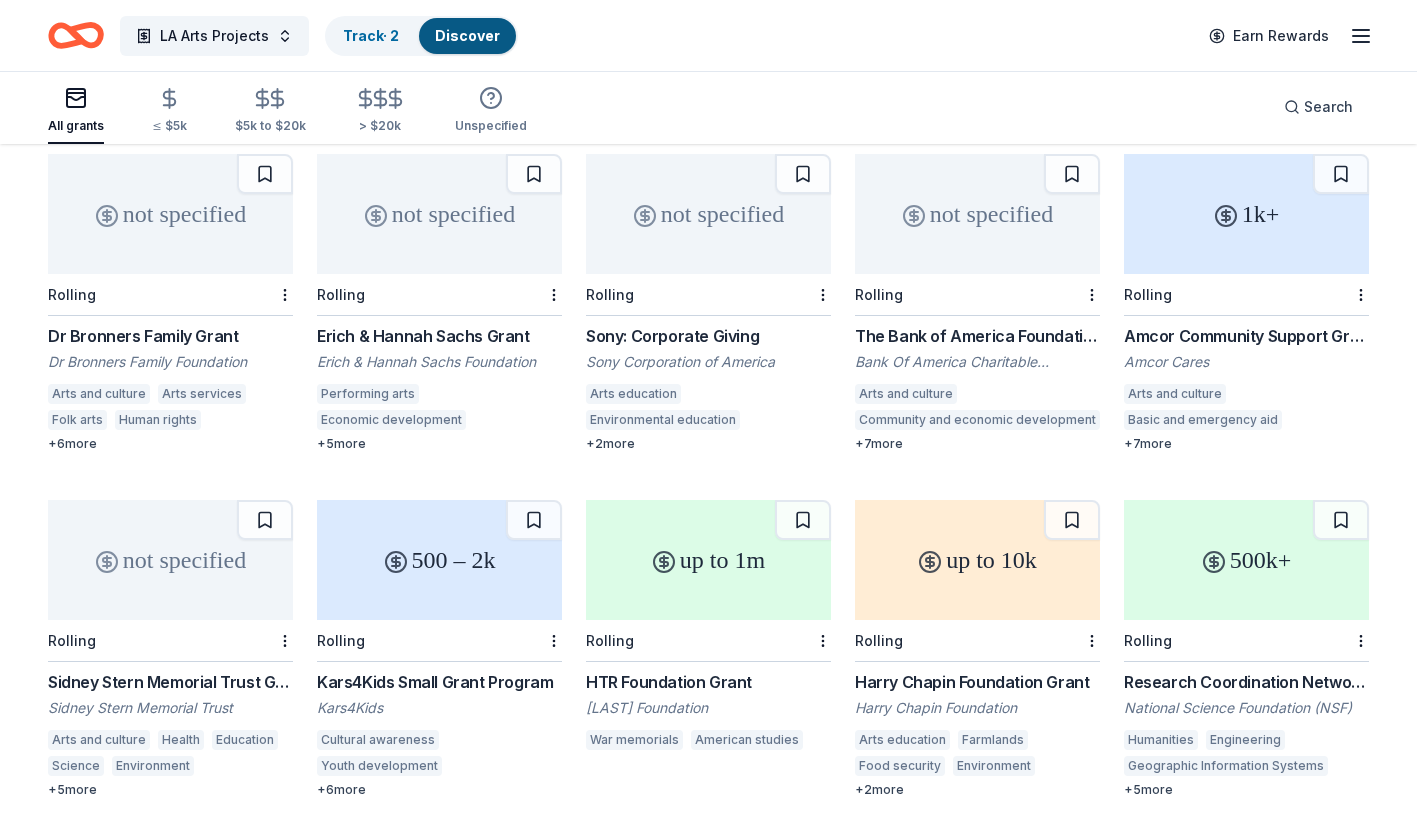 click on "Amcor Cares" at bounding box center [1246, 362] 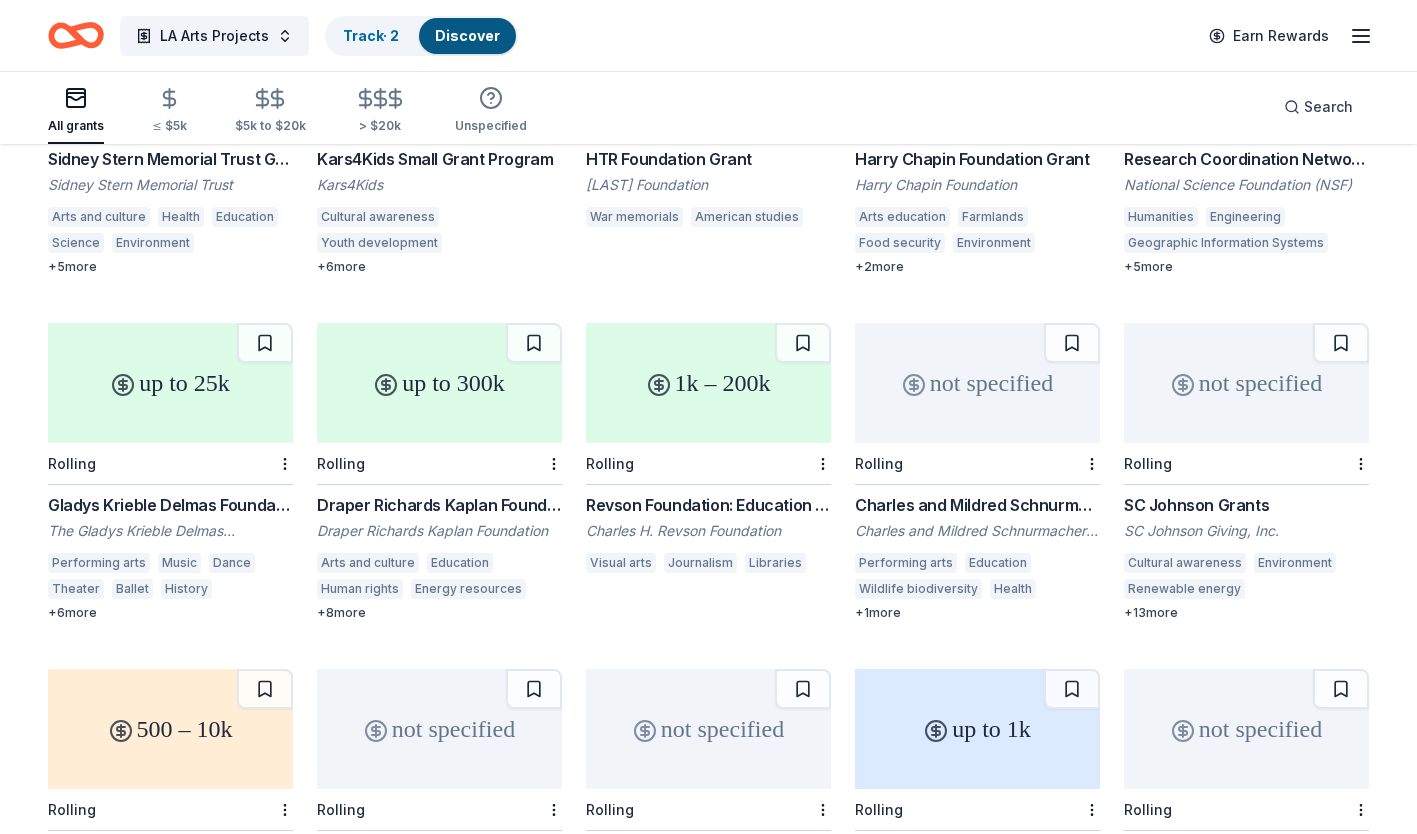 scroll, scrollTop: 4320, scrollLeft: 0, axis: vertical 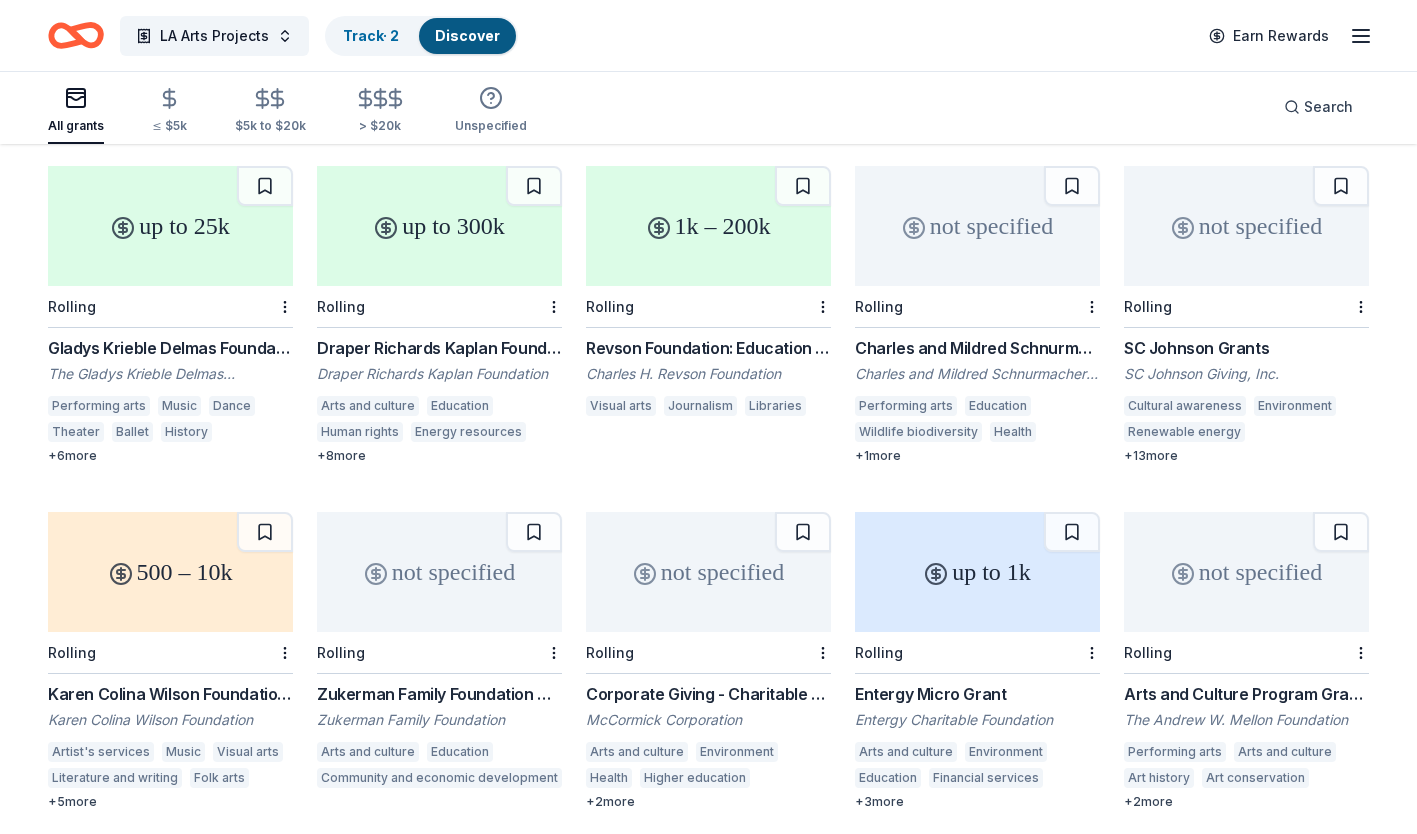 click on "Revson Foundation: Education Grant Program" at bounding box center (708, 348) 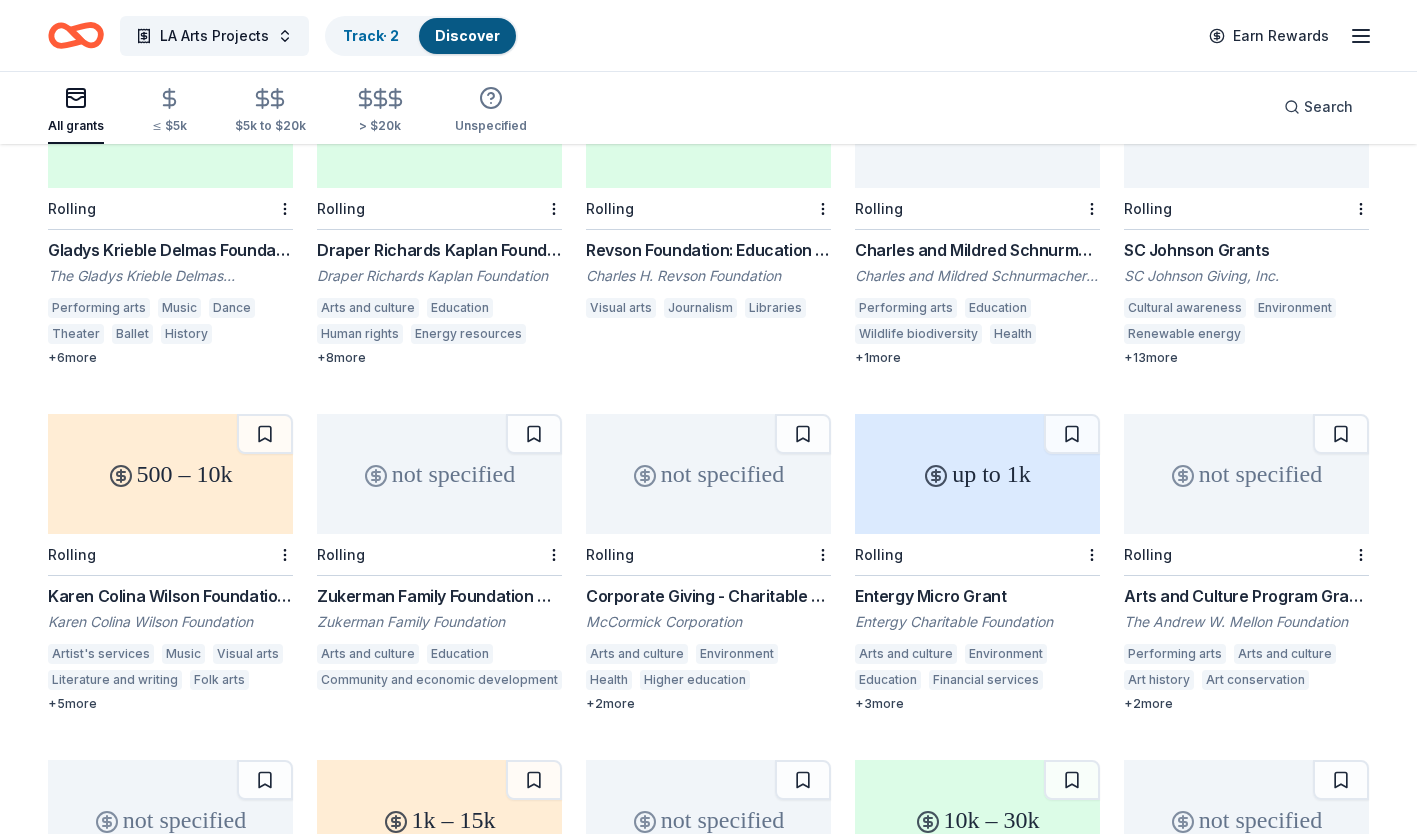 scroll, scrollTop: 4480, scrollLeft: 0, axis: vertical 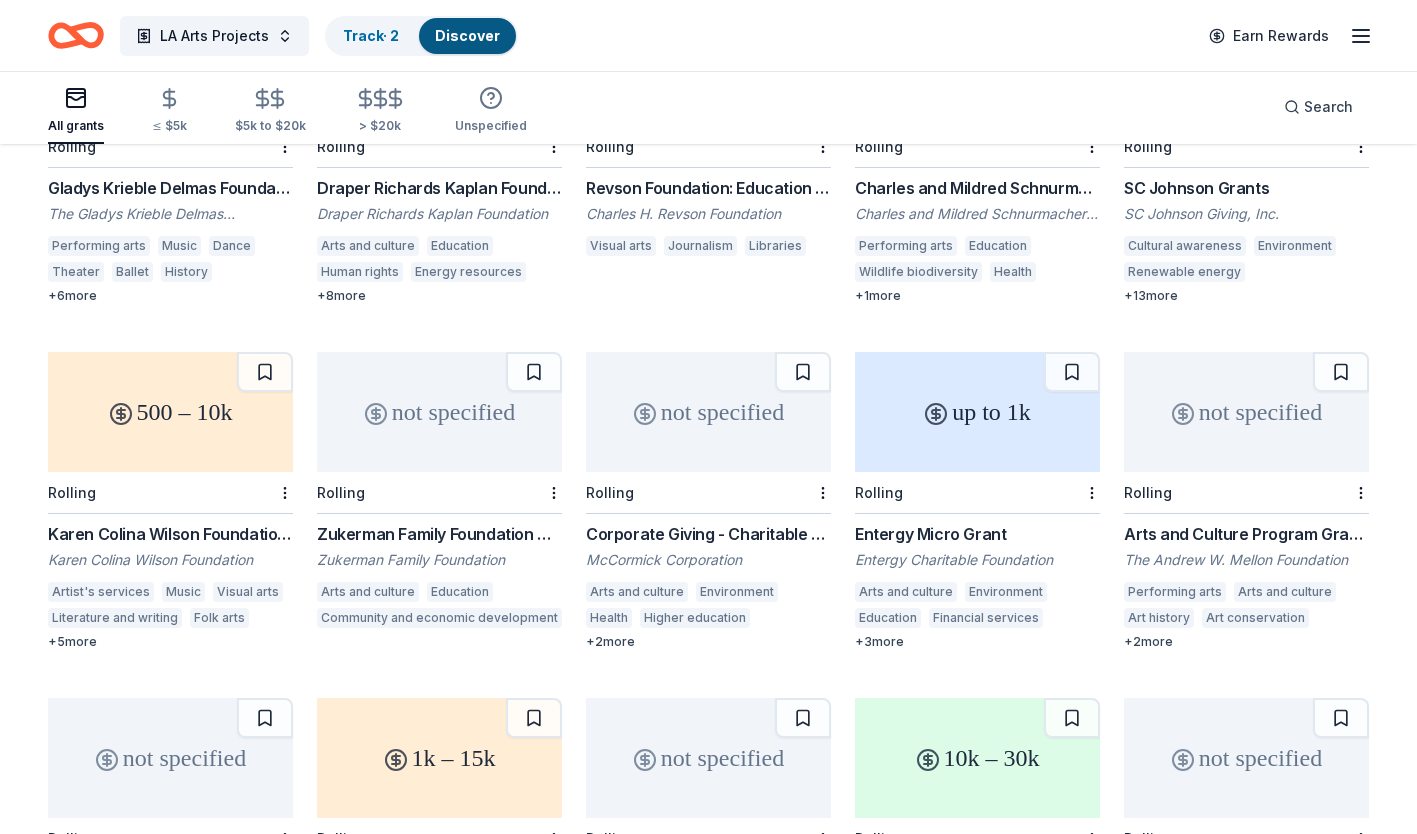 click on "Karen Colina Wilson Foundation Grant" at bounding box center (170, 534) 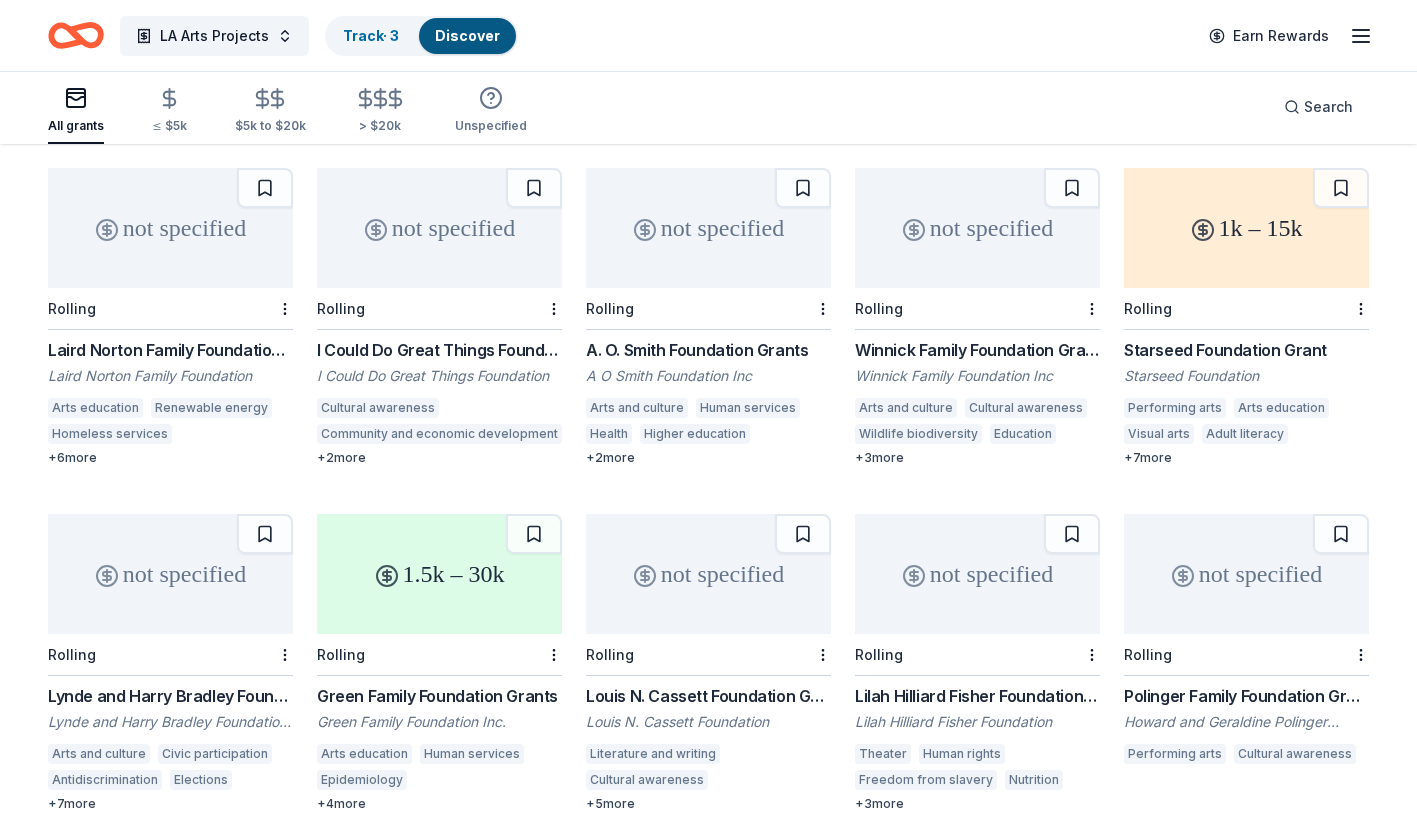 scroll, scrollTop: 5360, scrollLeft: 0, axis: vertical 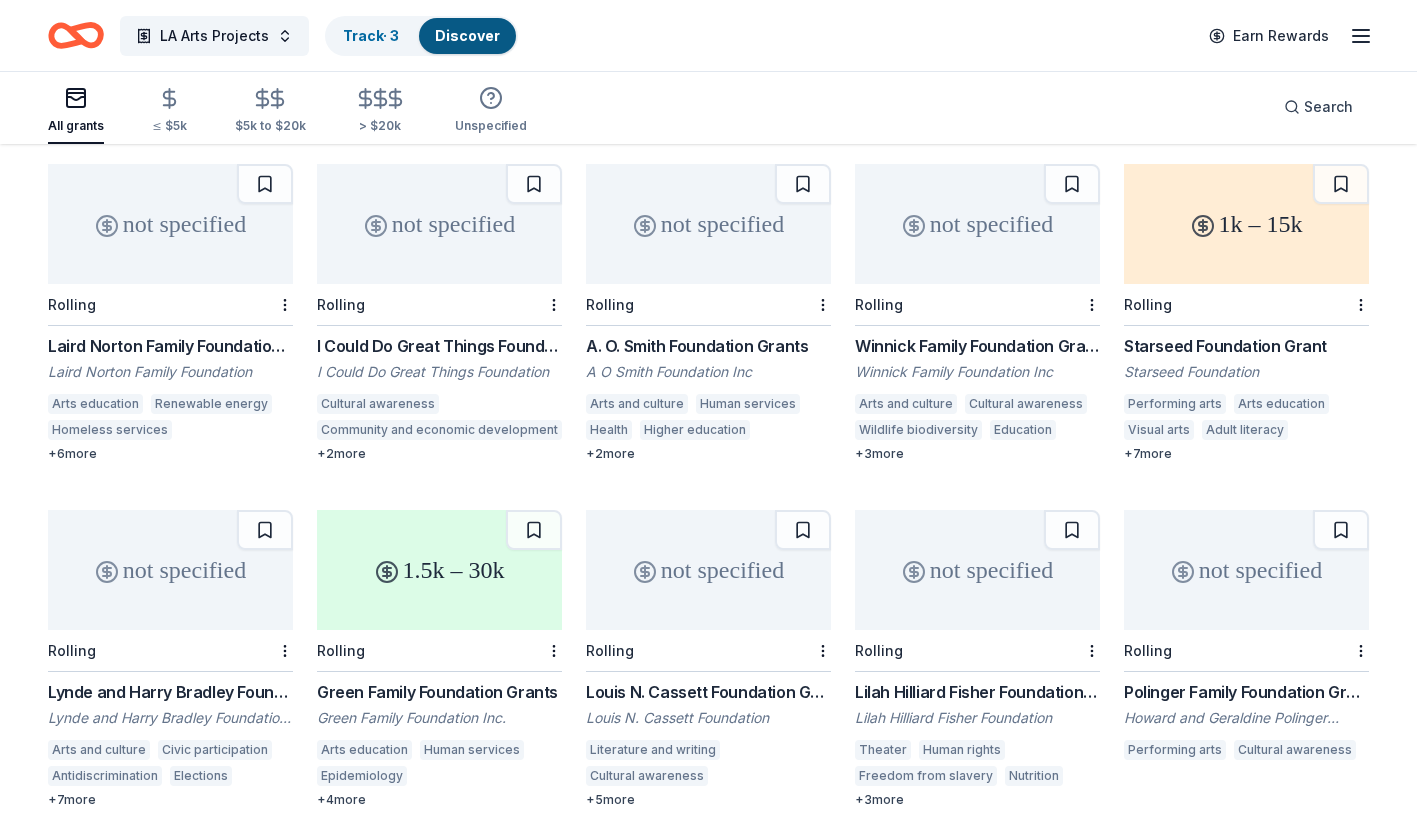 click on "Starseed Foundation Grant" at bounding box center (1246, 346) 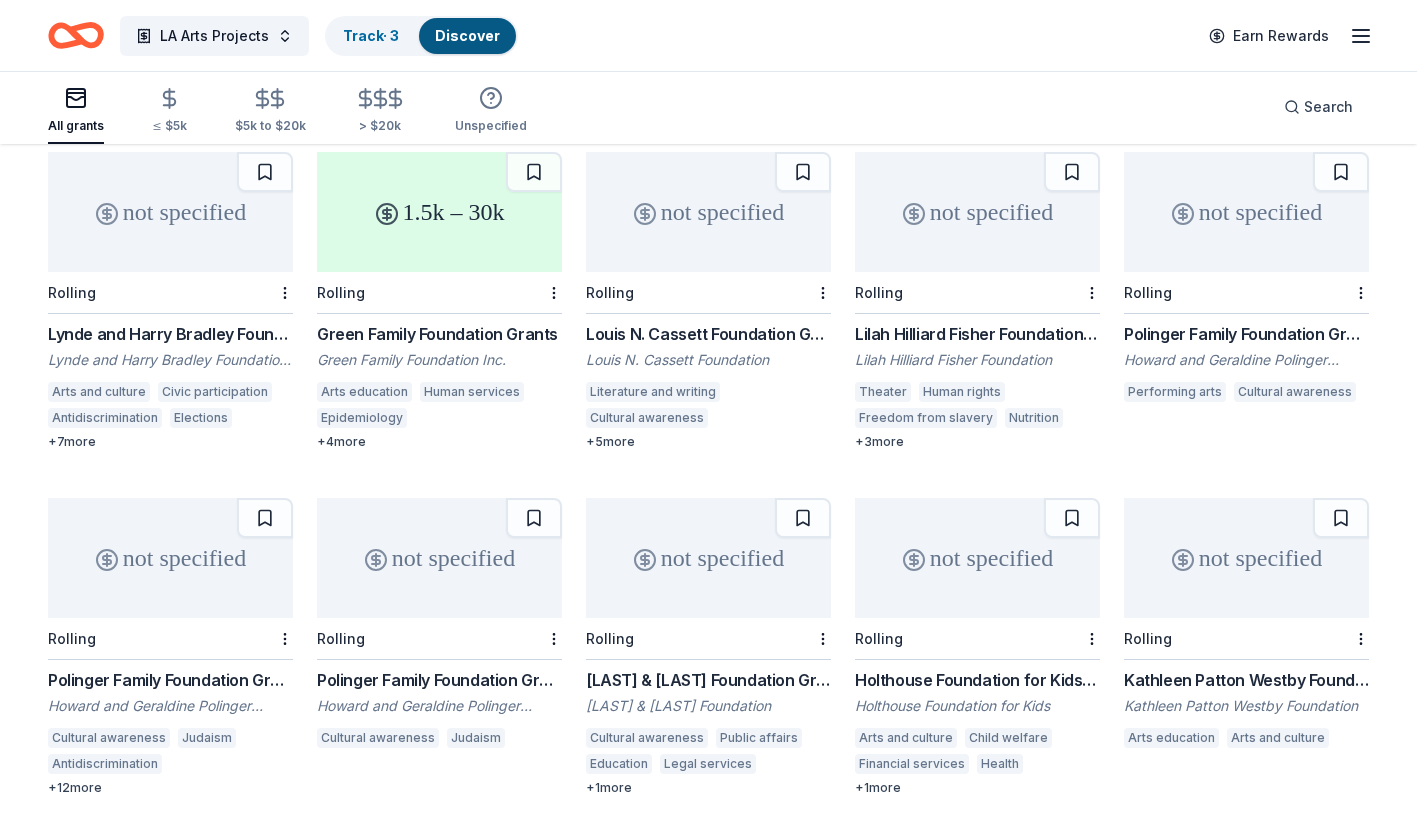 scroll, scrollTop: 5720, scrollLeft: 0, axis: vertical 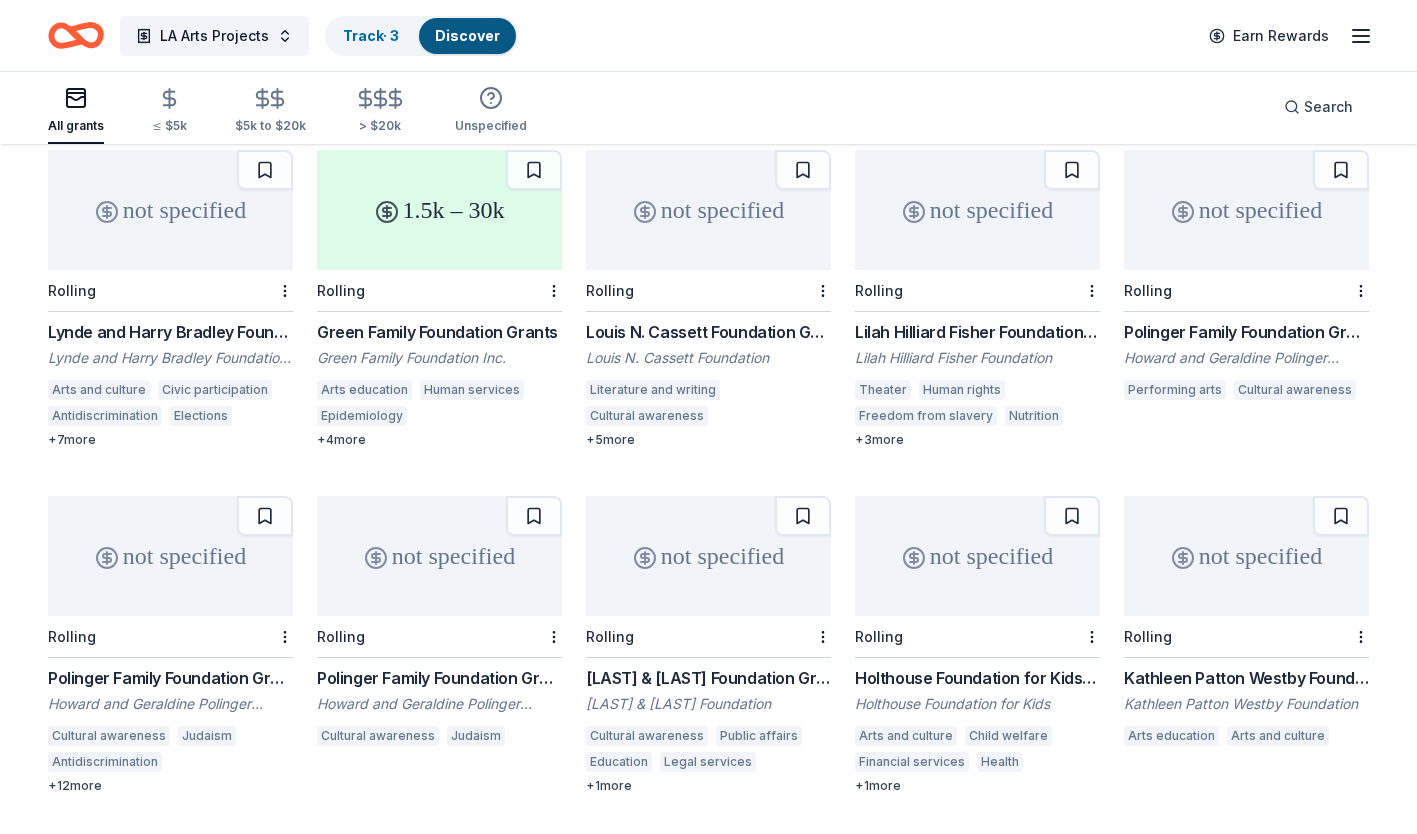 click on "Green Family Foundation Grants" at bounding box center [439, 332] 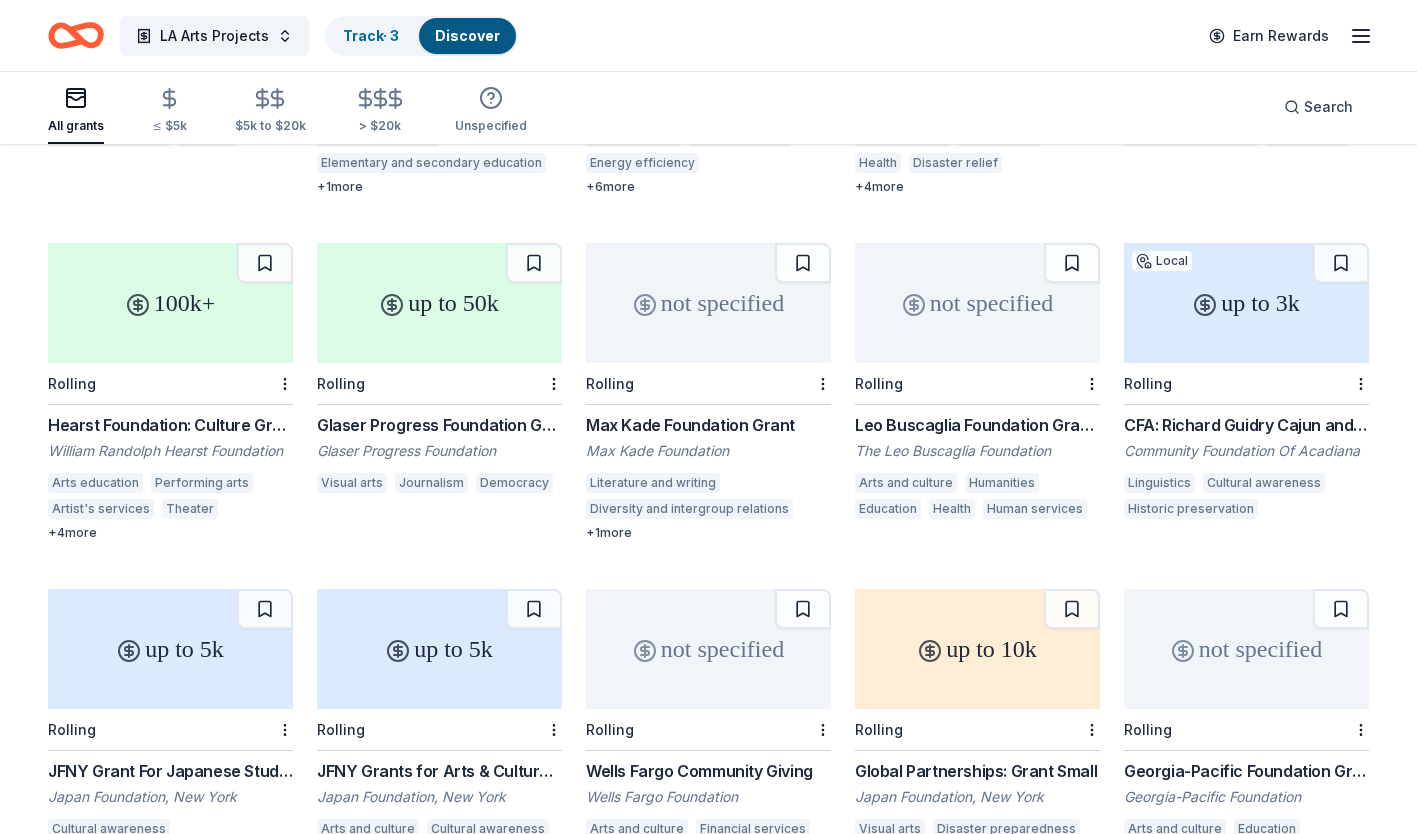 scroll, scrollTop: 6720, scrollLeft: 0, axis: vertical 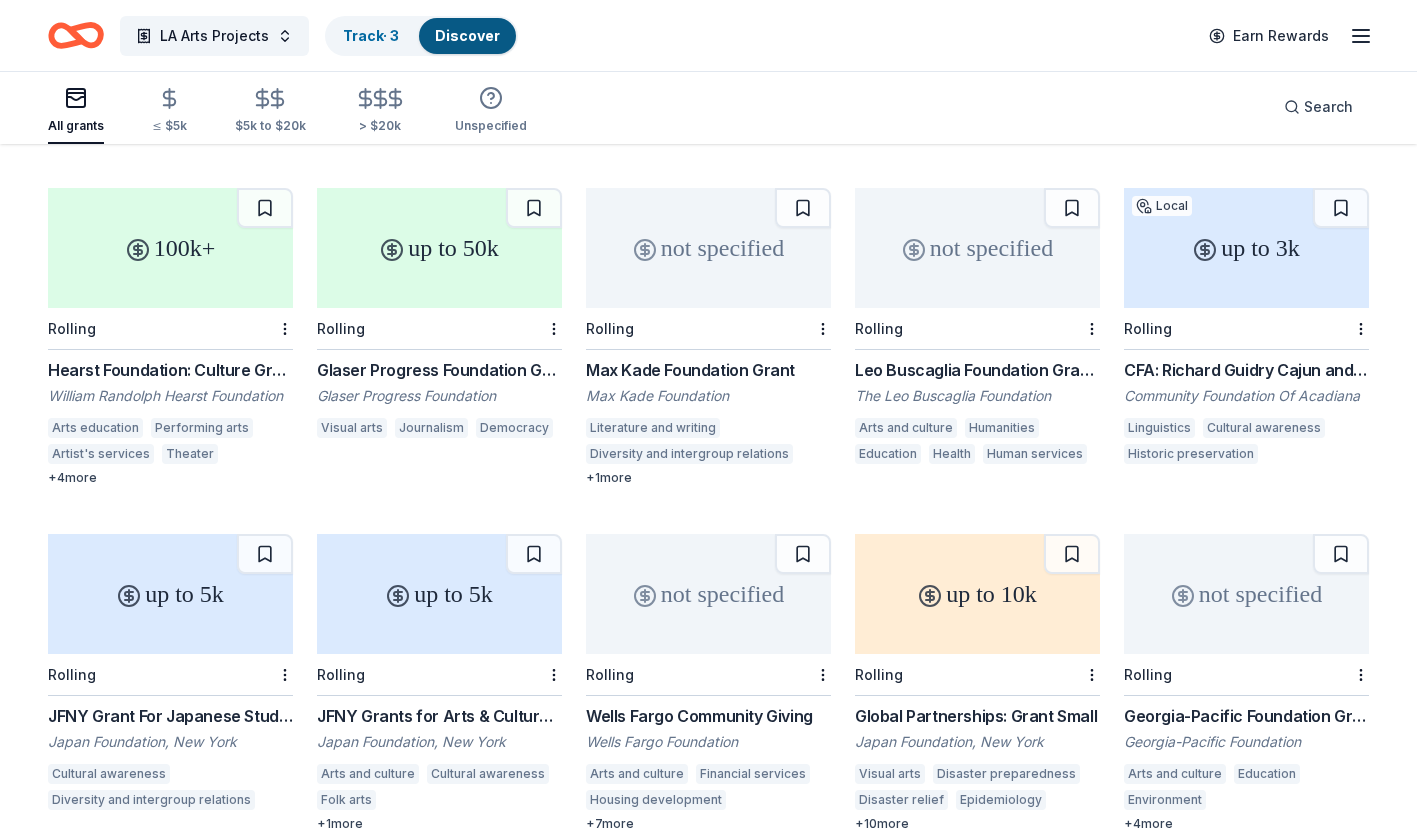 click on "Hearst Foundation: Culture Grant" at bounding box center [170, 370] 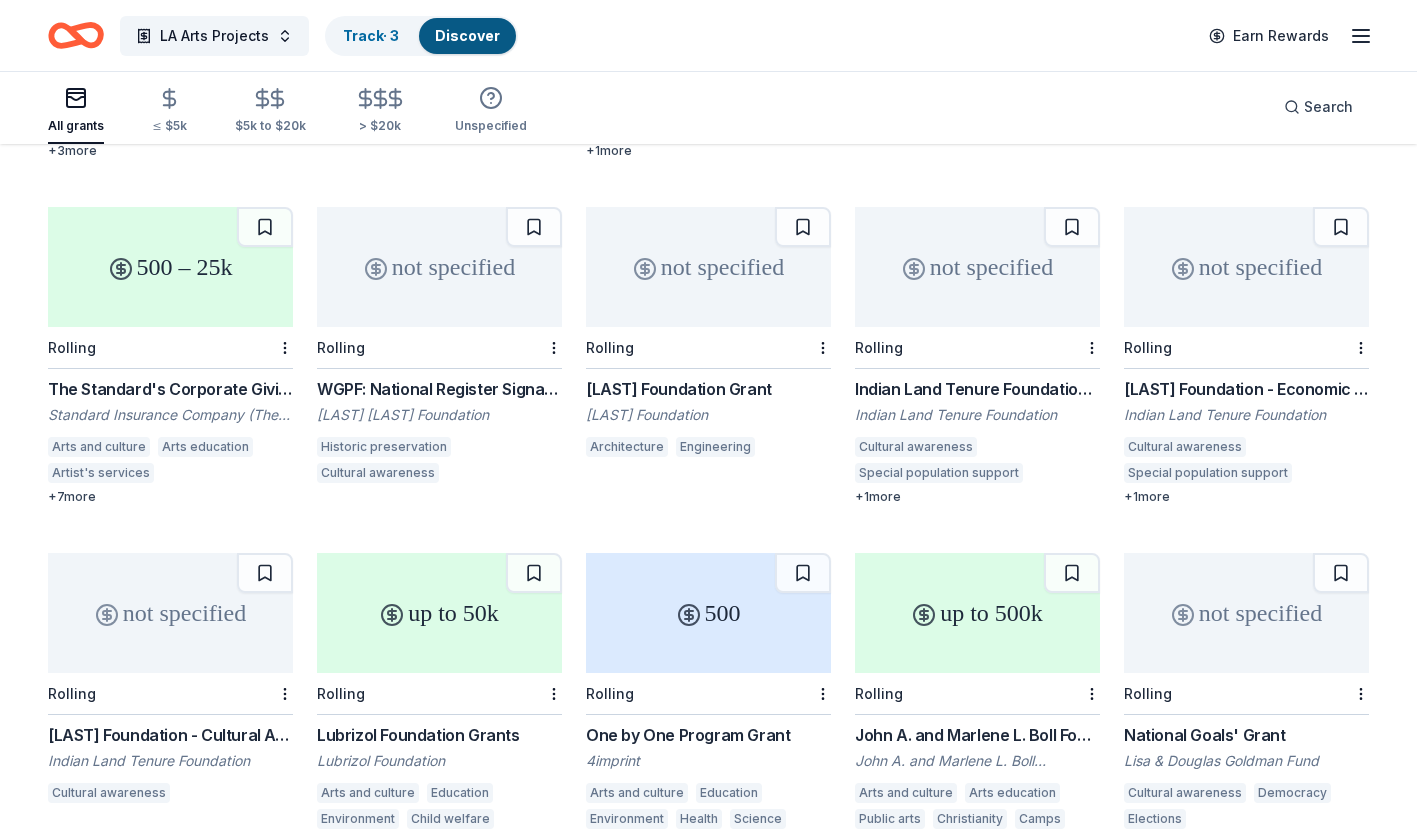 scroll, scrollTop: 8781, scrollLeft: 0, axis: vertical 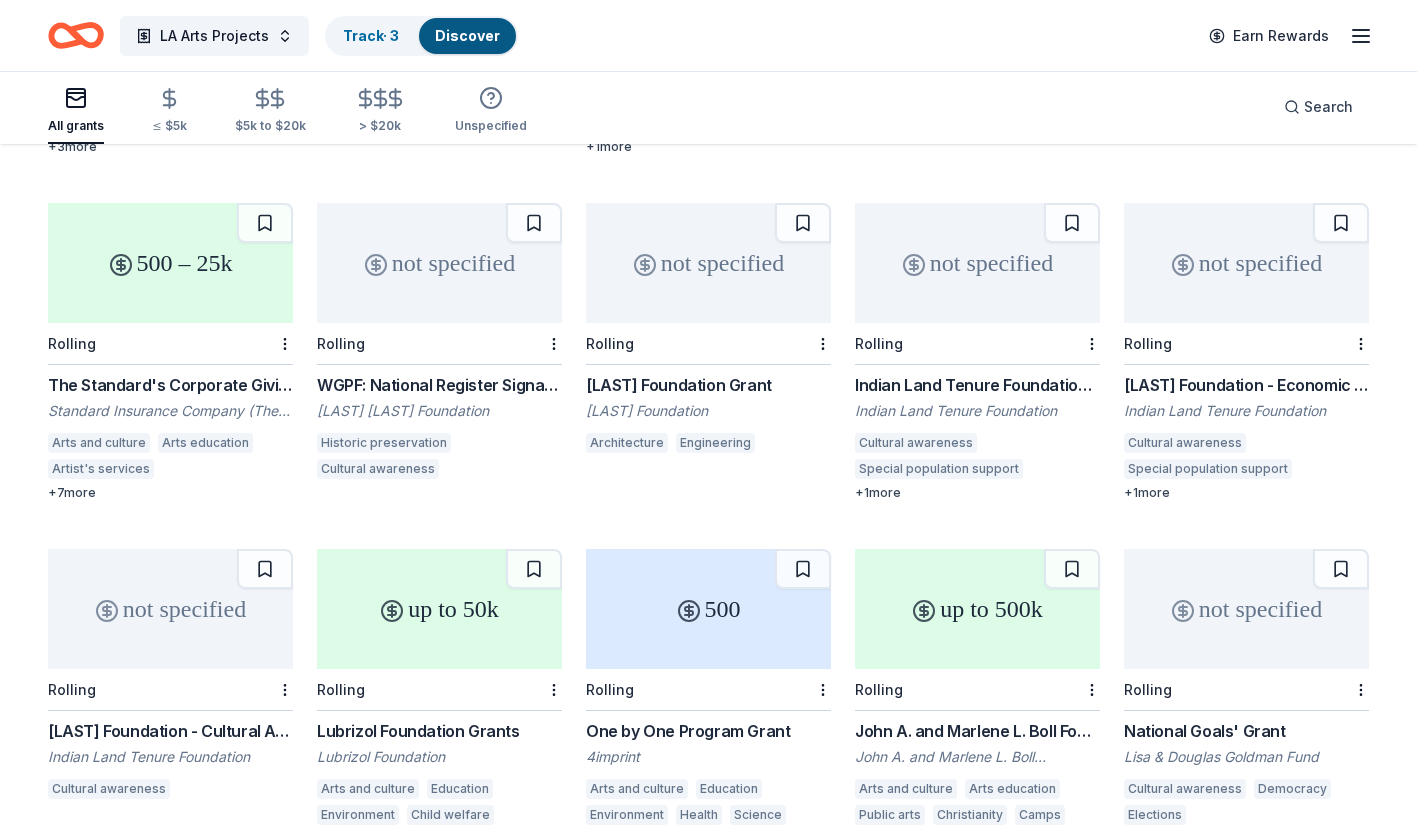 click on "The Standard's Corporate Giving Program" at bounding box center (170, 385) 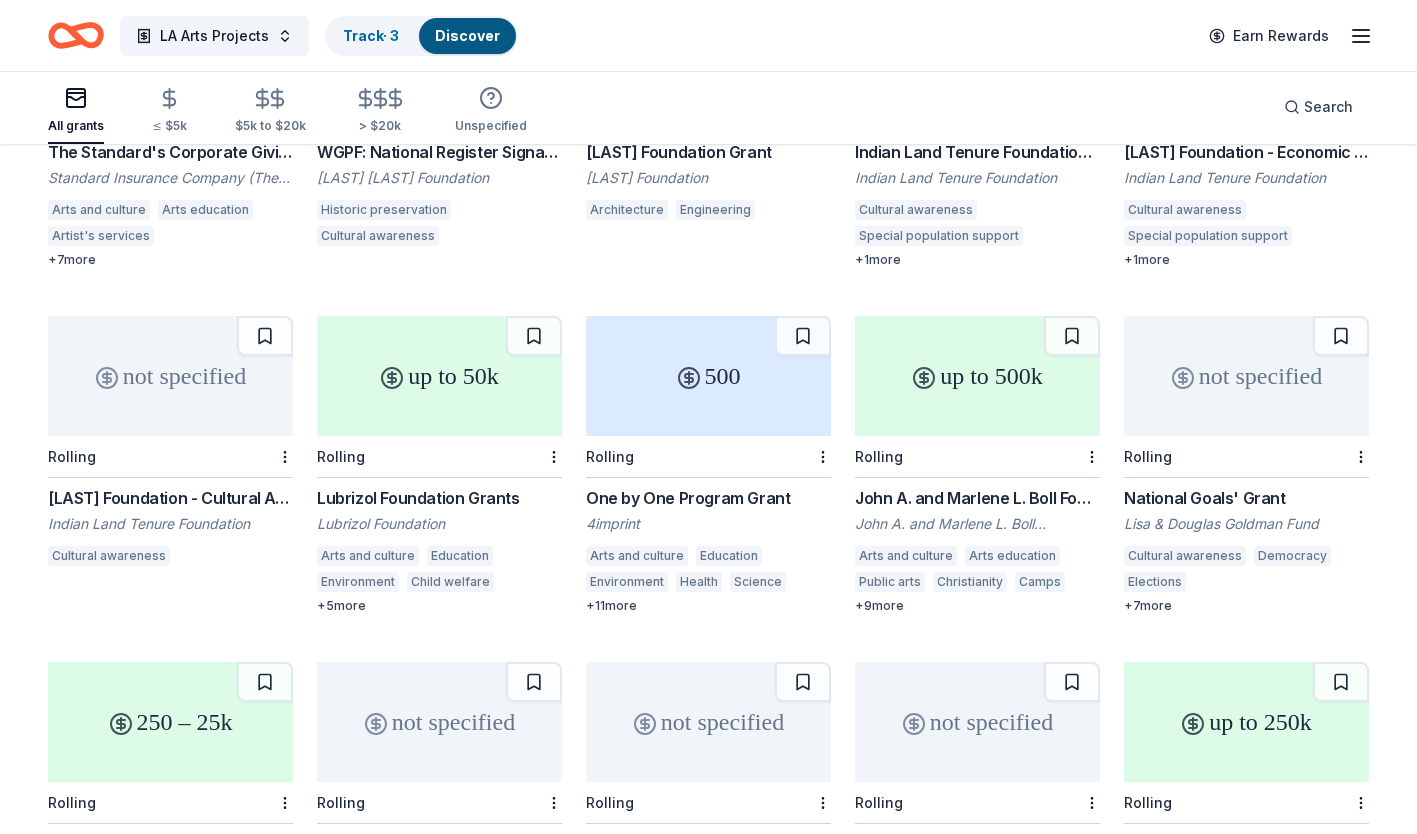 scroll, scrollTop: 9061, scrollLeft: 0, axis: vertical 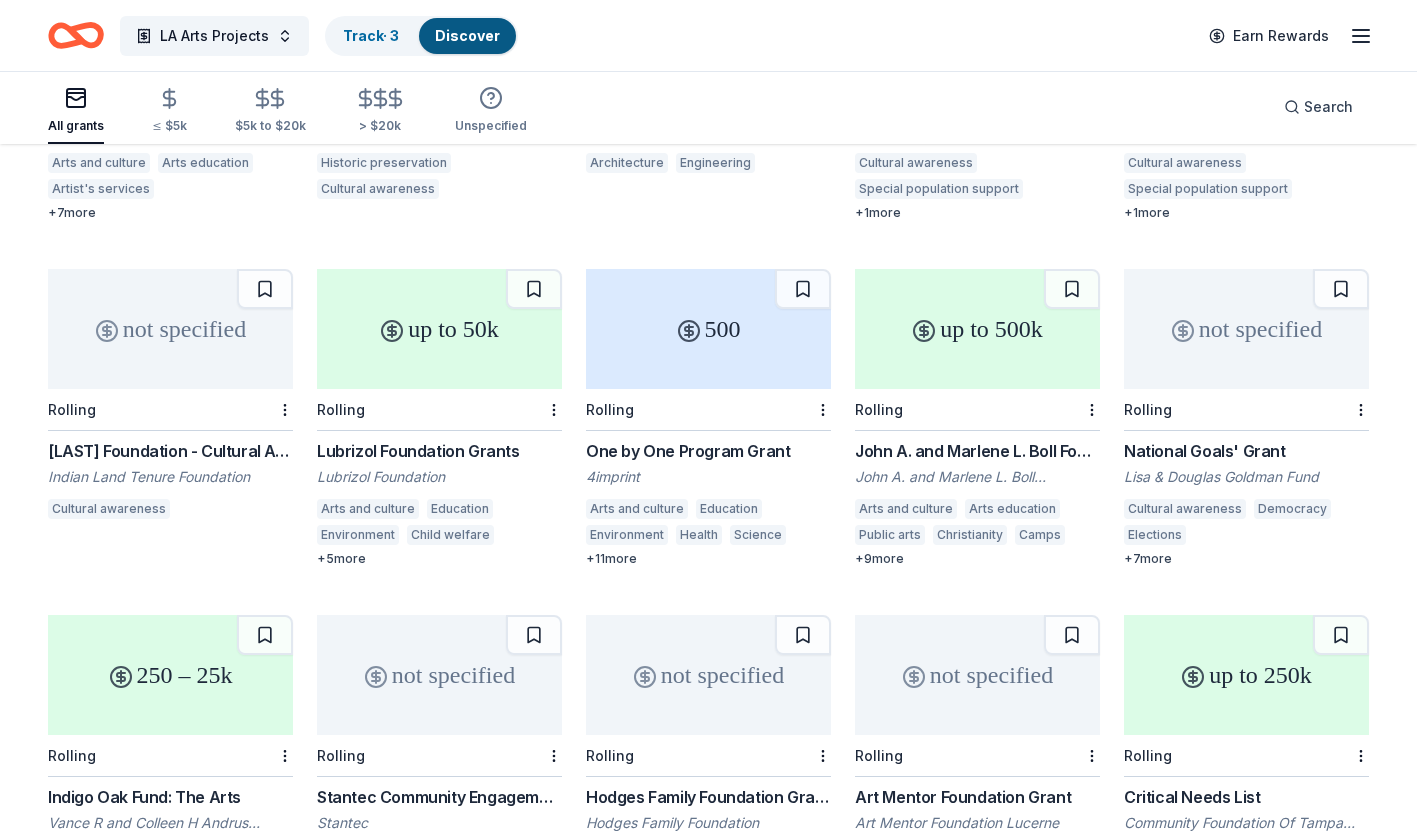 click on "John A. and Marlene L. Boll Foundation Grant" at bounding box center [977, 451] 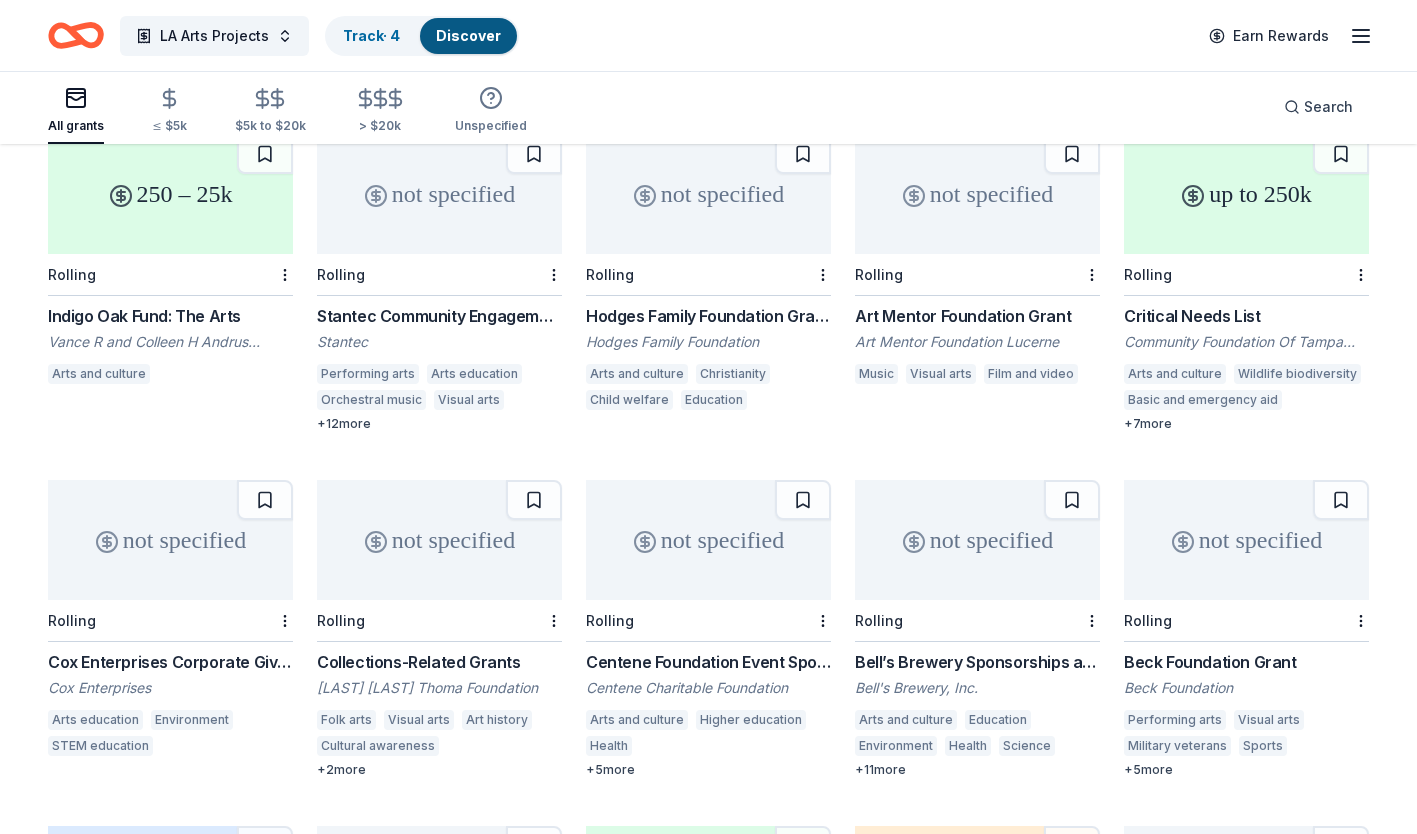 scroll, scrollTop: 9541, scrollLeft: 0, axis: vertical 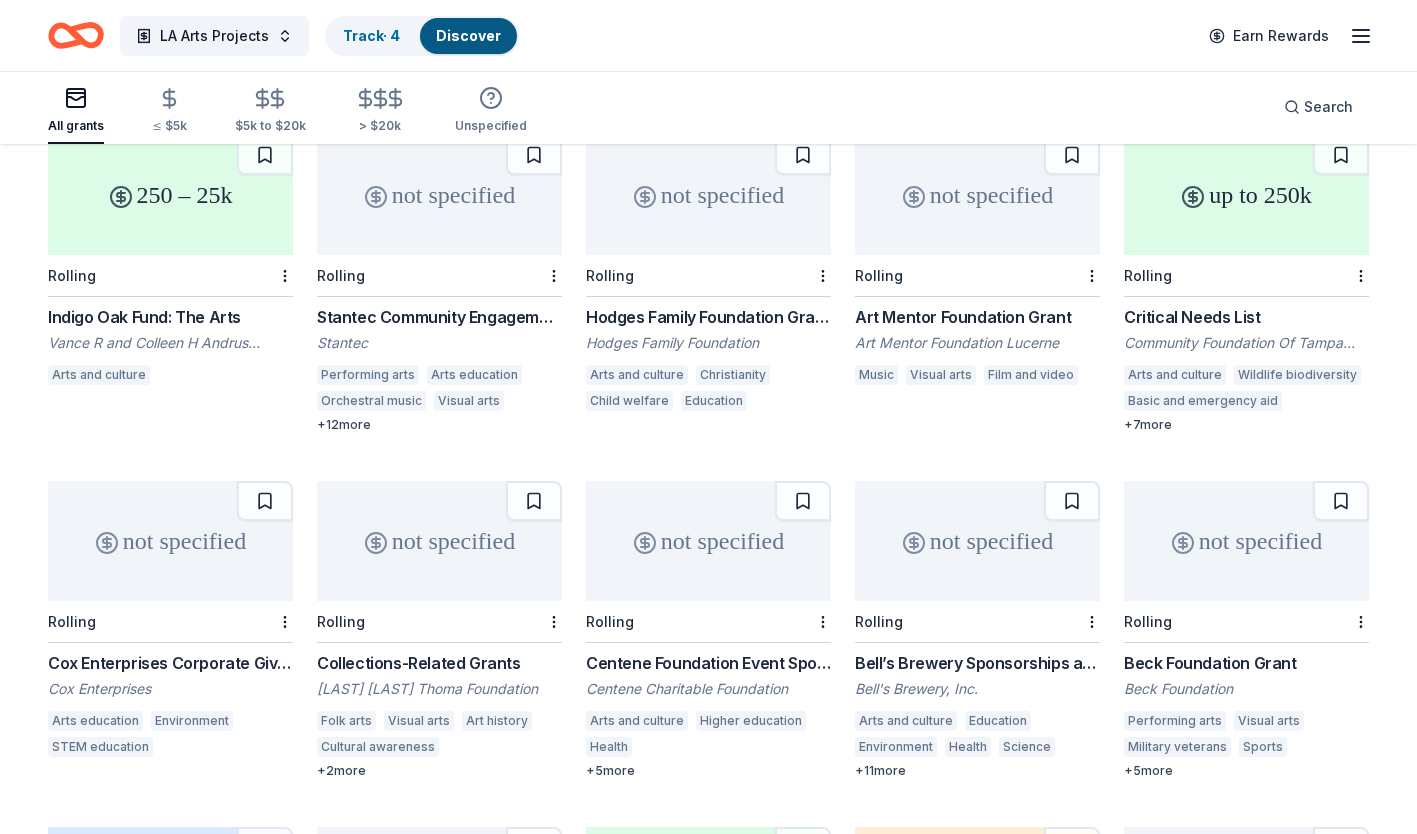 click on "Art Mentor Foundation Grant" at bounding box center [977, 317] 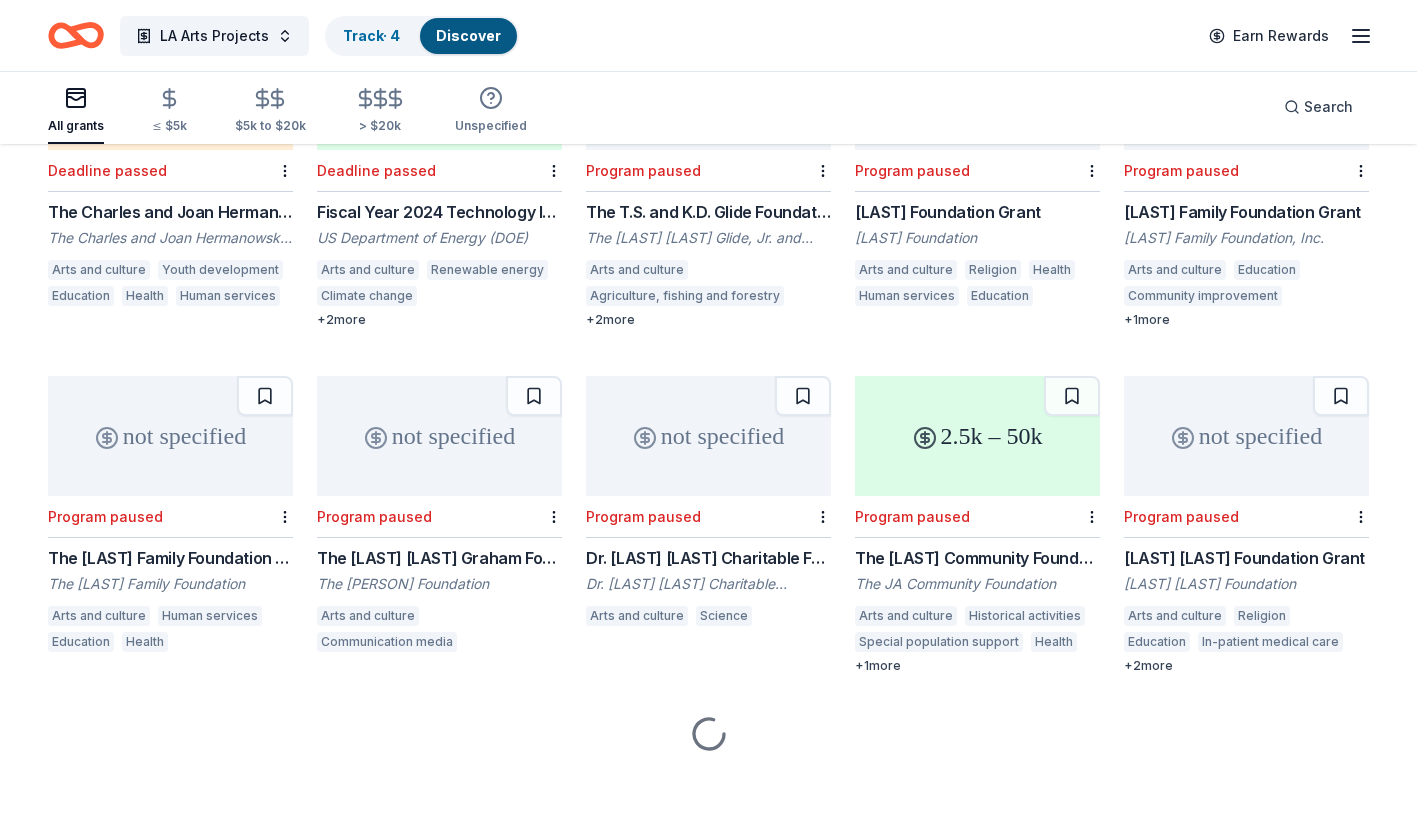 scroll, scrollTop: 10700, scrollLeft: 0, axis: vertical 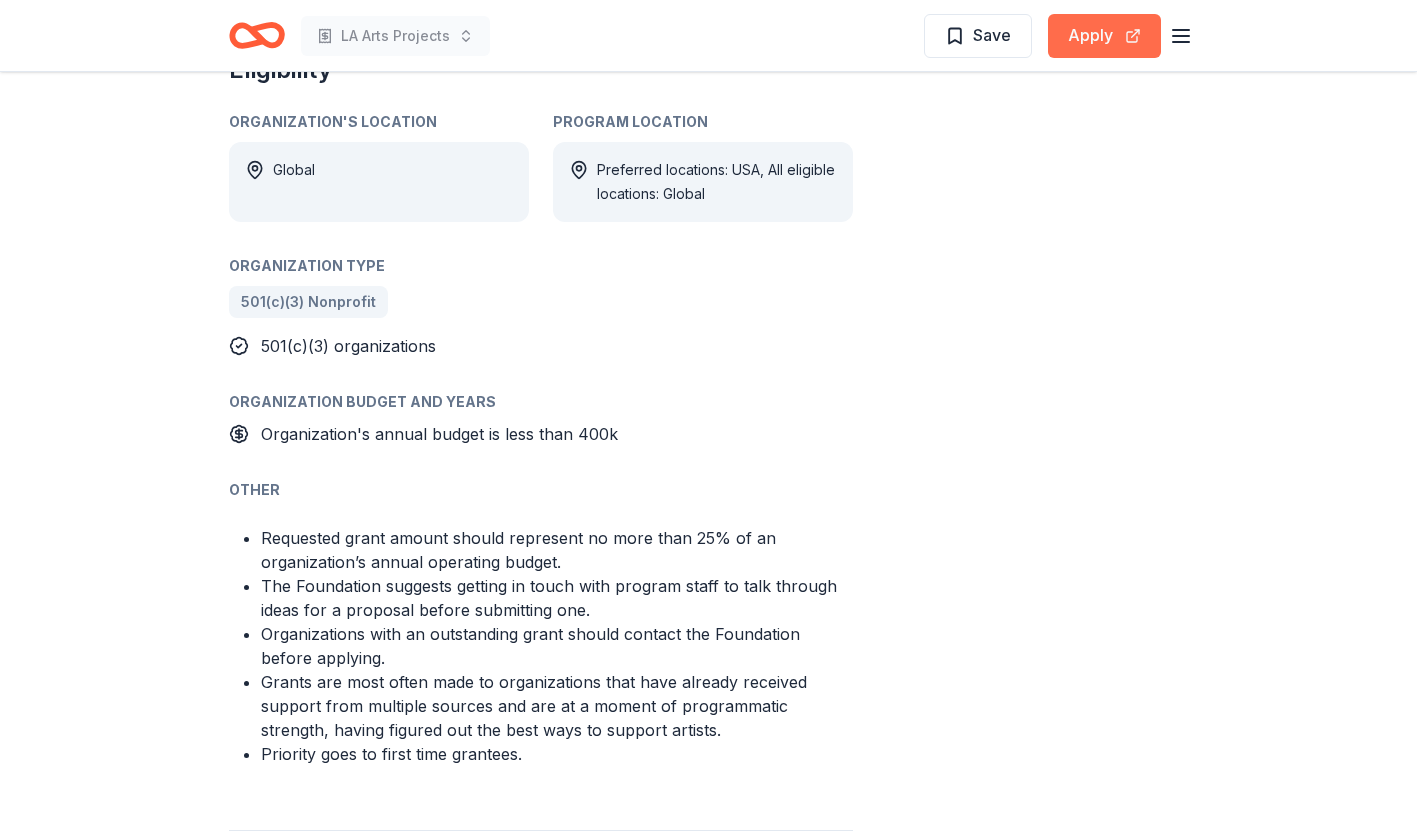 click on "Apply" at bounding box center [1104, 36] 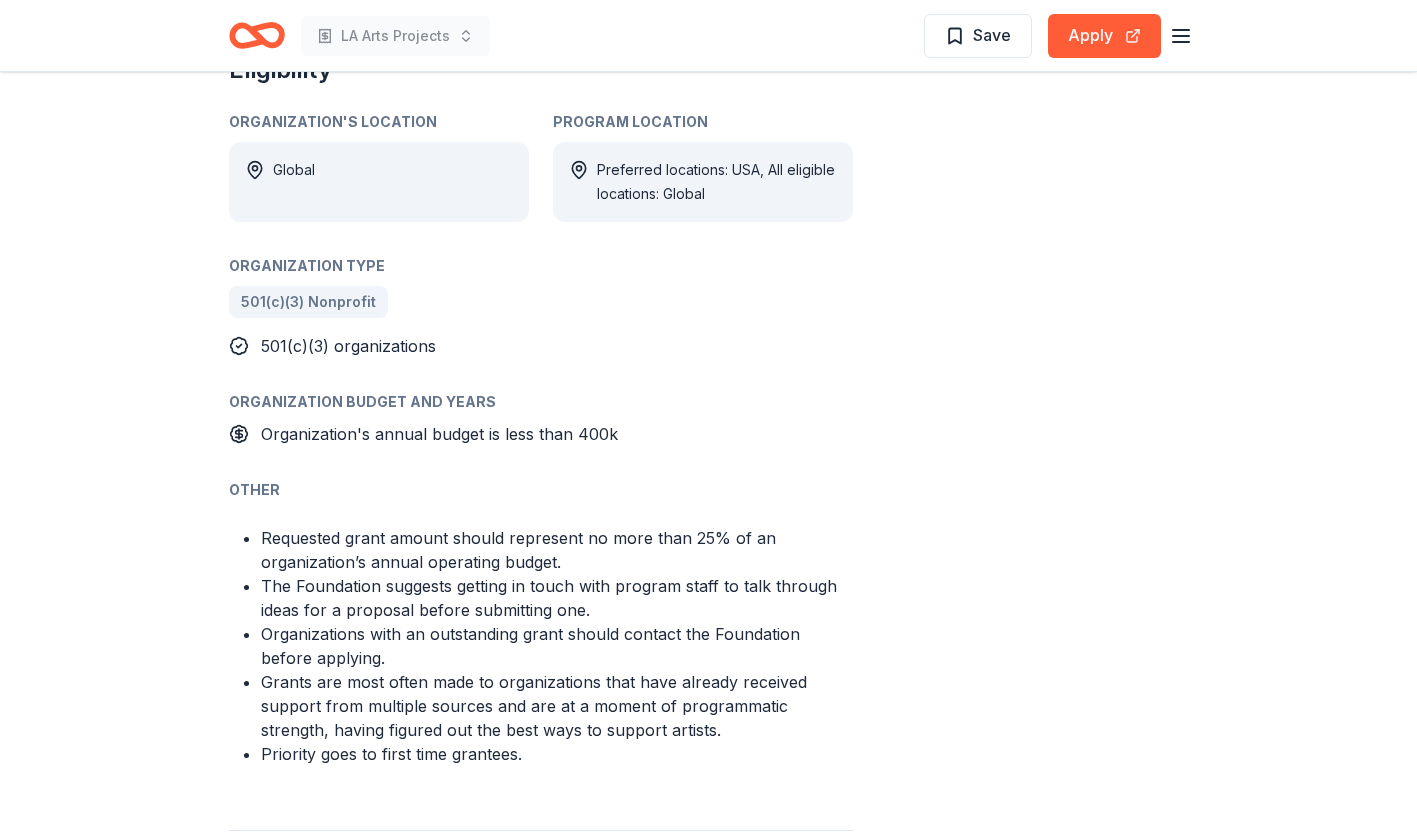 type 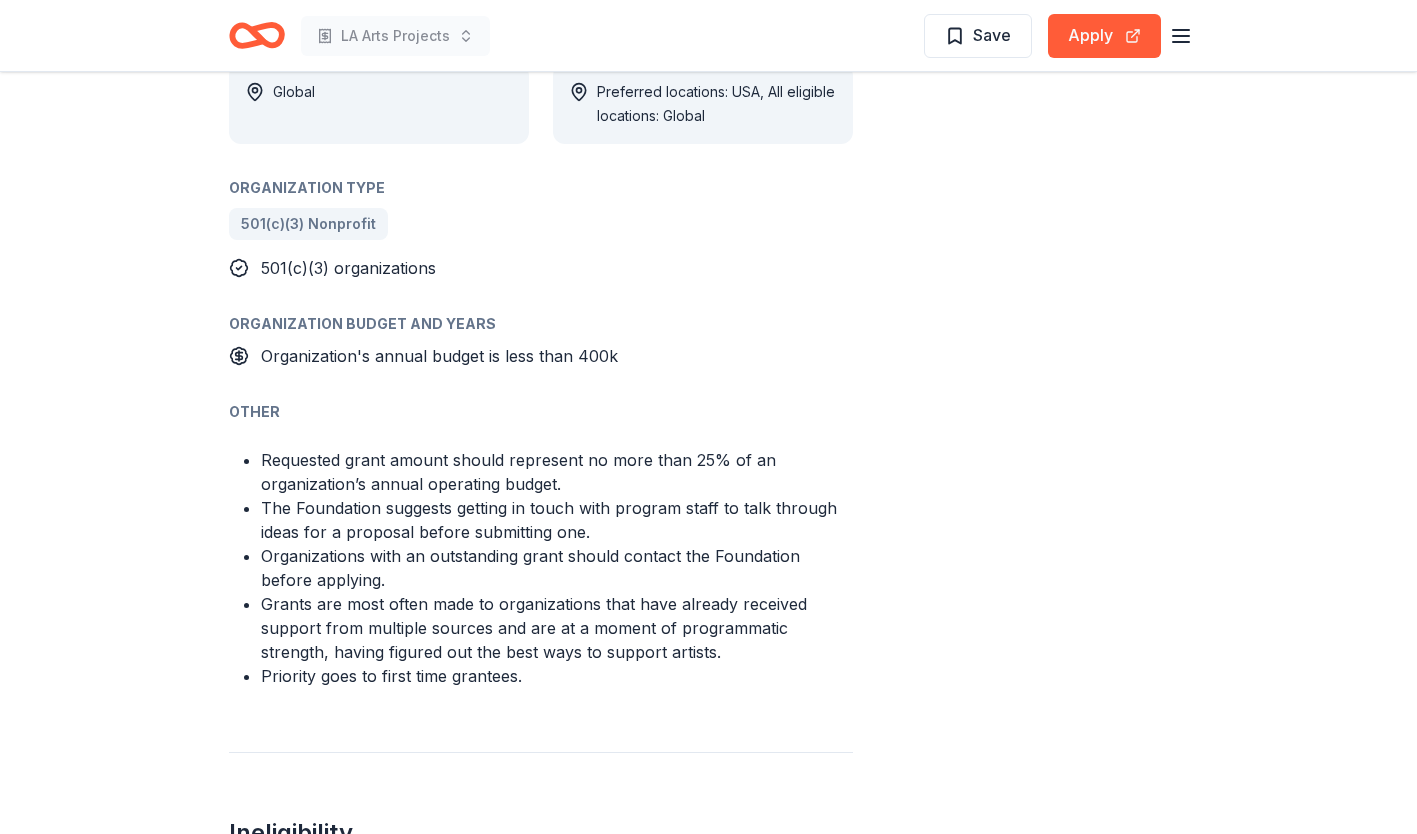 scroll, scrollTop: 1200, scrollLeft: 0, axis: vertical 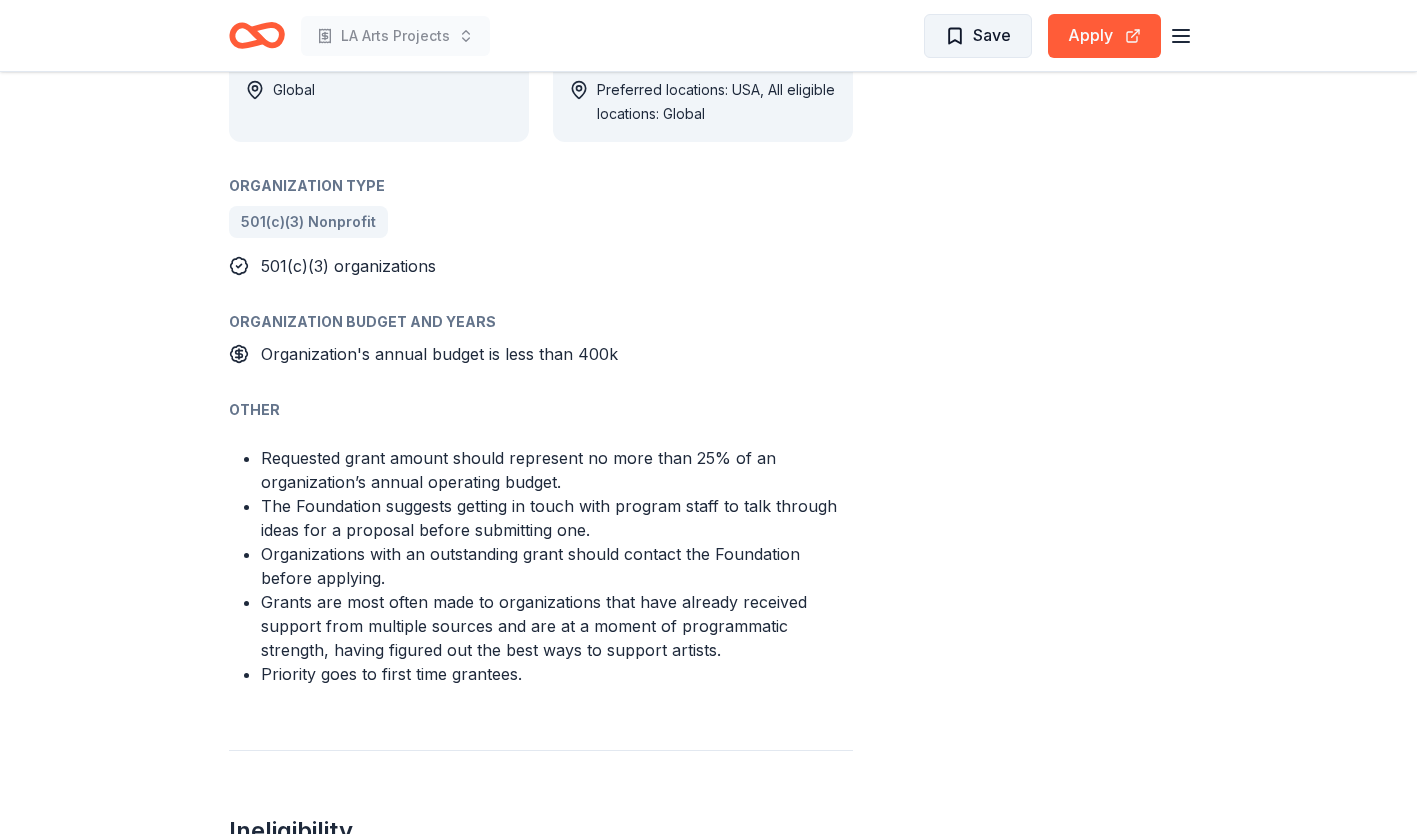 click on "Save" at bounding box center (992, 35) 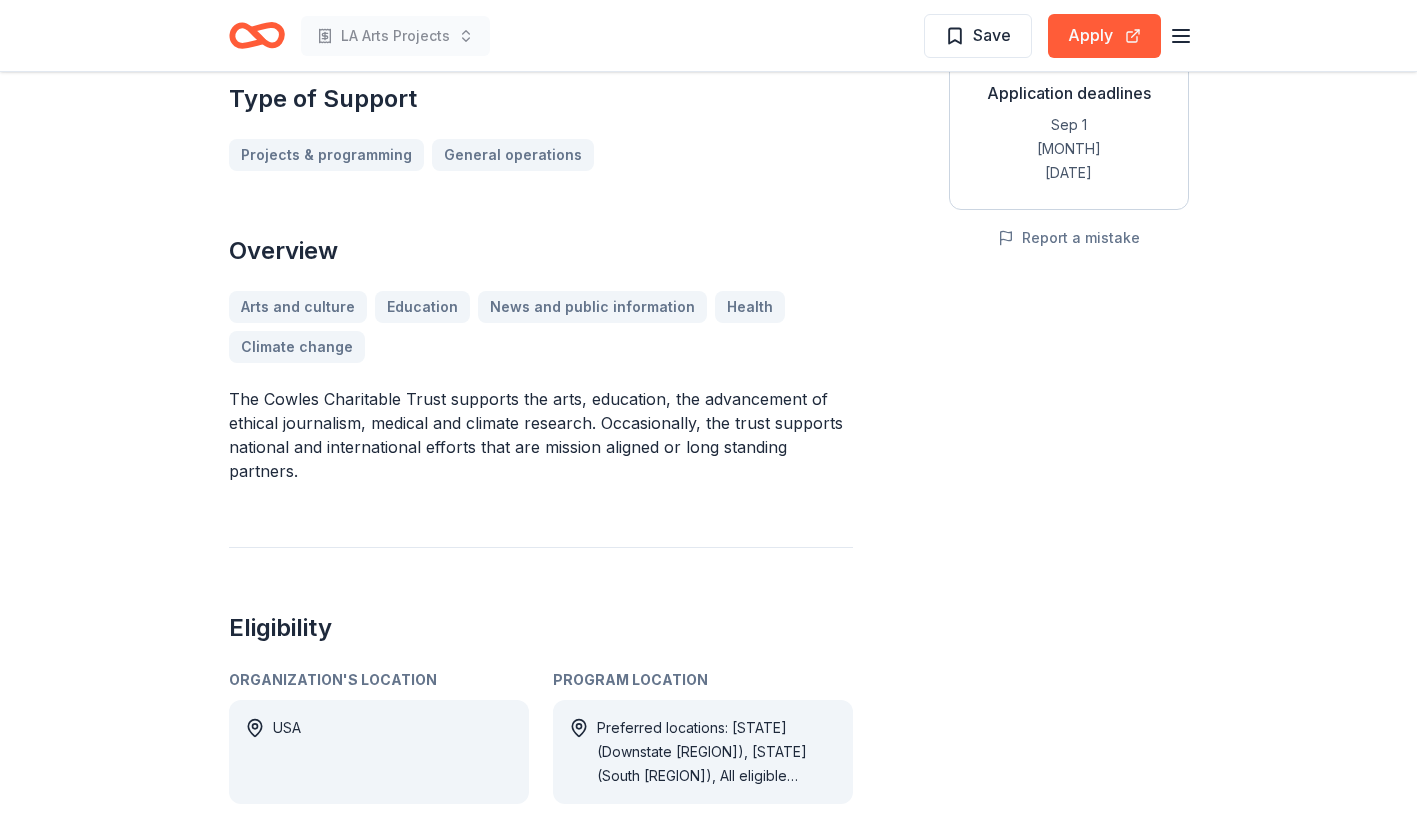 scroll, scrollTop: 400, scrollLeft: 0, axis: vertical 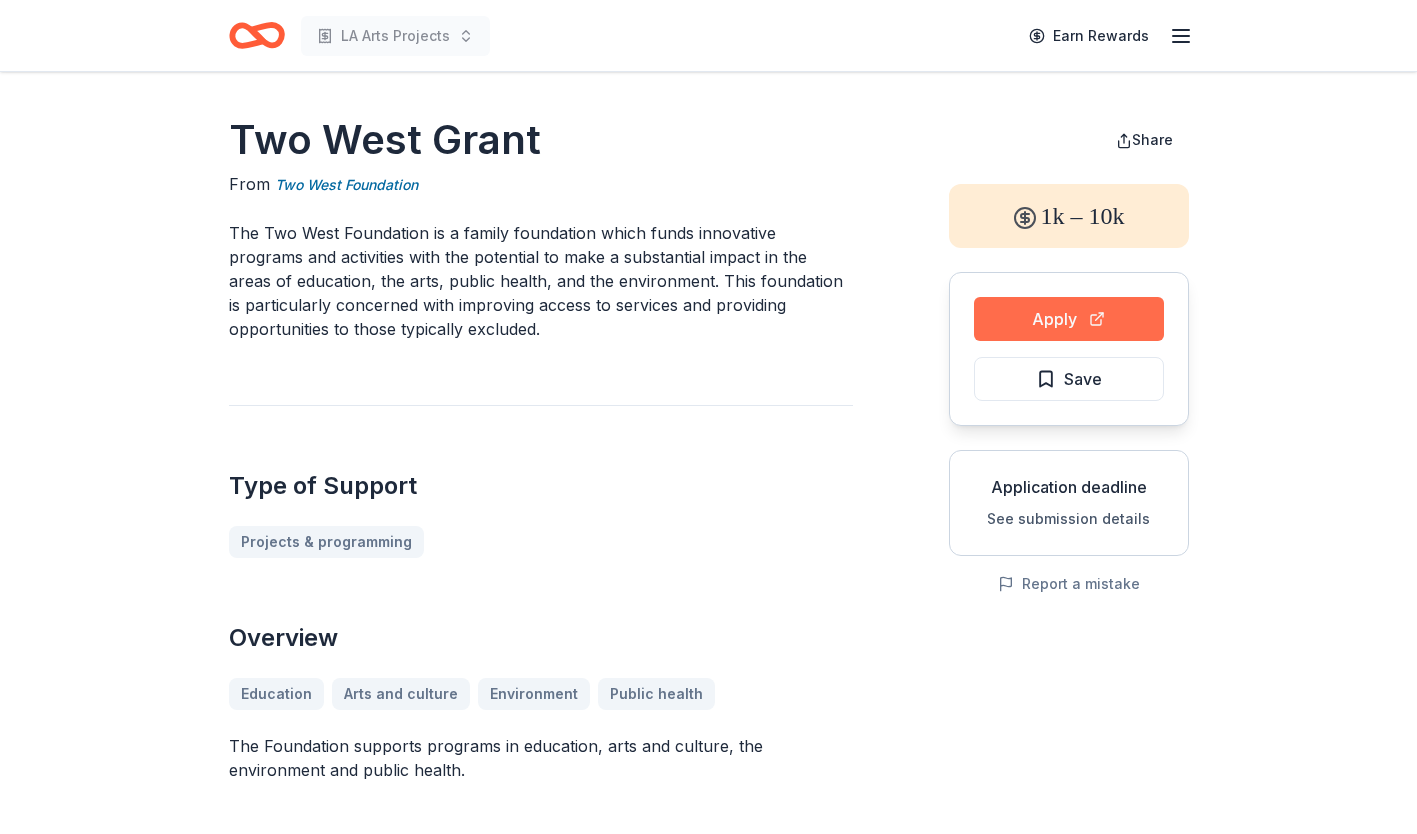 click on "Apply" at bounding box center [1069, 319] 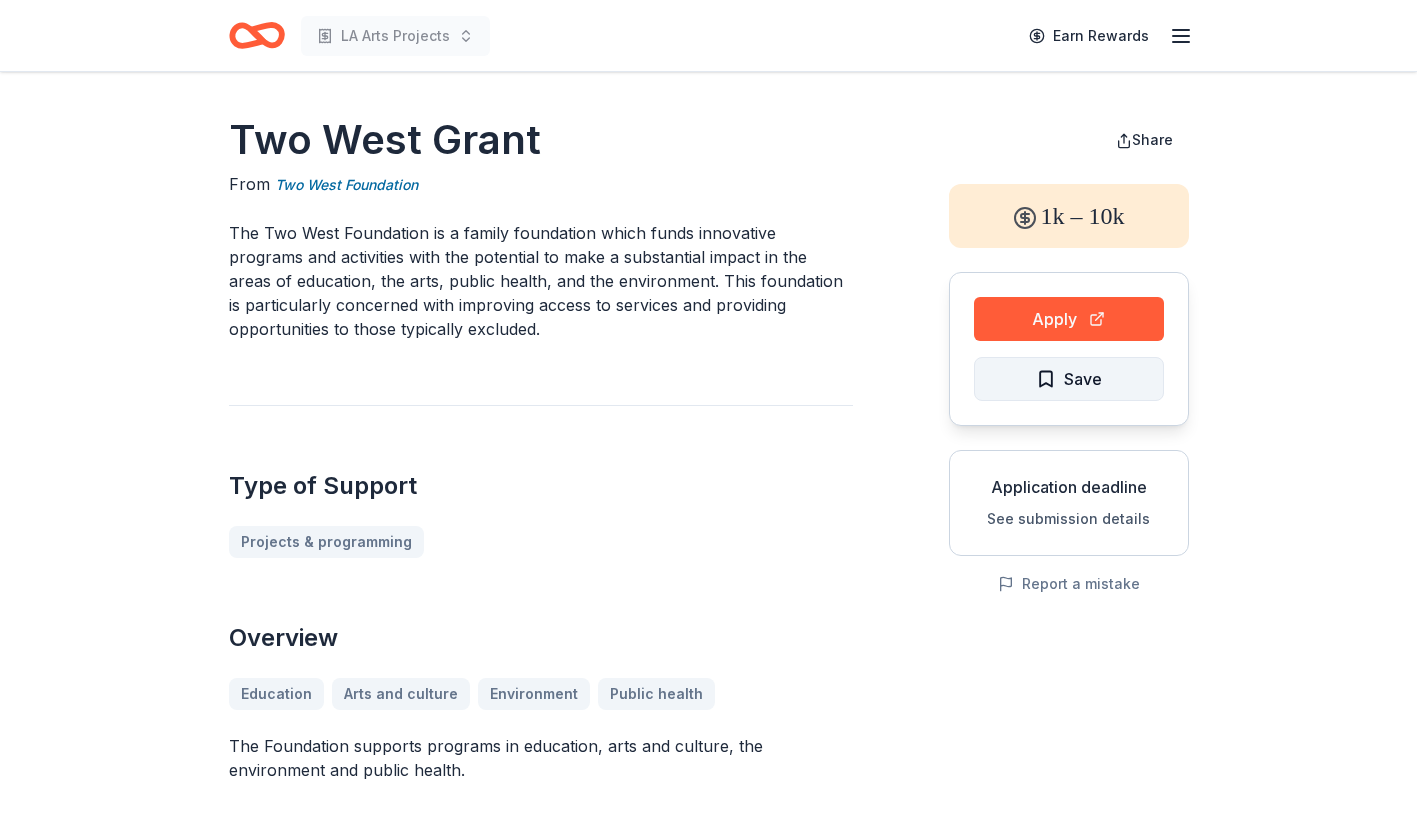 click on "Save" at bounding box center [1069, 379] 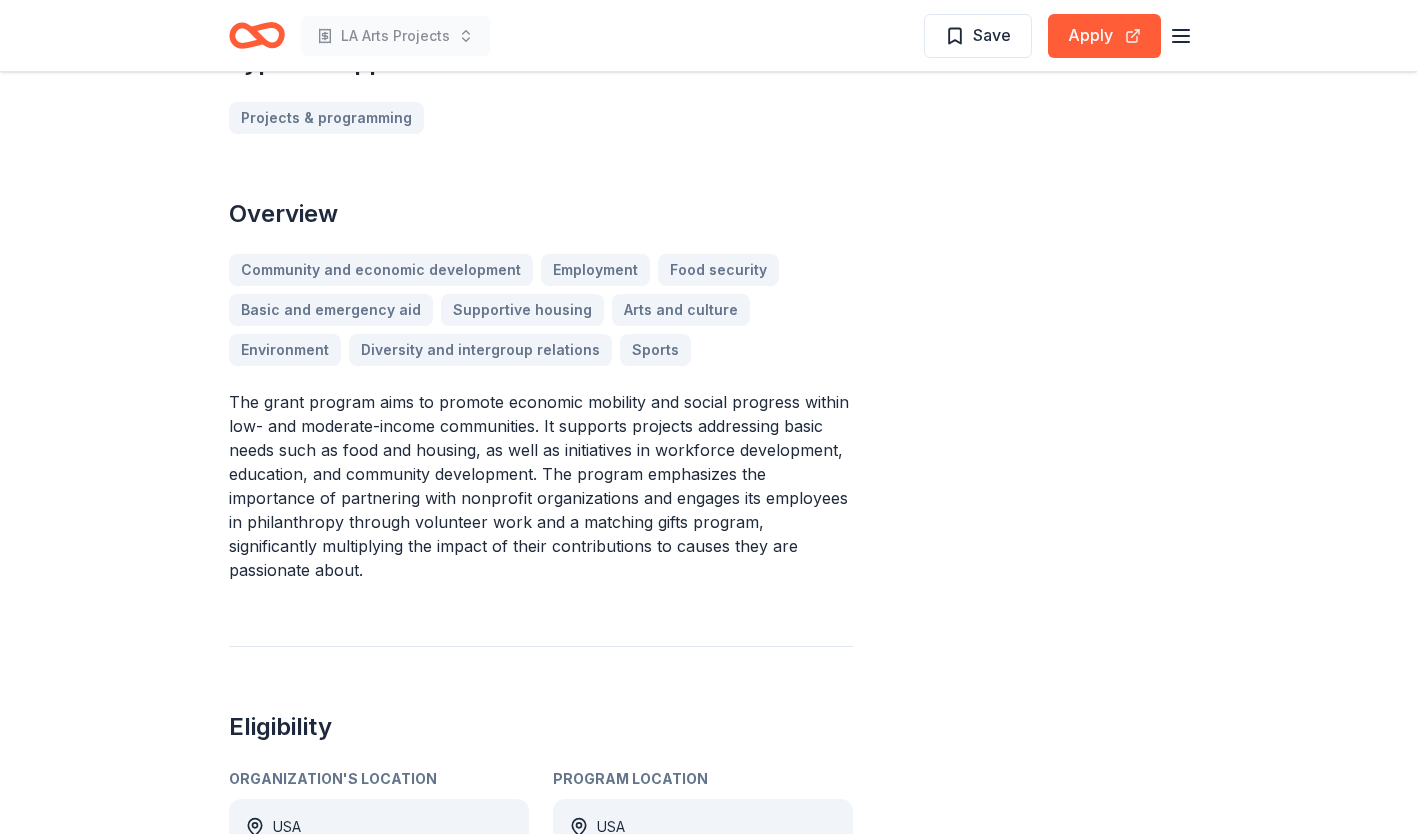 scroll, scrollTop: 680, scrollLeft: 0, axis: vertical 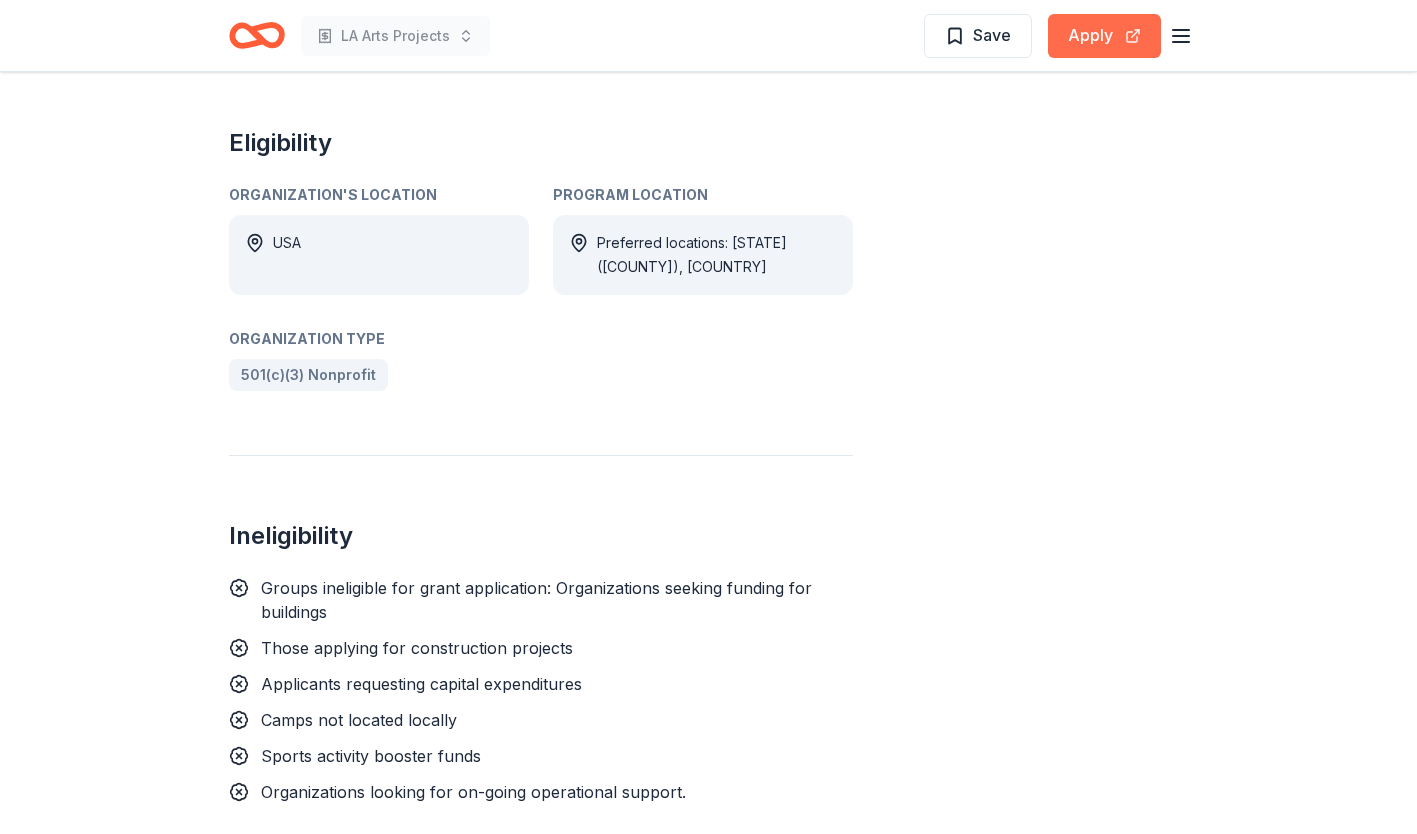 click on "Apply" at bounding box center [1104, 36] 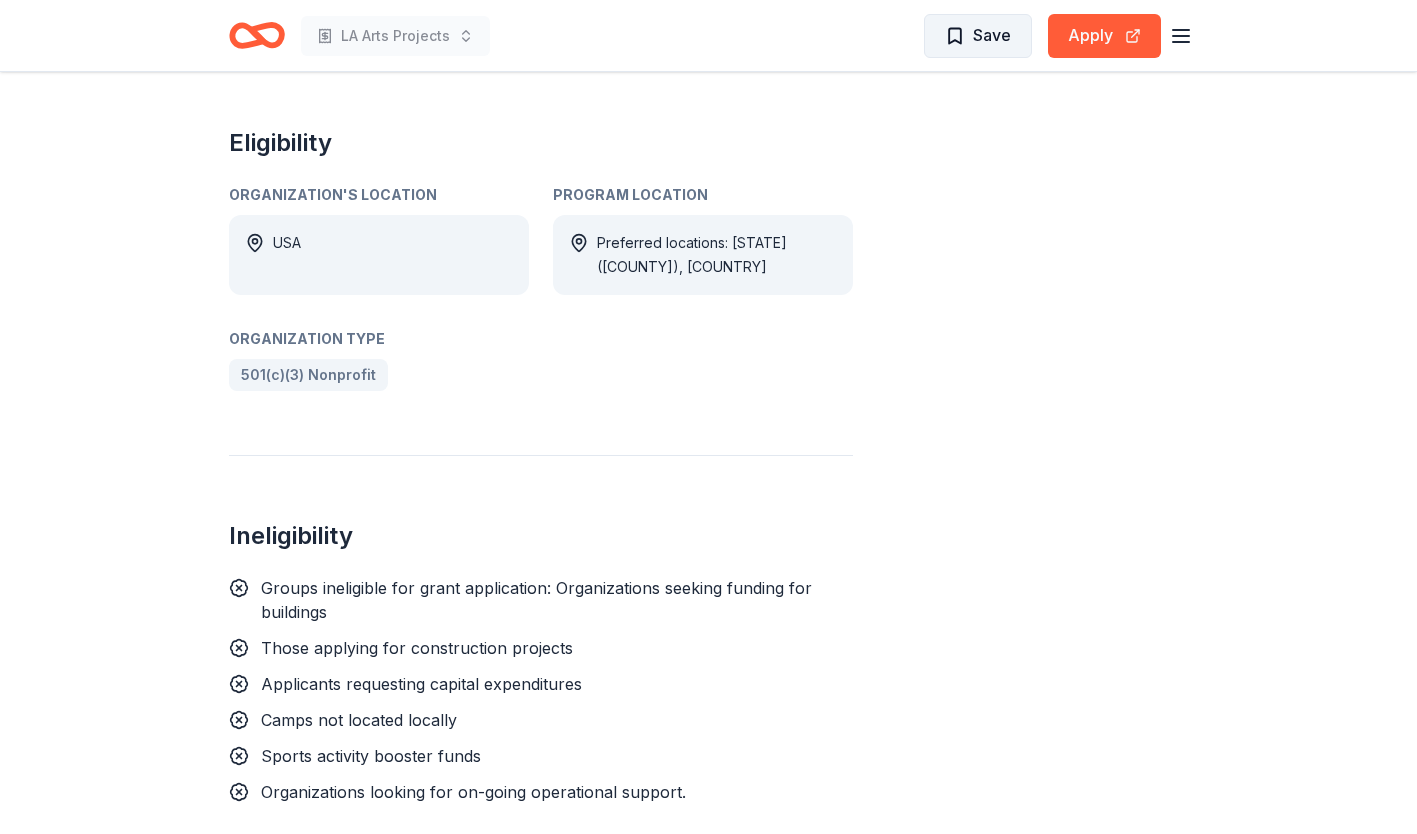 click on "Save" at bounding box center (992, 35) 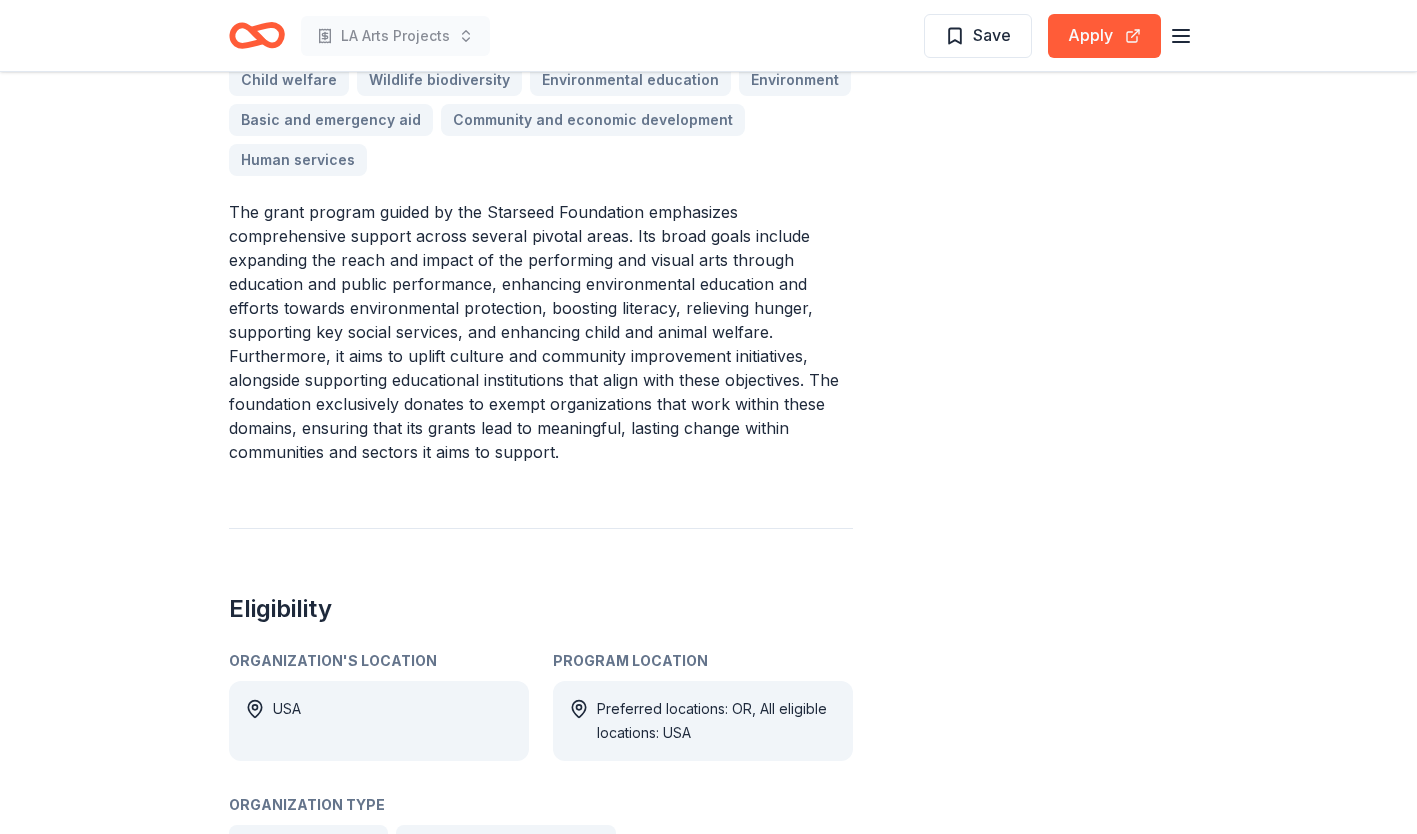 scroll, scrollTop: 720, scrollLeft: 0, axis: vertical 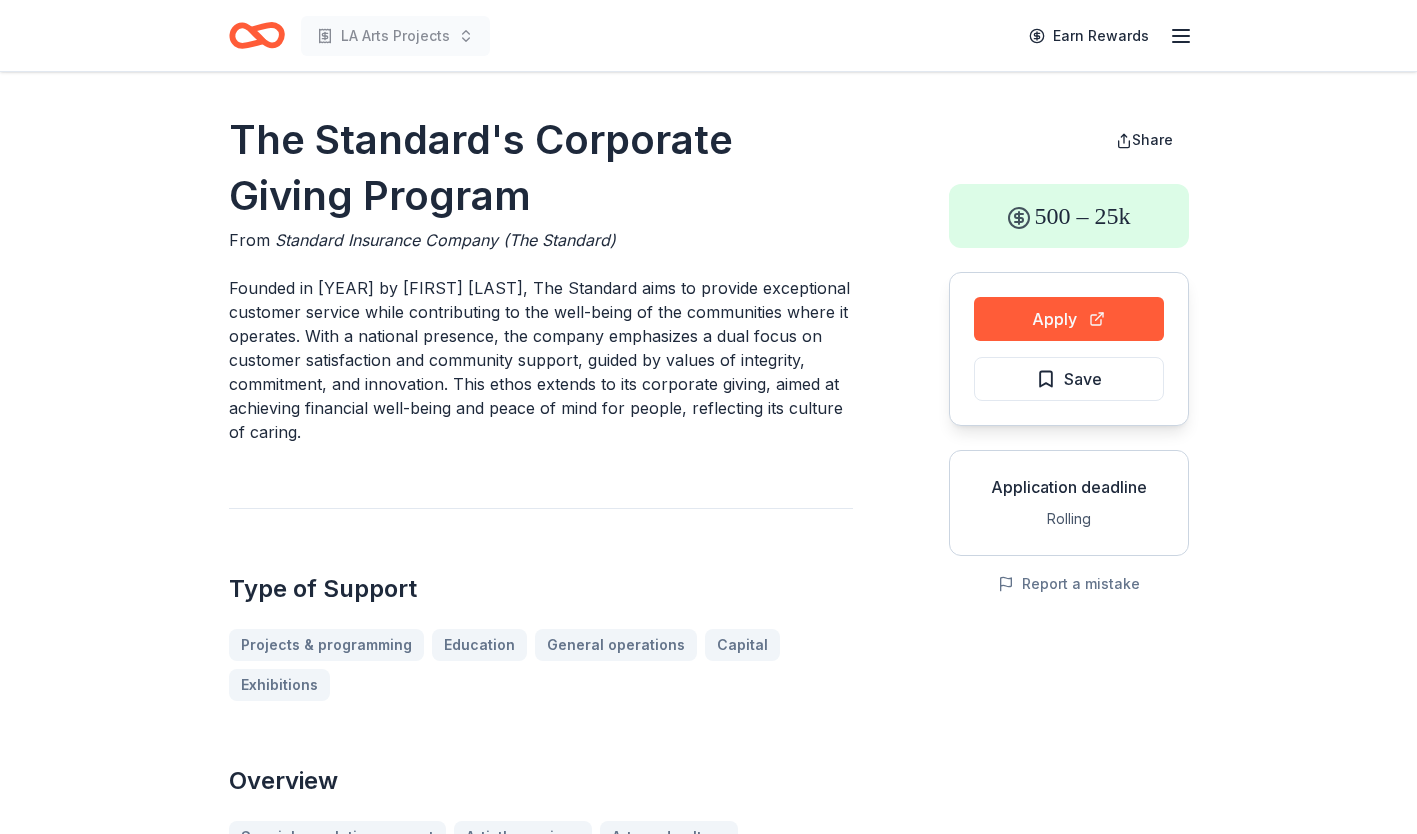 click on "Founded in [YEAR] by [FIRST] [LAST], The Standard aims to provide exceptional customer service while contributing to the well-being of the communities where it operates. With a national presence, the company emphasizes a dual focus on customer satisfaction and community support, guided by values of integrity, commitment, and innovation. This ethos extends to its corporate giving, aimed at achieving financial well-being and peace of mind for people, reflecting its culture of caring." at bounding box center [541, 360] 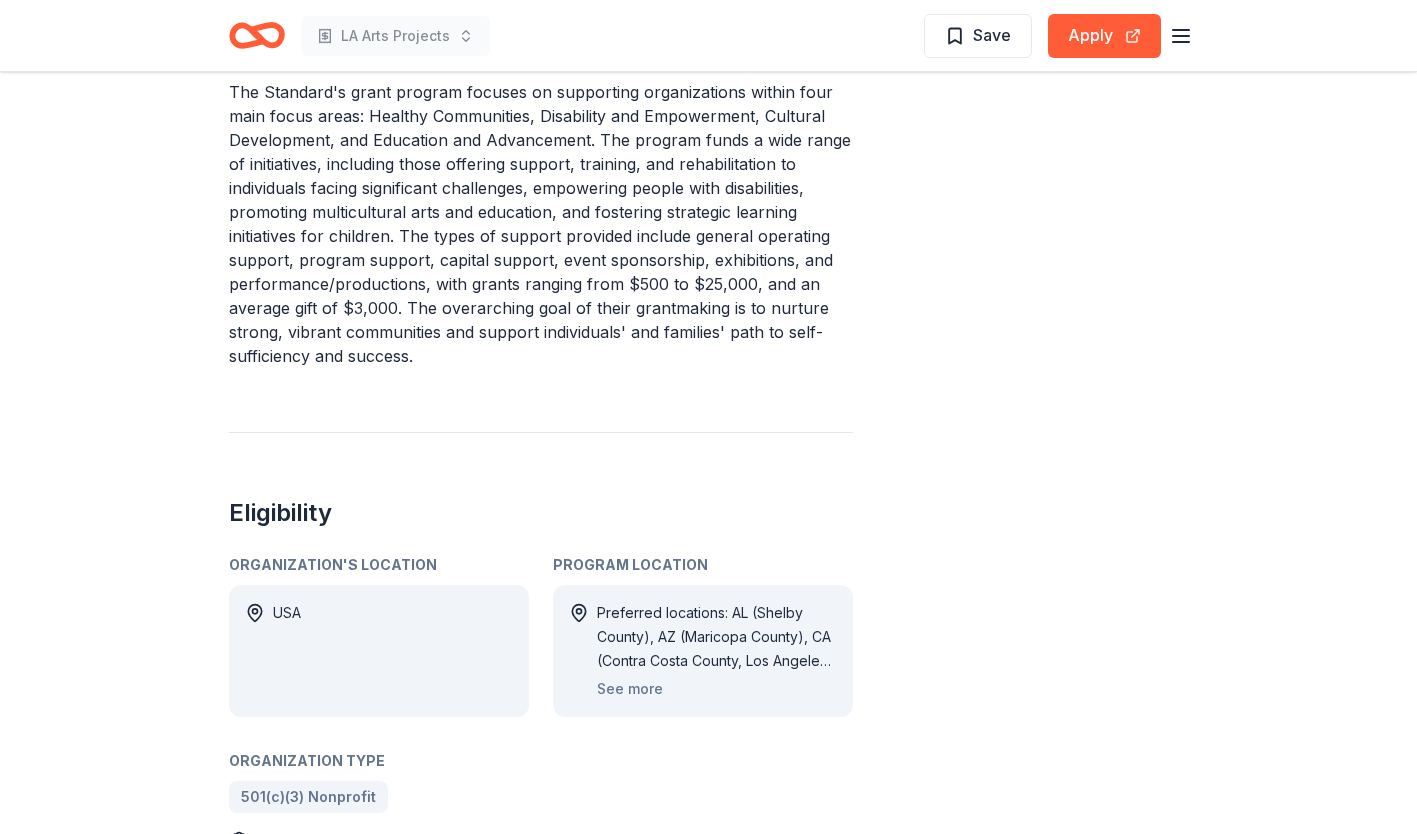 scroll, scrollTop: 880, scrollLeft: 0, axis: vertical 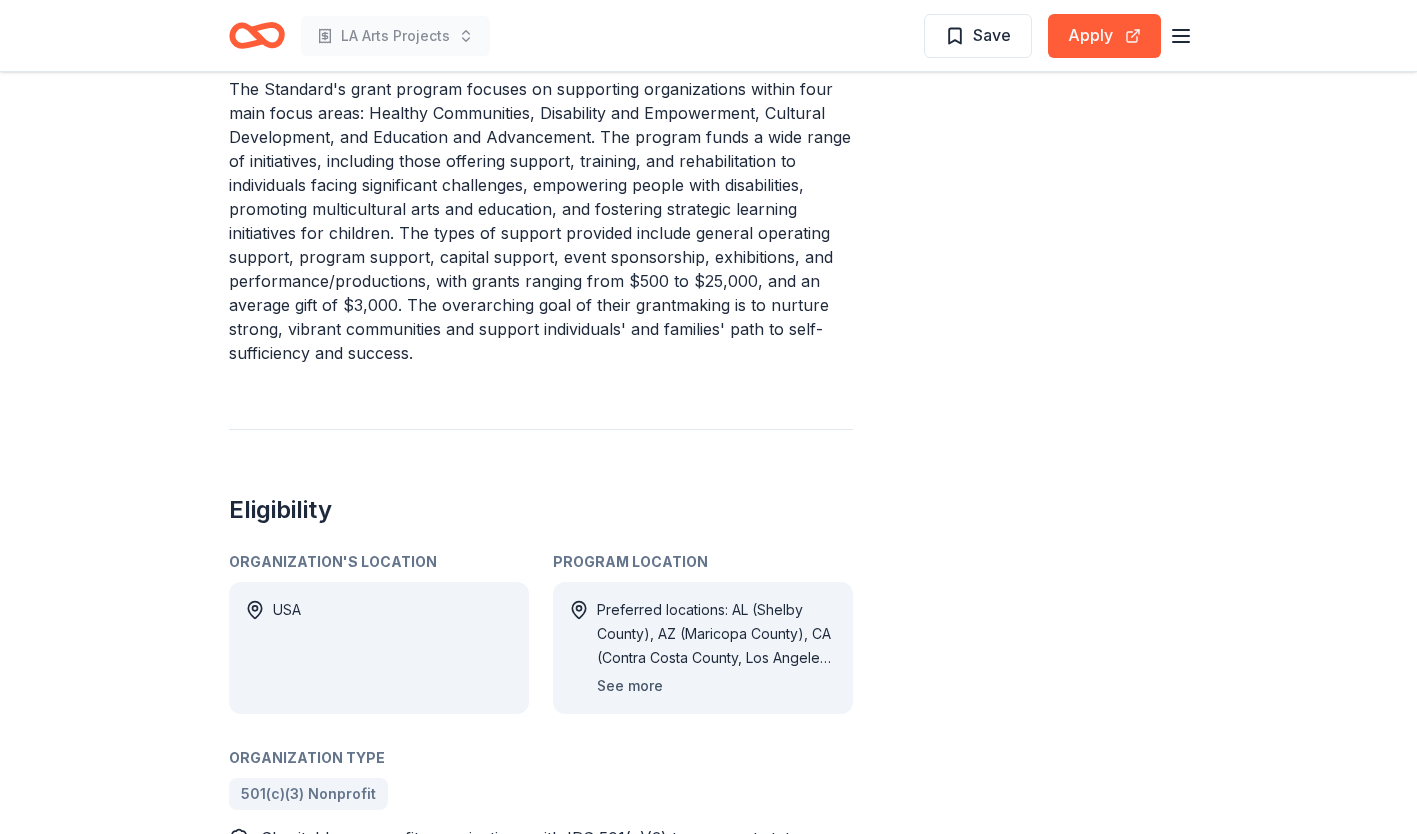 click on "See more" at bounding box center (630, 686) 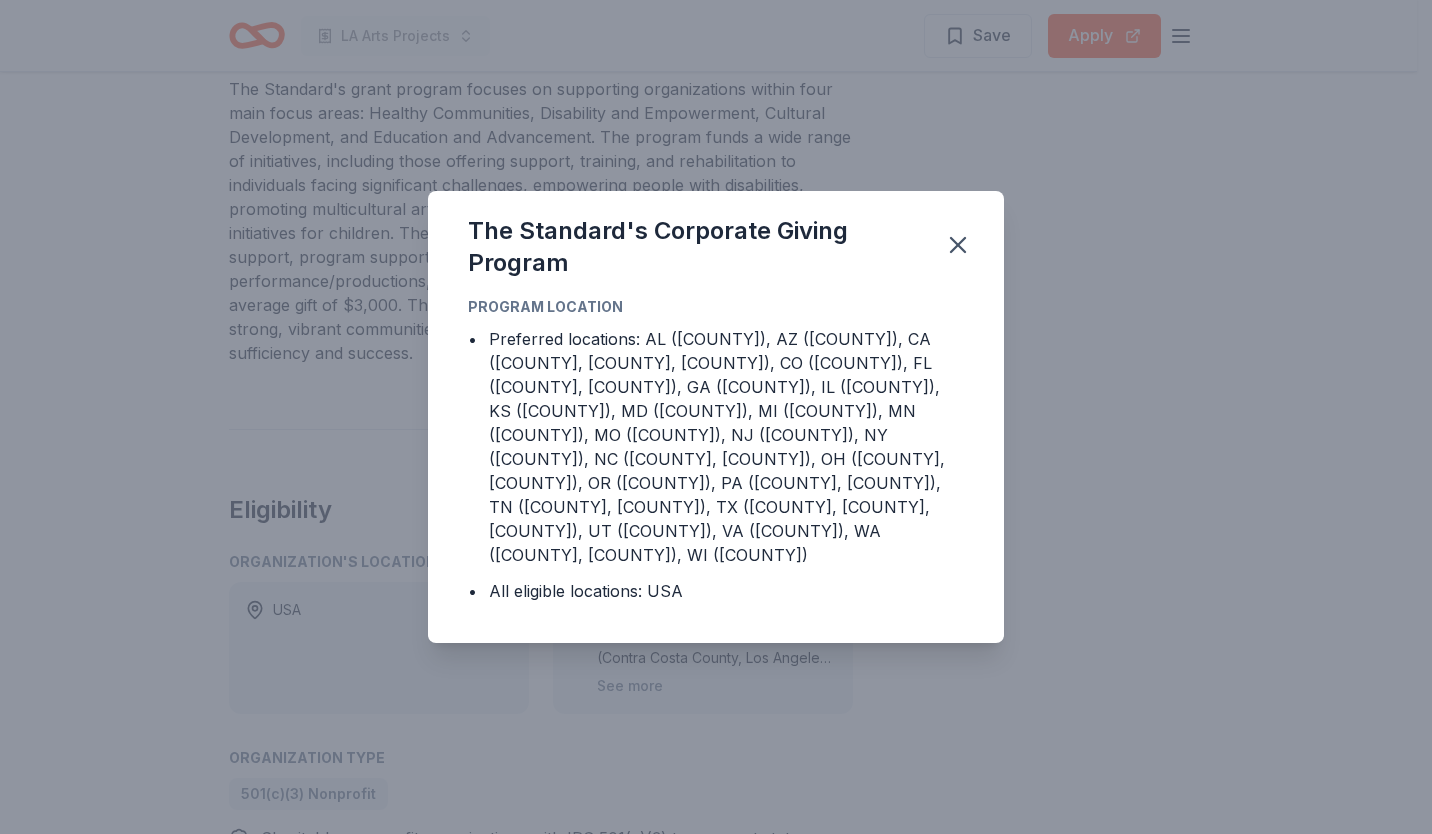 click on "The Standard's Corporate Giving Program Program Location • Preferred locations: AL ([COUNTY]), AZ ([COUNTY]), CA ([COUNTY], [COUNTY], [COUNTY]), CO ([COUNTY]), FL ([COUNTY], [COUNTY]), GA ([COUNTY]), IL ([COUNTY]), KS ([COUNTY]), MD ([COUNTY]), MI ([COUNTY]), MN ([COUNTY]), MO ([COUNTY]), NJ ([COUNTY]), NY ([COUNTY]), NC ([COUNTY], [COUNTY]), OH ([COUNTY], [COUNTY]), OR ([COUNTY]), PA ([COUNTY], [COUNTY]), TN ([COUNTY], [COUNTY]), TX ([COUNTY], [COUNTY], [COUNTY]), UT ([COUNTY]), VA ([COUNTY]), WA ([COUNTY], [COUNTY]), WI ([COUNTY]) • All eligible locations: USA" at bounding box center (716, 417) 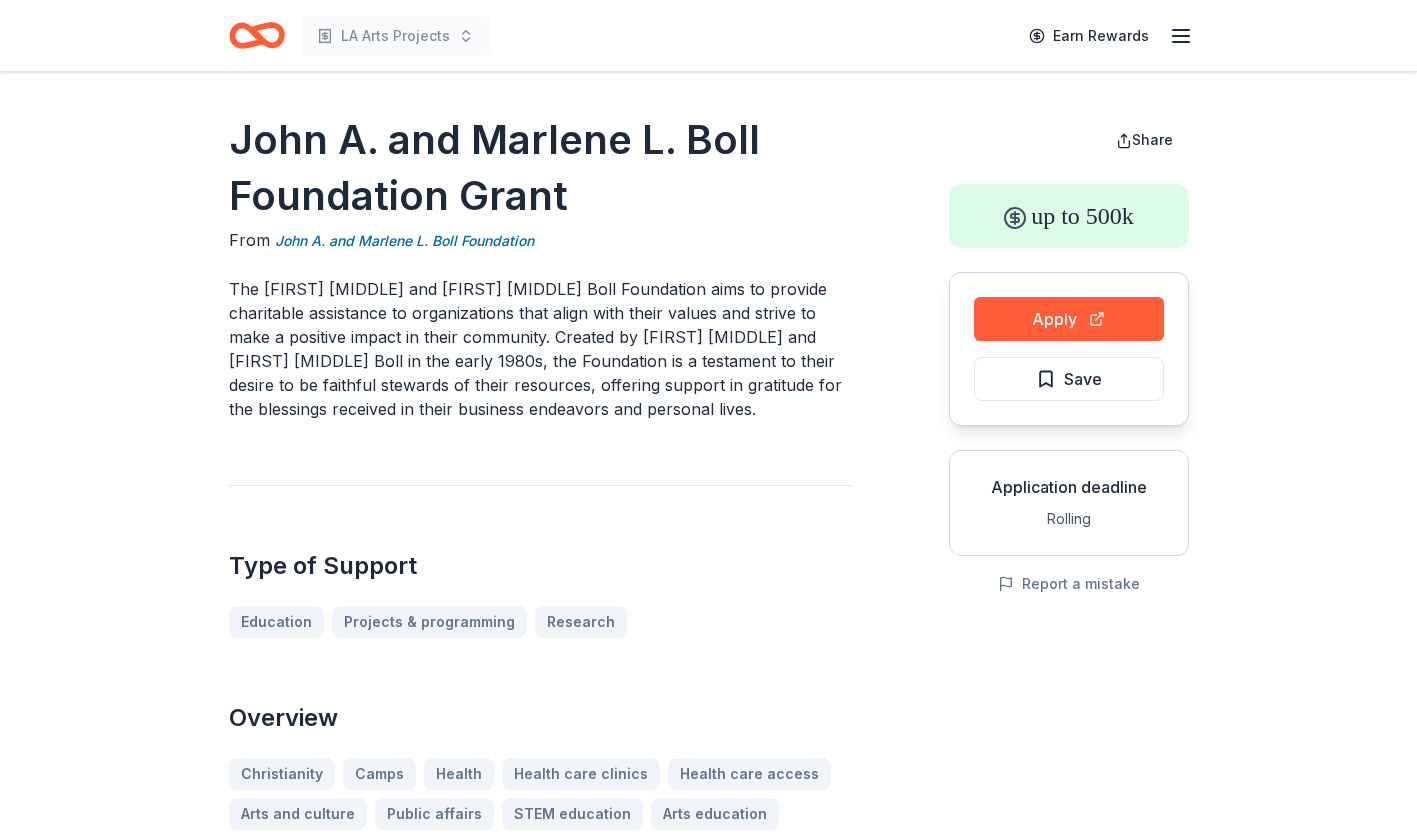 scroll, scrollTop: 0, scrollLeft: 0, axis: both 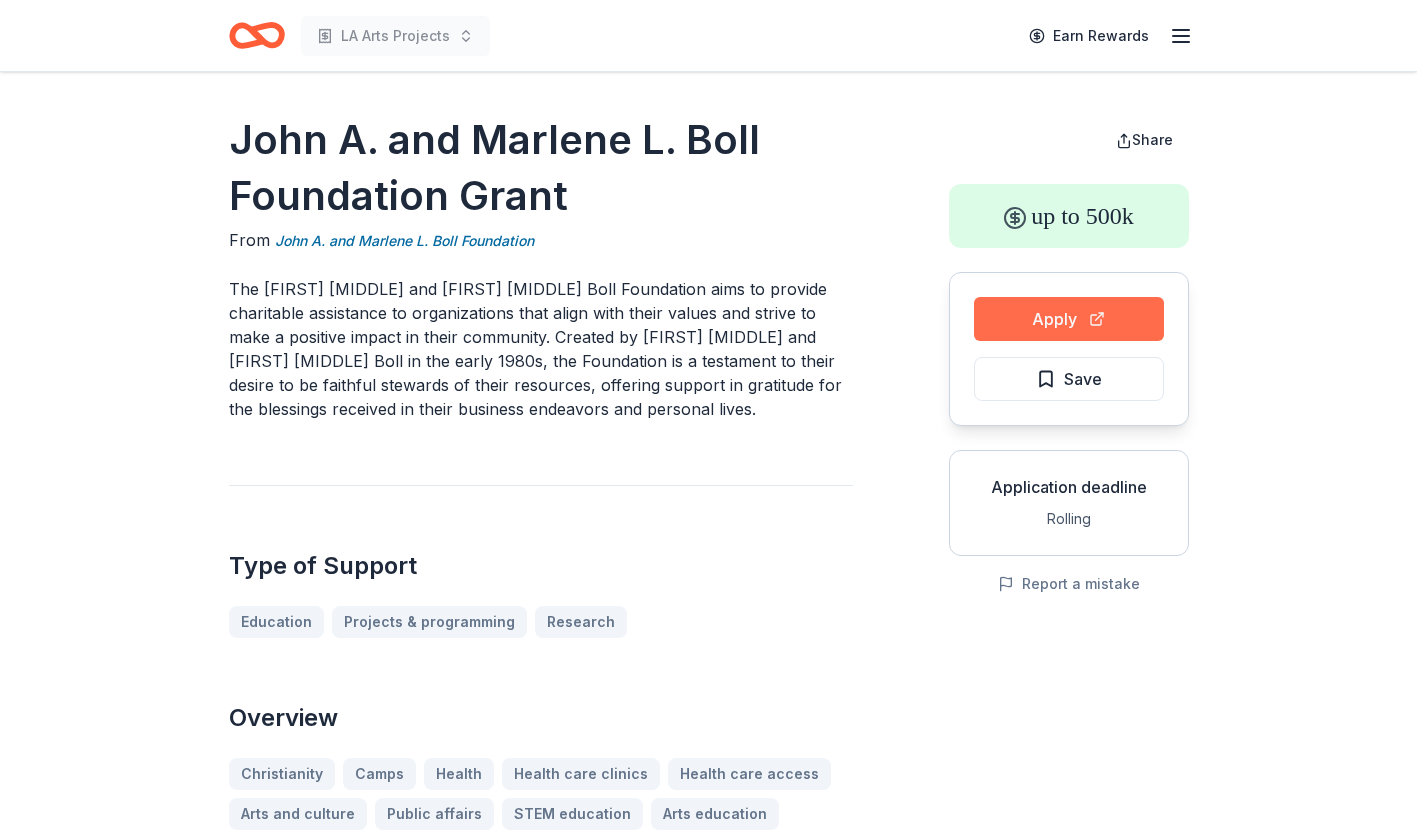 click on "Apply" at bounding box center [1069, 319] 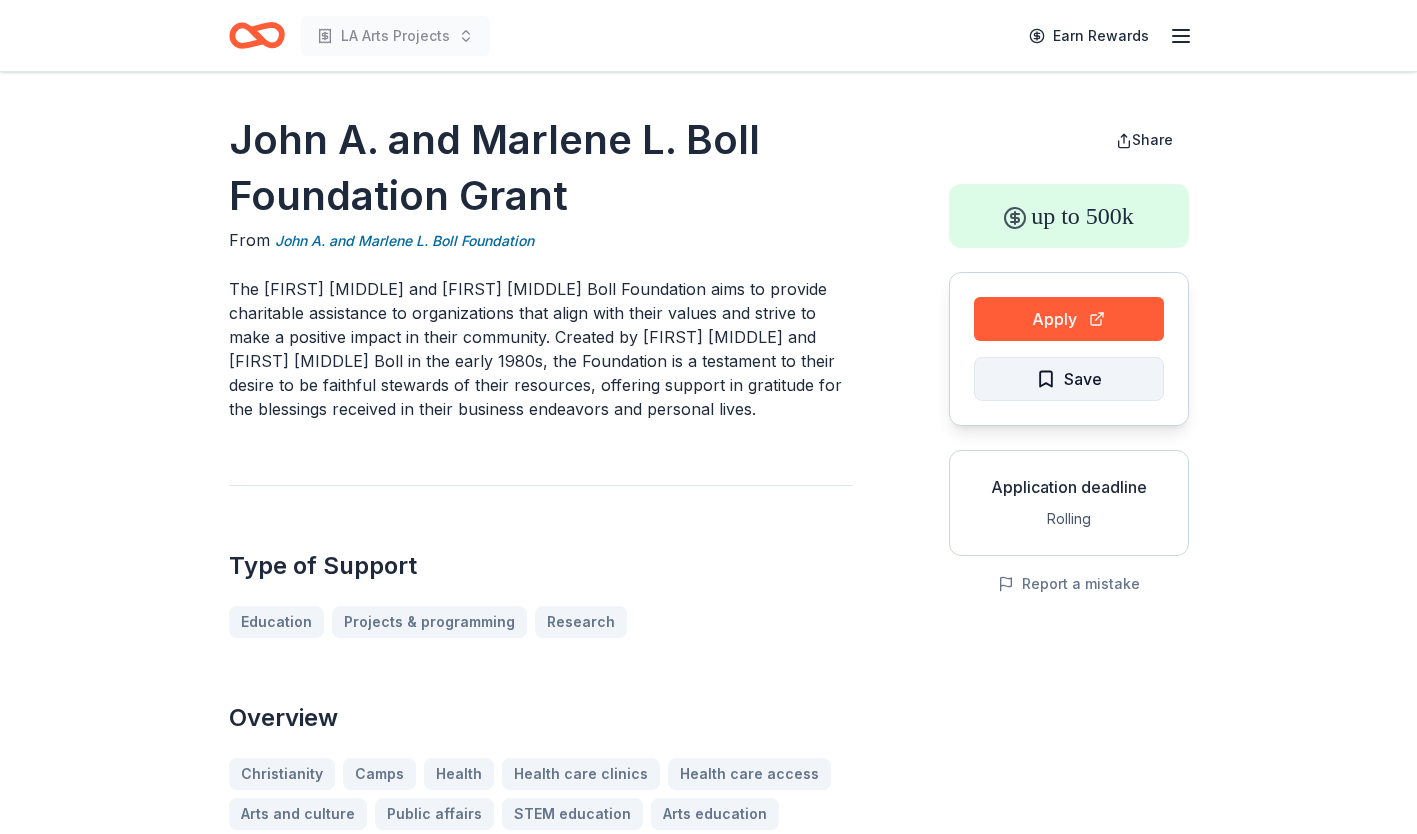 click on "Save" at bounding box center (1069, 379) 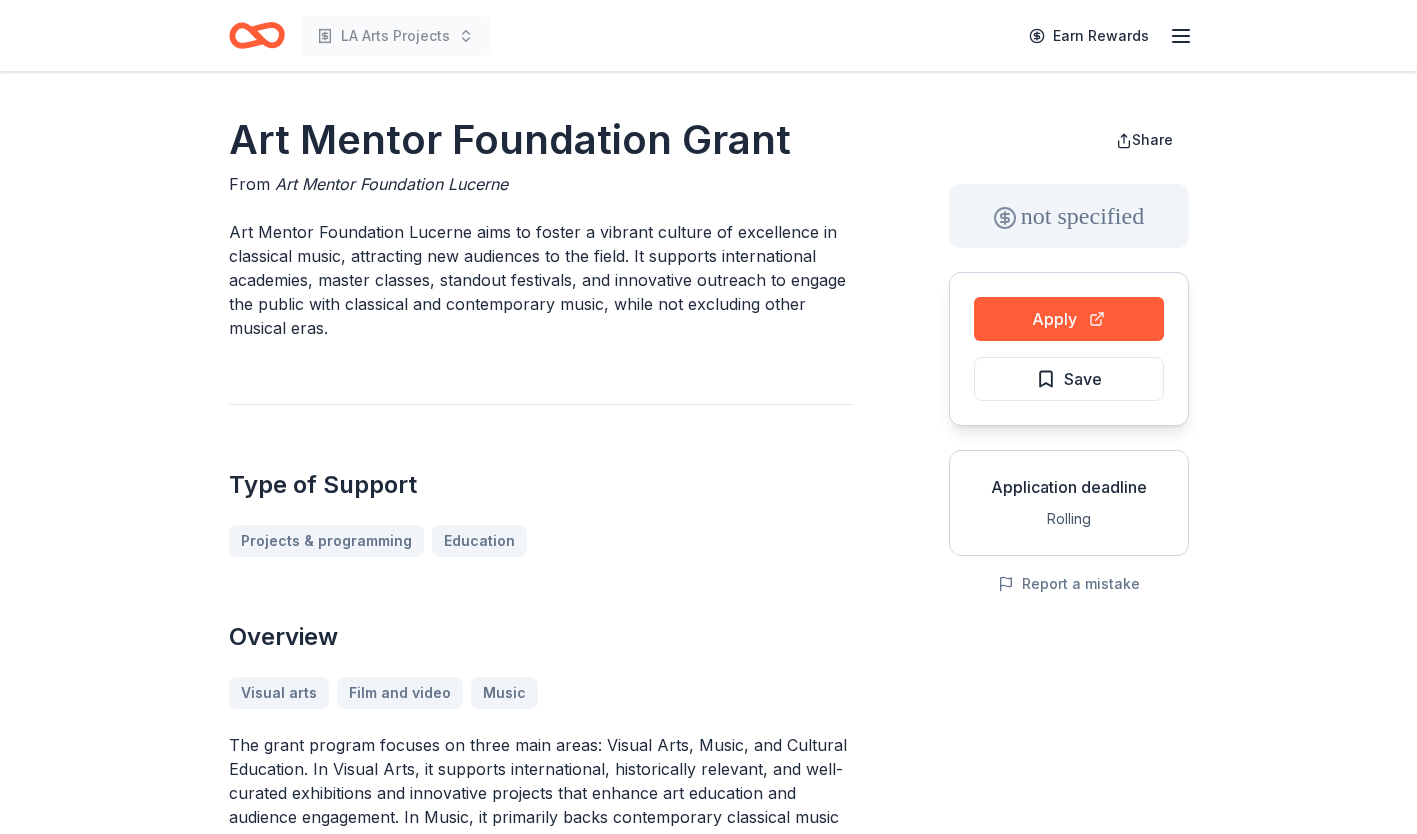 scroll, scrollTop: 0, scrollLeft: 0, axis: both 